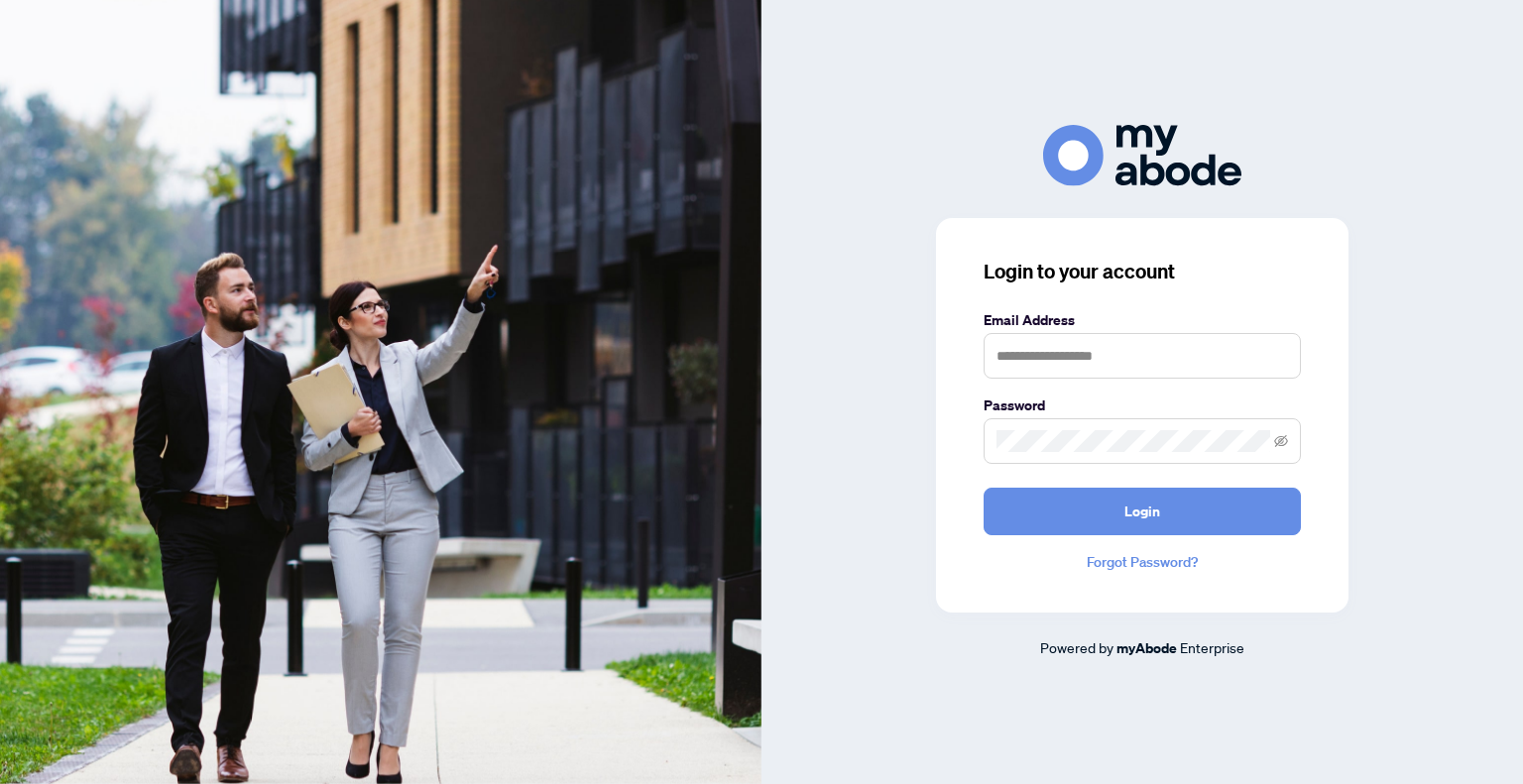 scroll, scrollTop: 0, scrollLeft: 0, axis: both 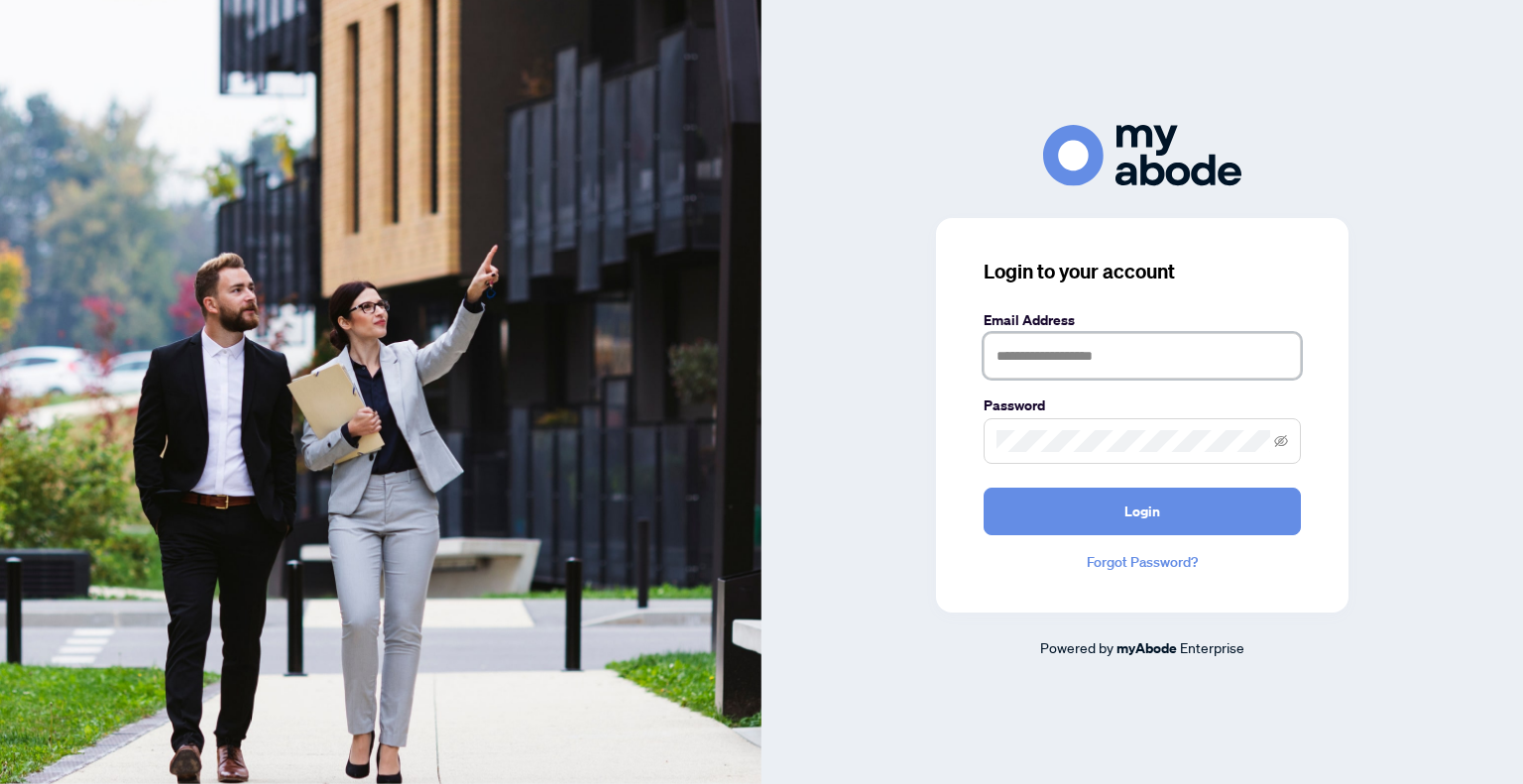 type on "**********" 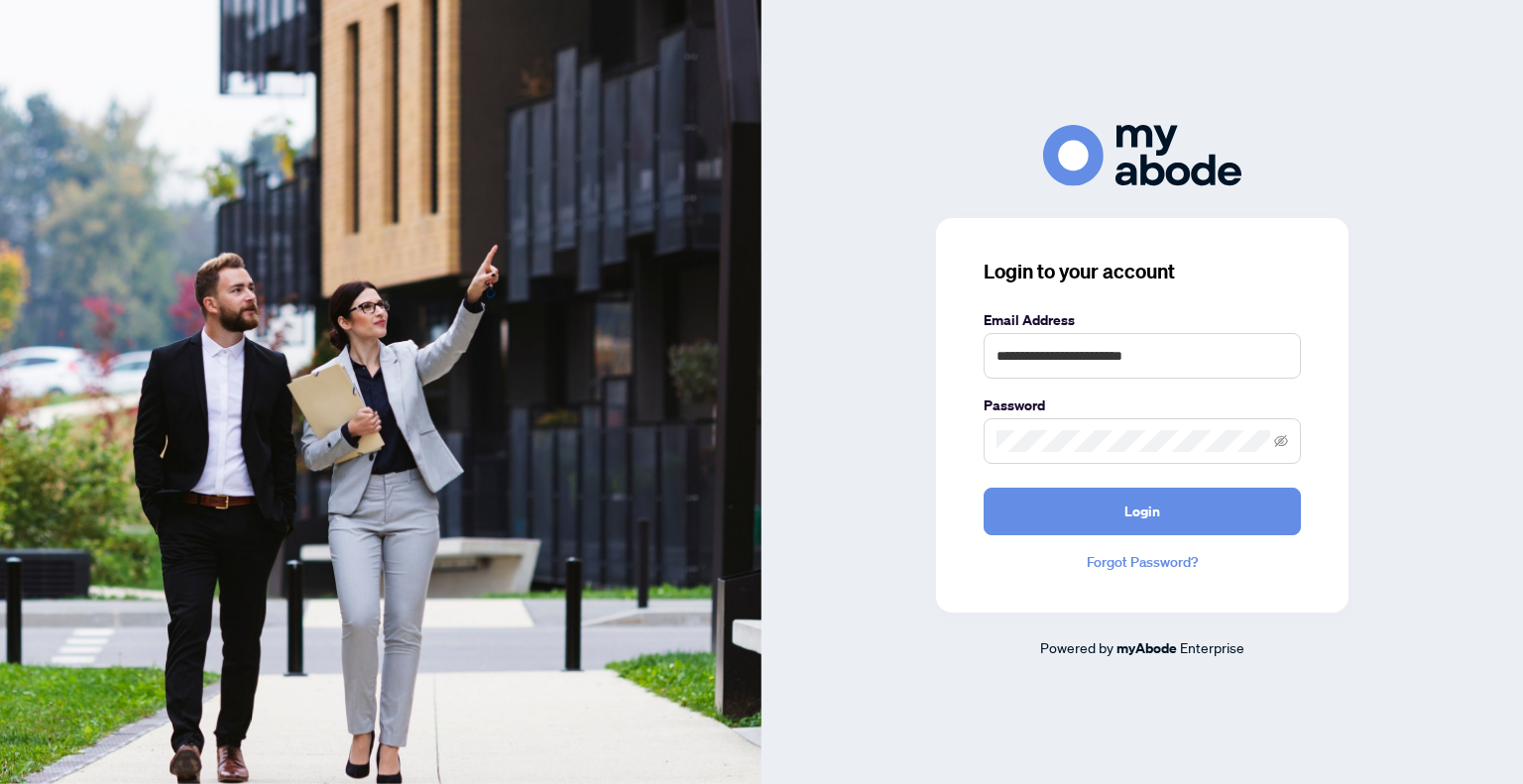 click on "Forgot Password?" at bounding box center (1142, 562) 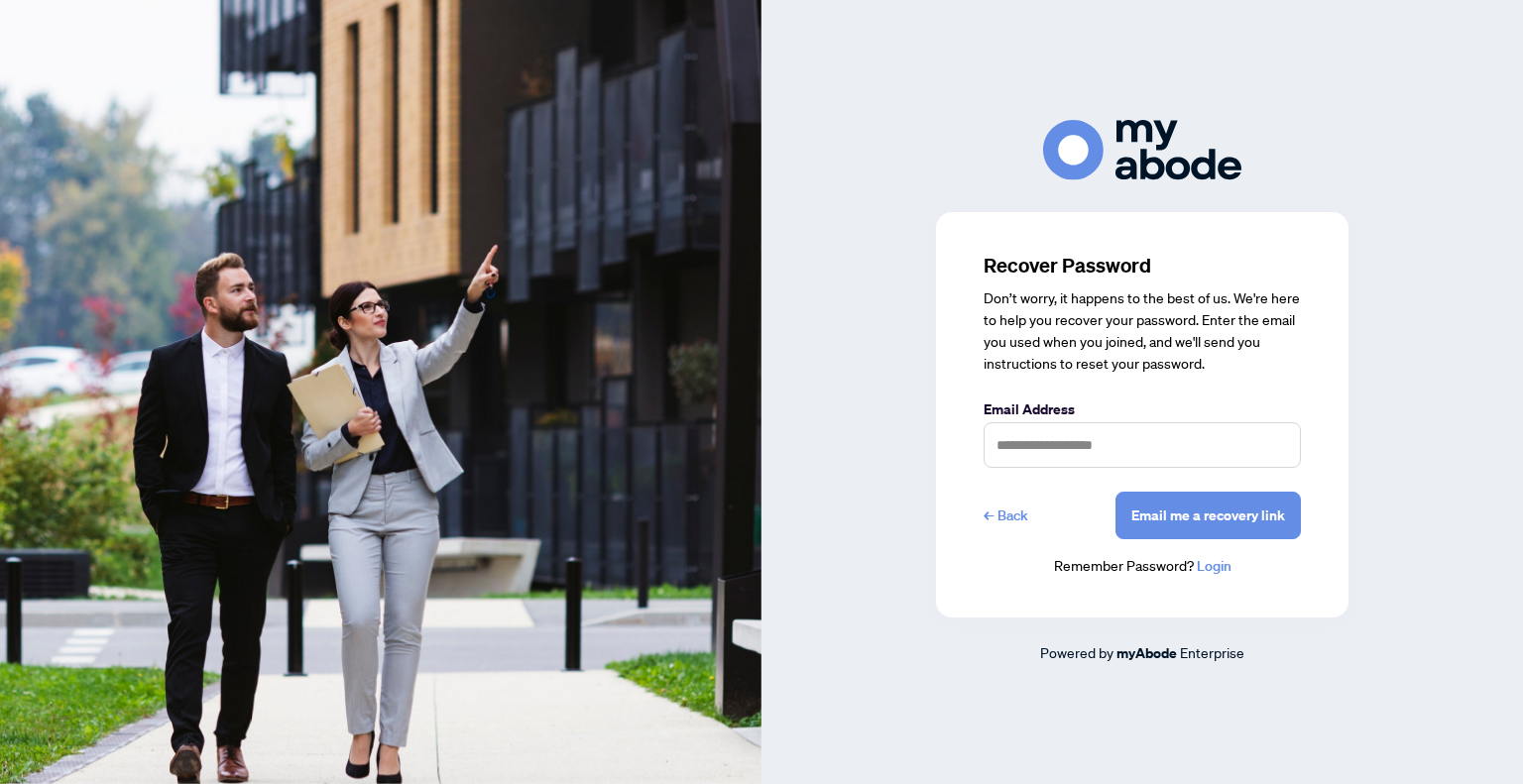 click on "←  Back" at bounding box center (1005, 515) 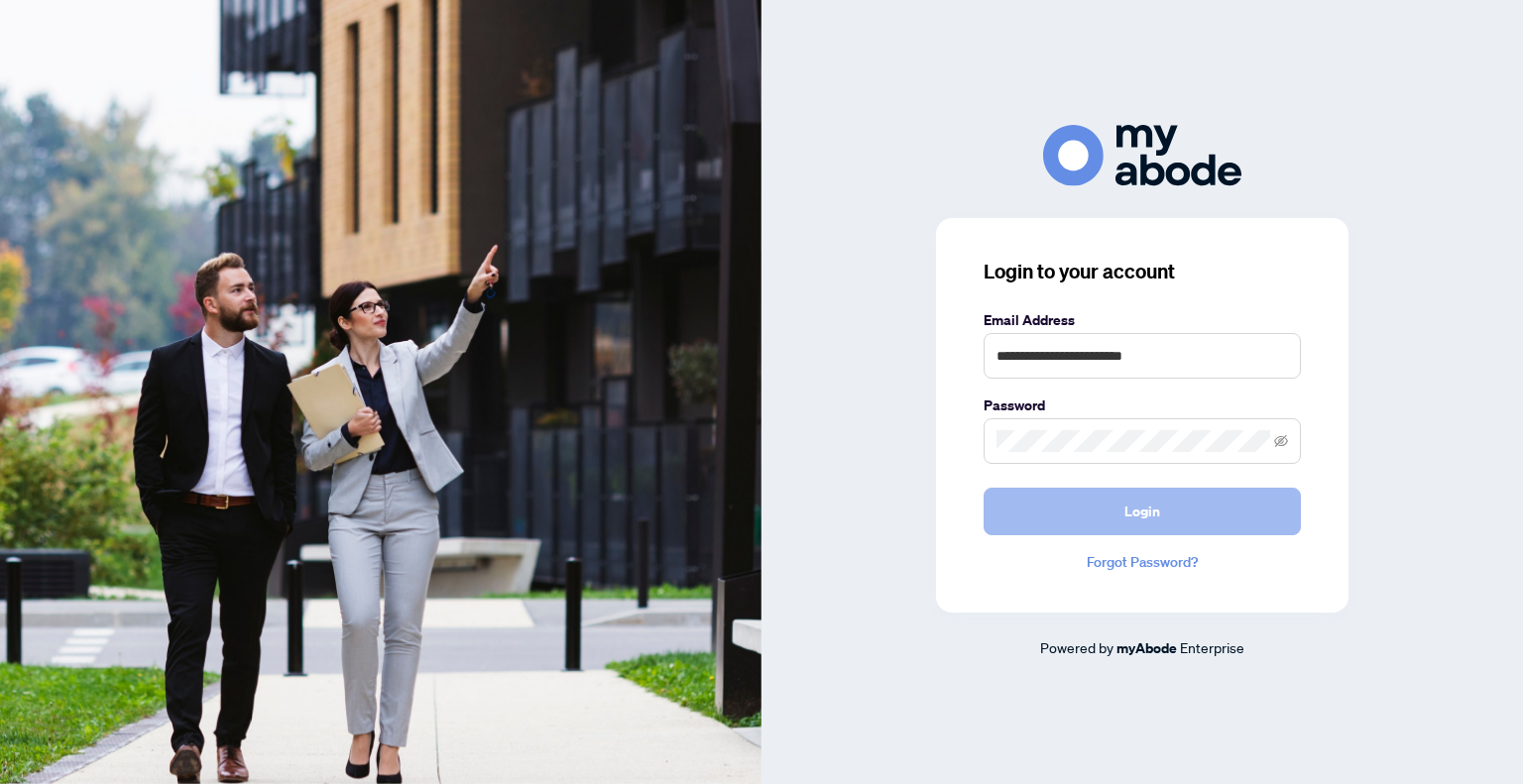 click on "Login" at bounding box center [1142, 511] 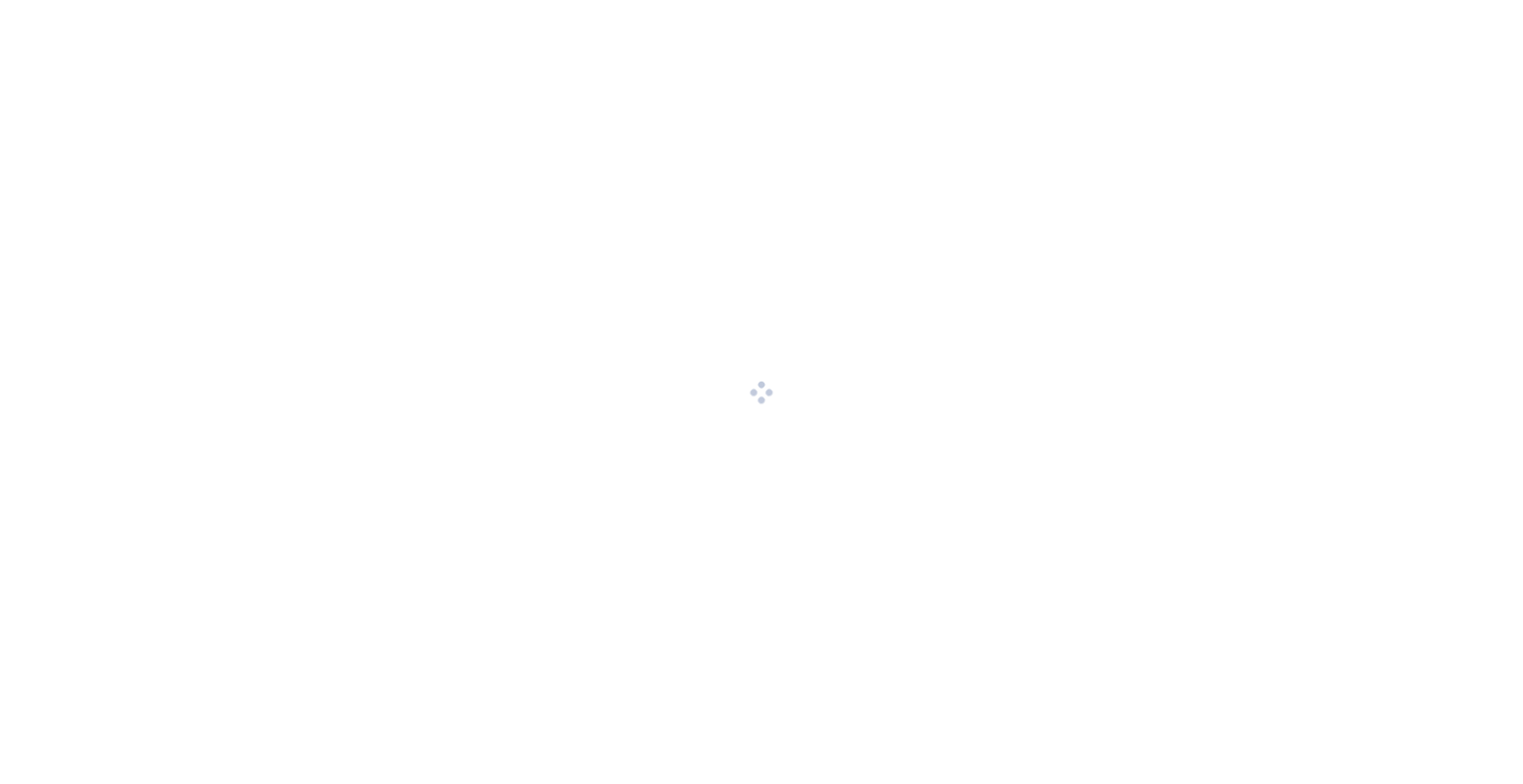 scroll, scrollTop: 0, scrollLeft: 0, axis: both 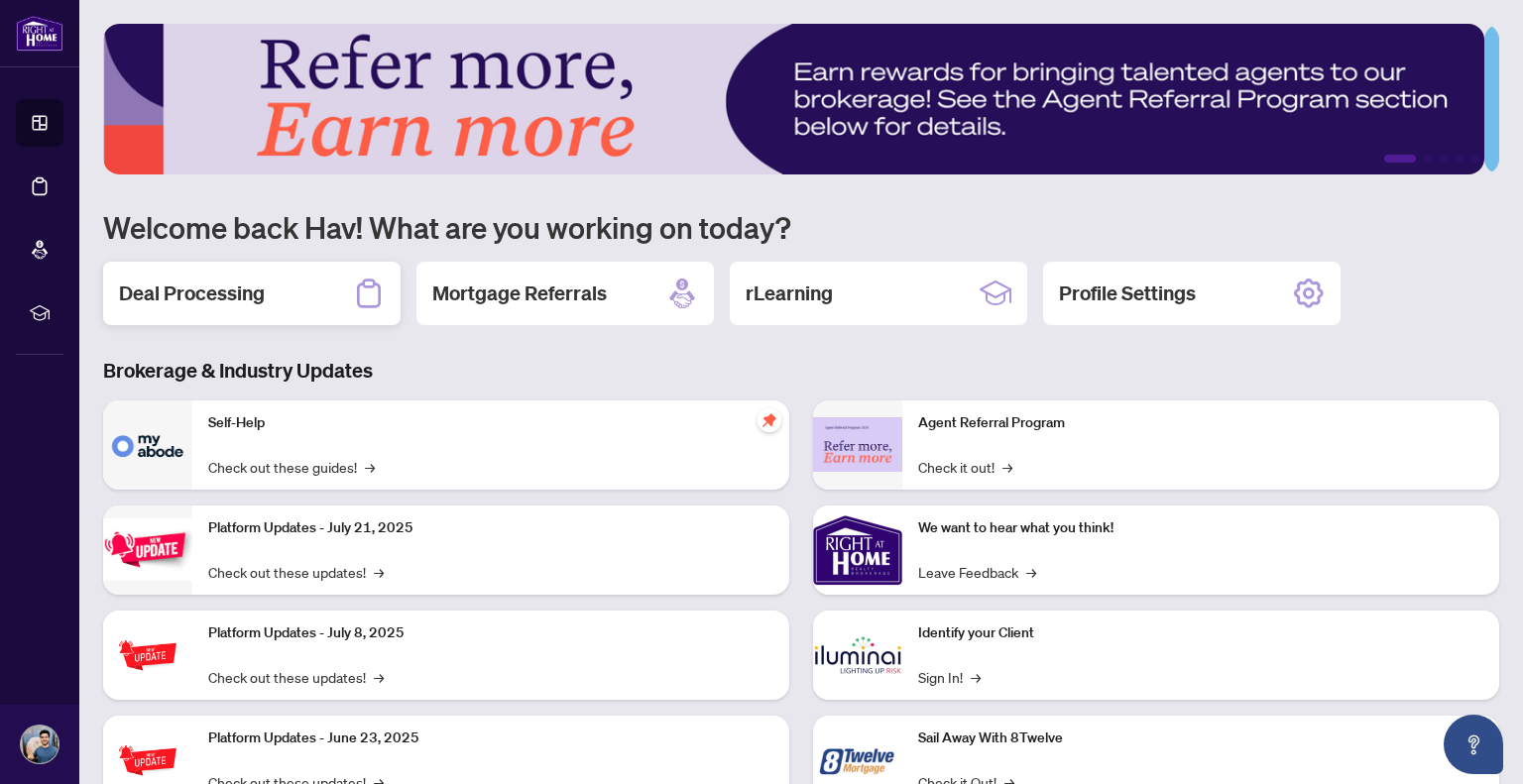 click on "Deal Processing" at bounding box center [252, 293] 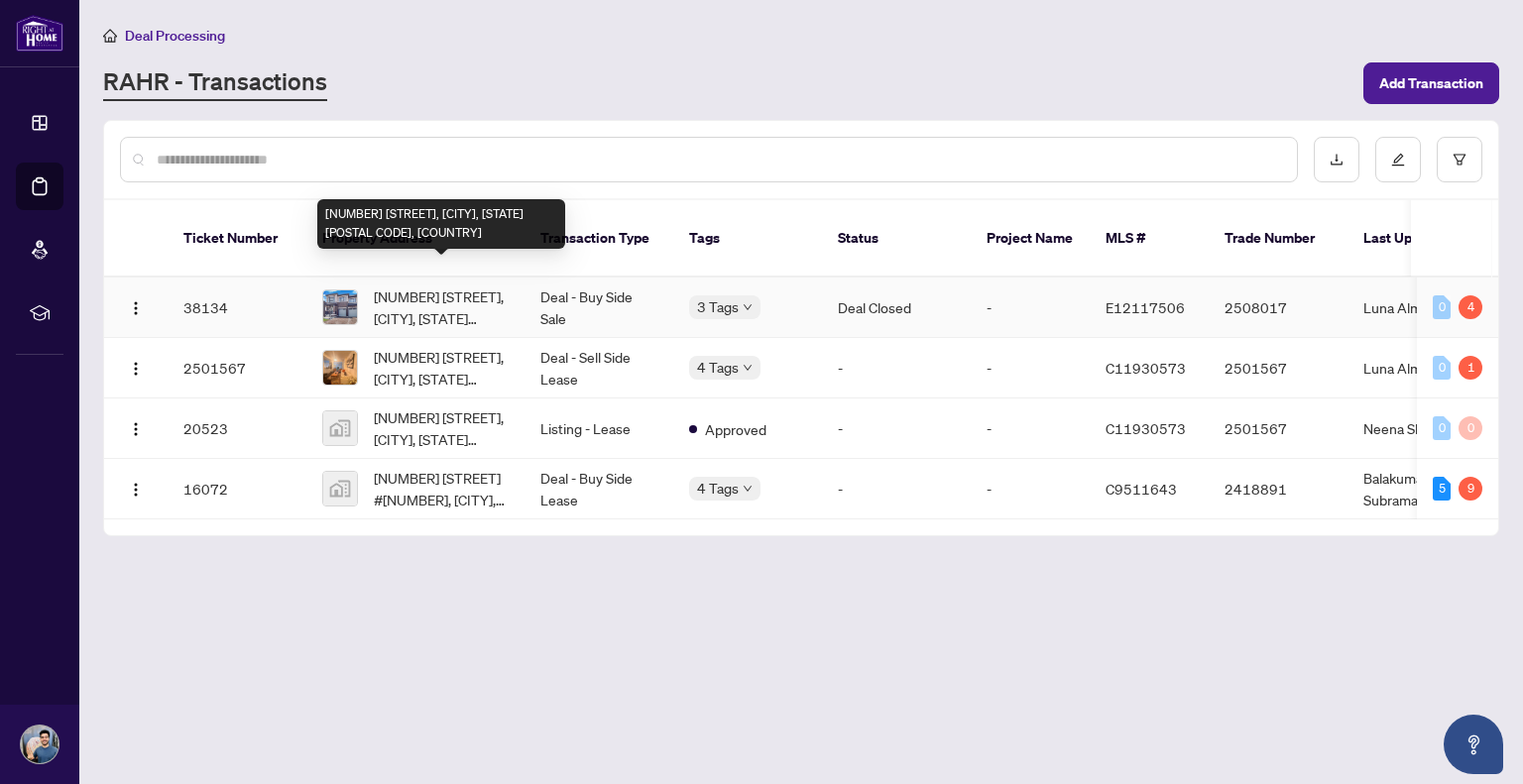 click on "[NUMBER] [STREET], [CITY], [STATE] [POSTAL CODE], [COUNTRY]" at bounding box center (441, 307) 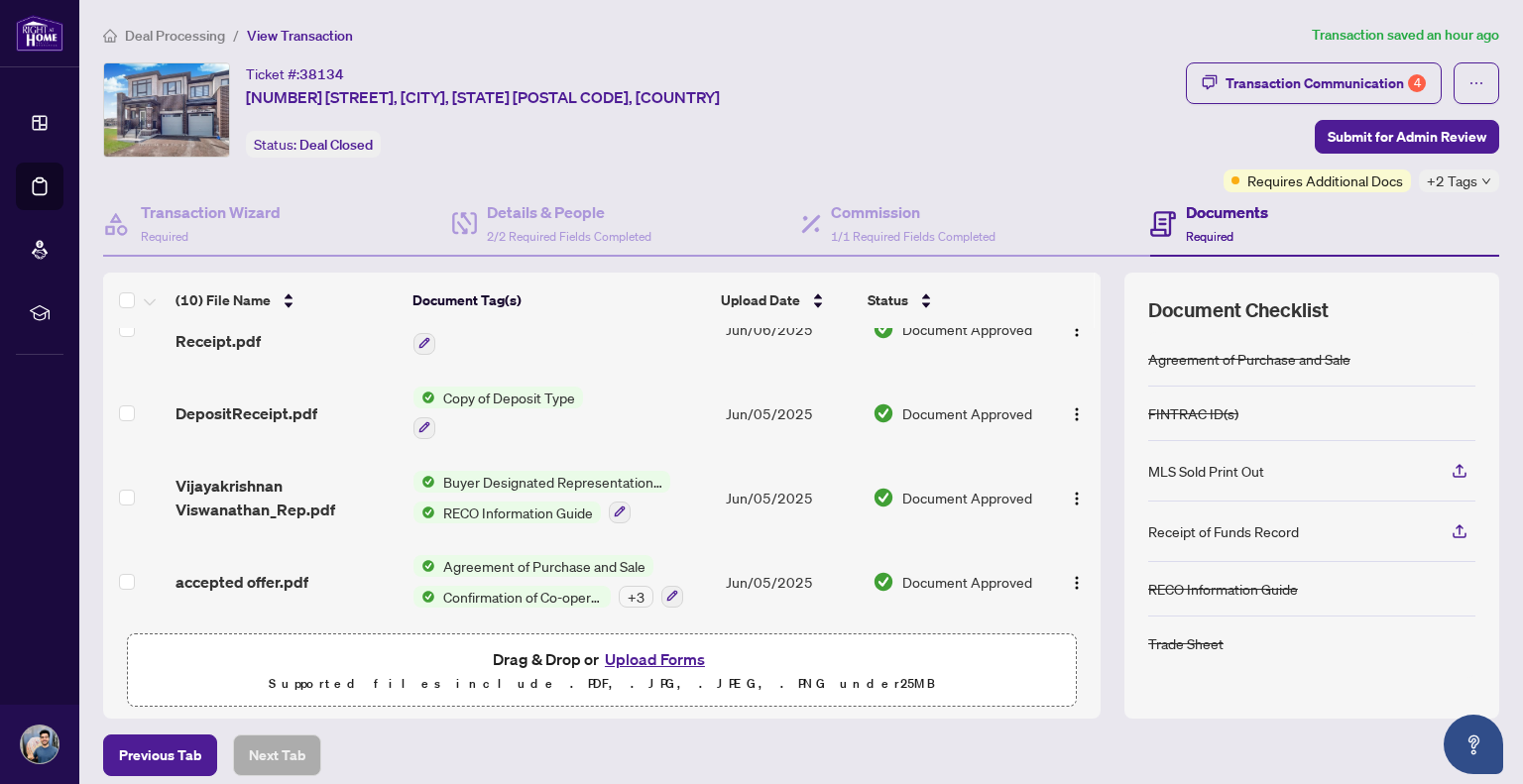 scroll, scrollTop: 0, scrollLeft: 0, axis: both 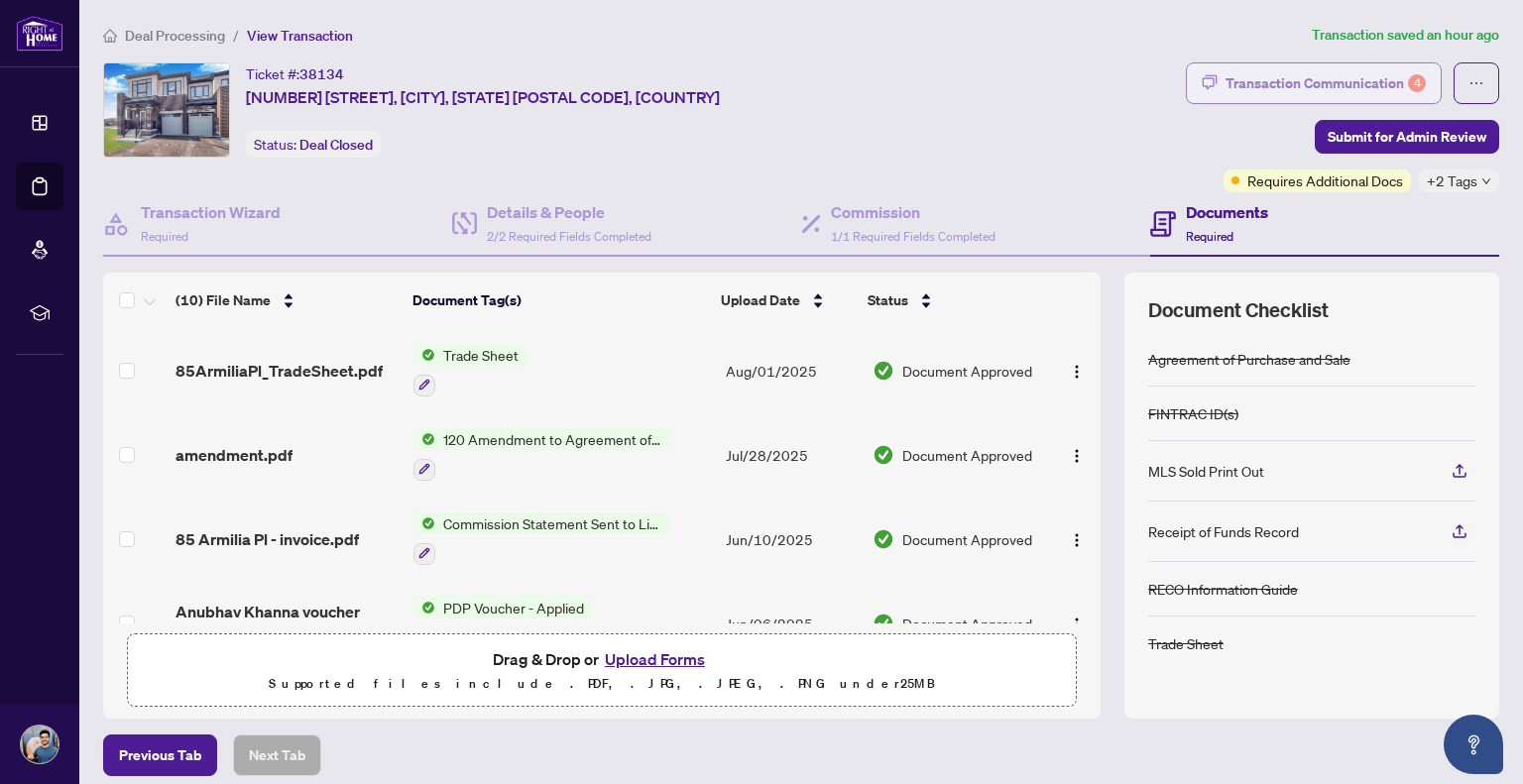 click on "Transaction Communication 4" at bounding box center (1326, 83) 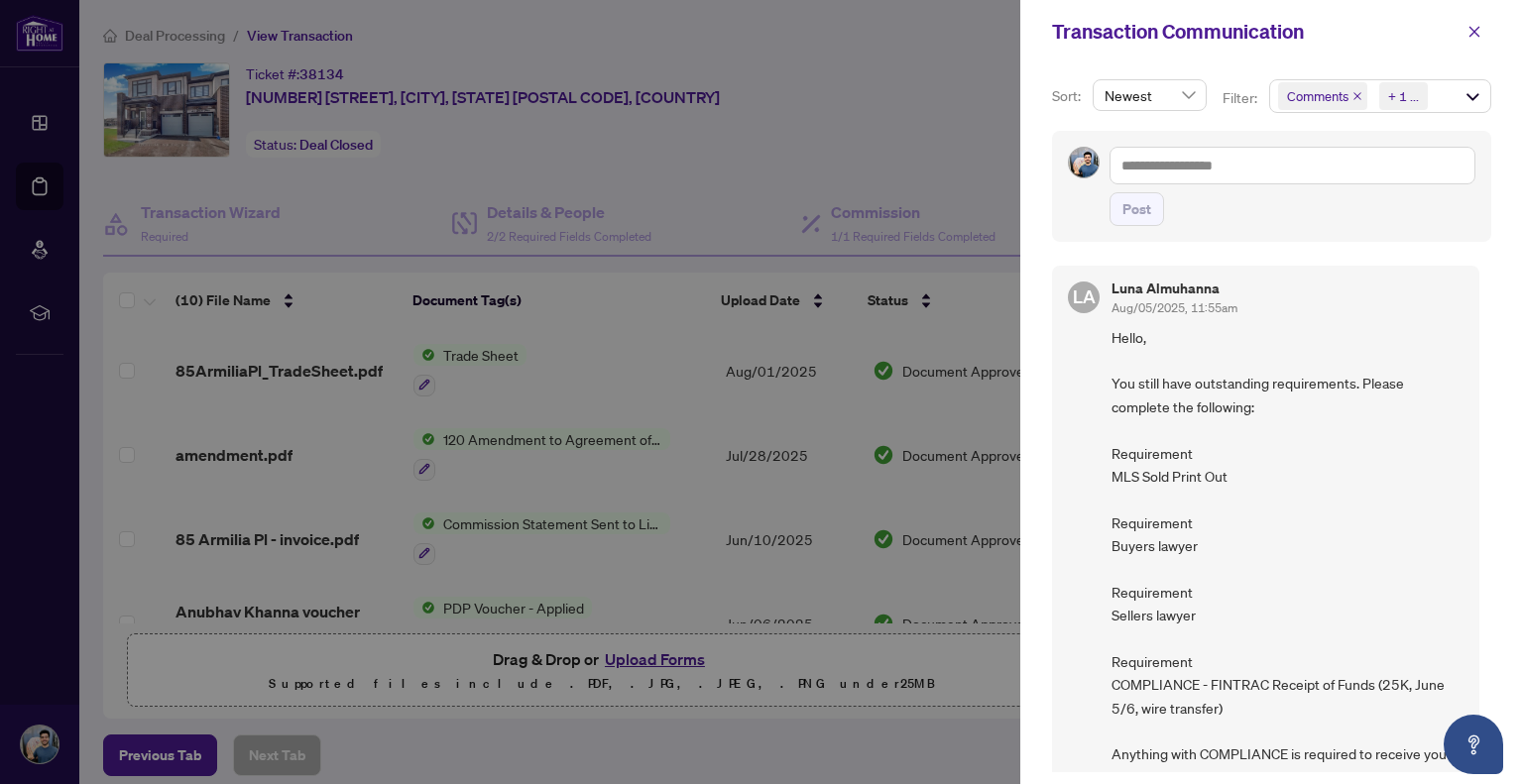 click on "Hello,
You still have outstanding requirements. Please complete the following:
Requirement
MLS Sold Print Out
Requirement
Buyers lawyer
Requirement
Sellers lawyer
Requirement
COMPLIANCE - FINTRAC Receipt of Funds (25K, June 5/6, wire transfer)
Anything with COMPLIANCE is required to receive your commission. Thank you!" at bounding box center [1287, 558] 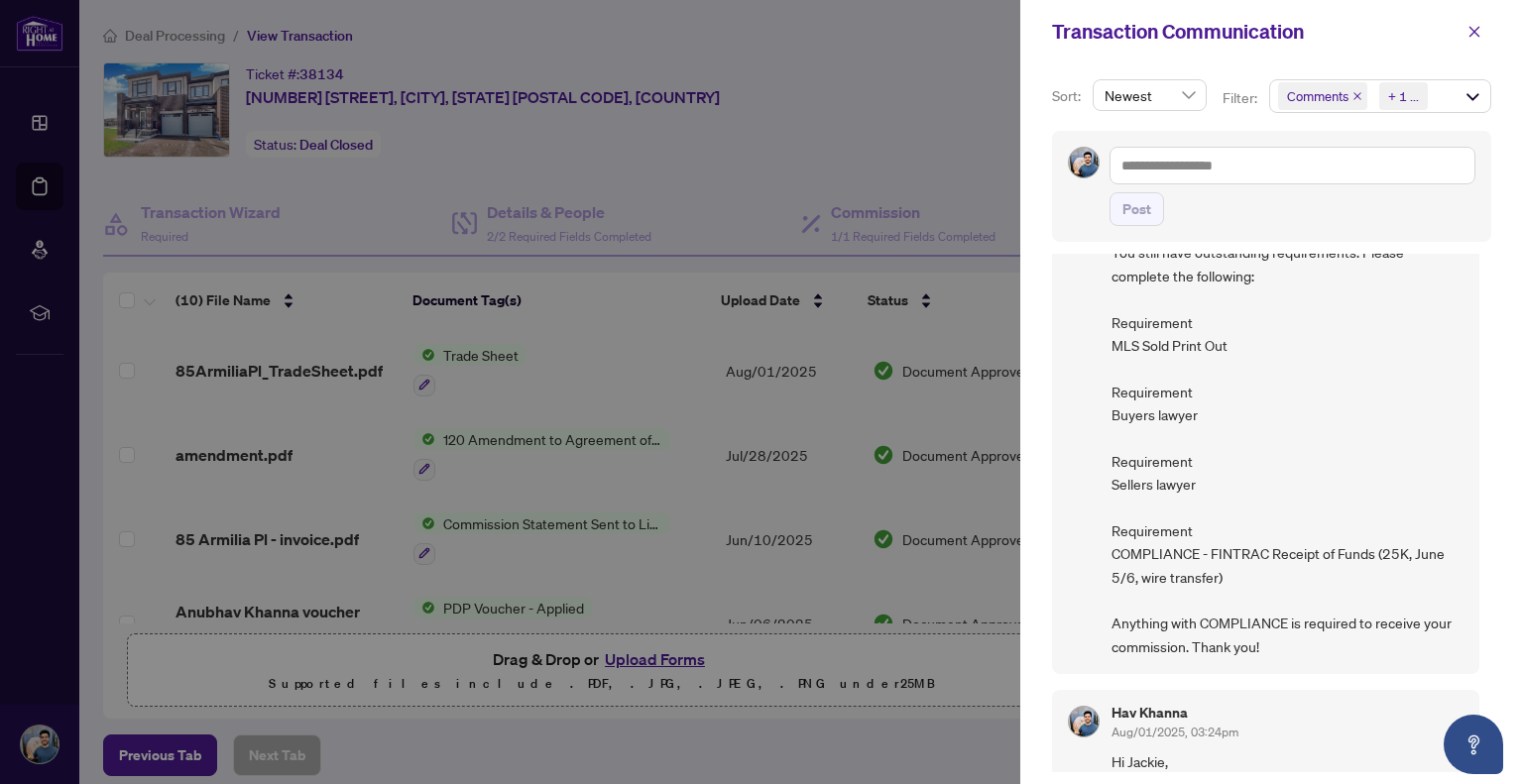 scroll, scrollTop: 131, scrollLeft: 0, axis: vertical 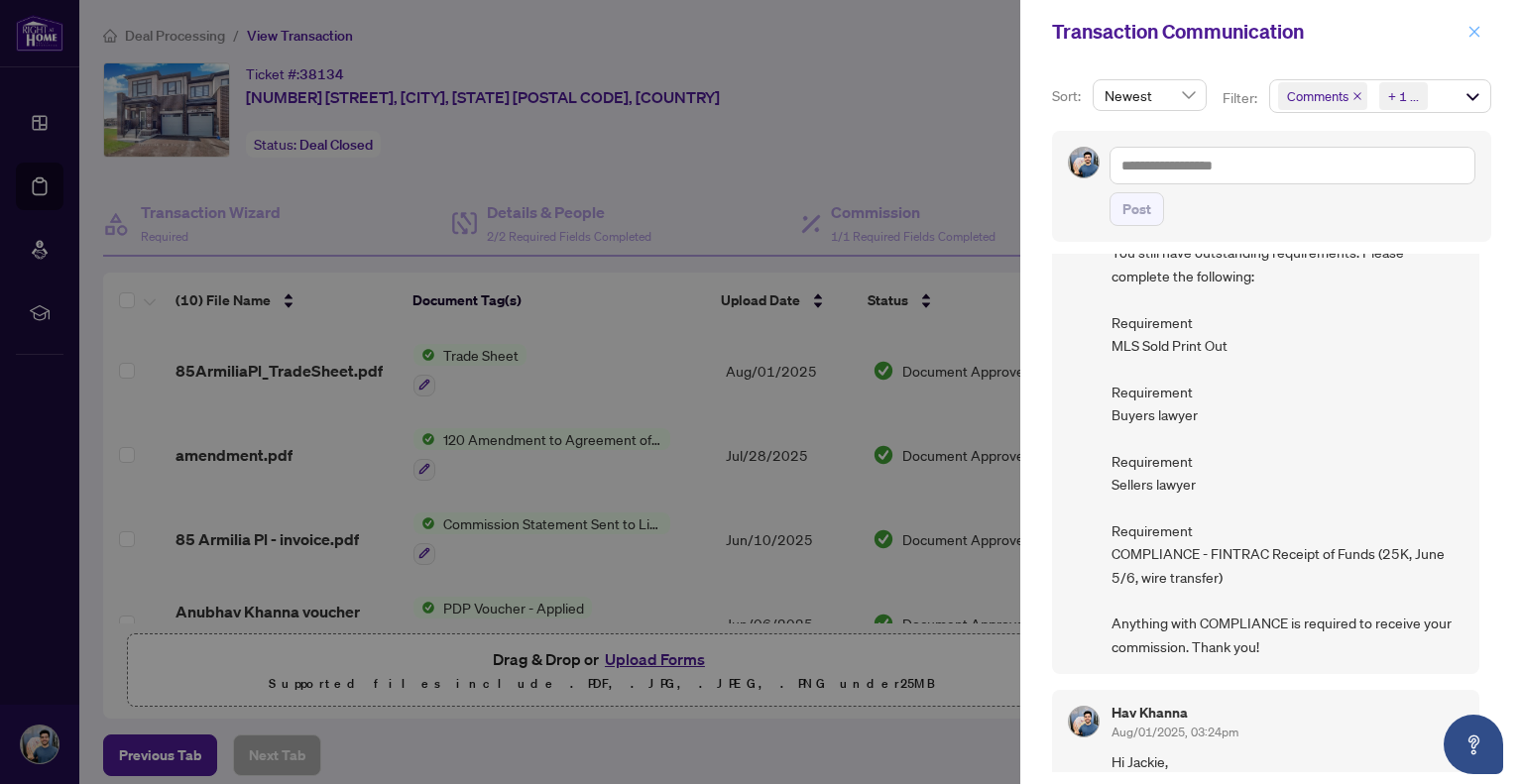 click 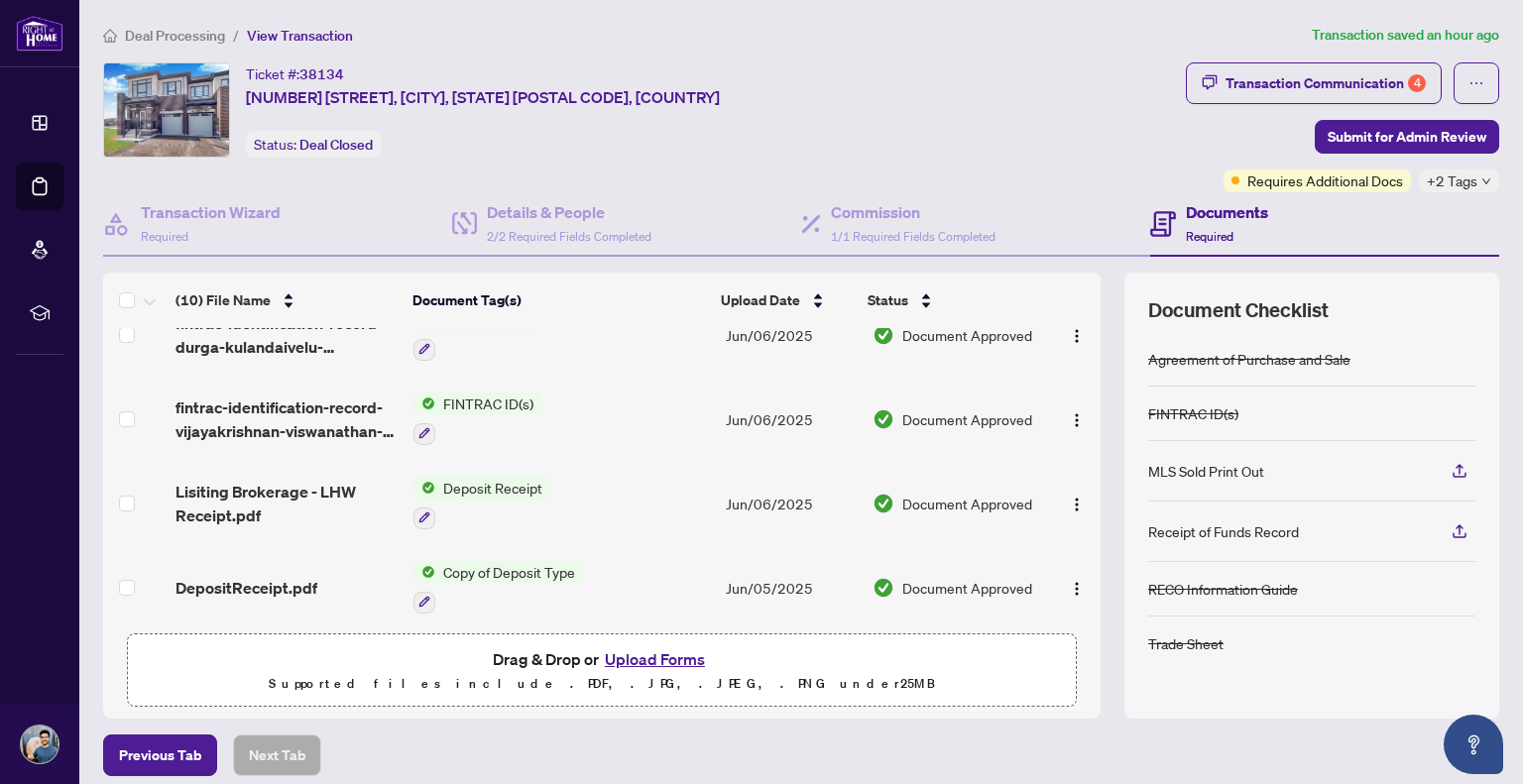scroll, scrollTop: 373, scrollLeft: 0, axis: vertical 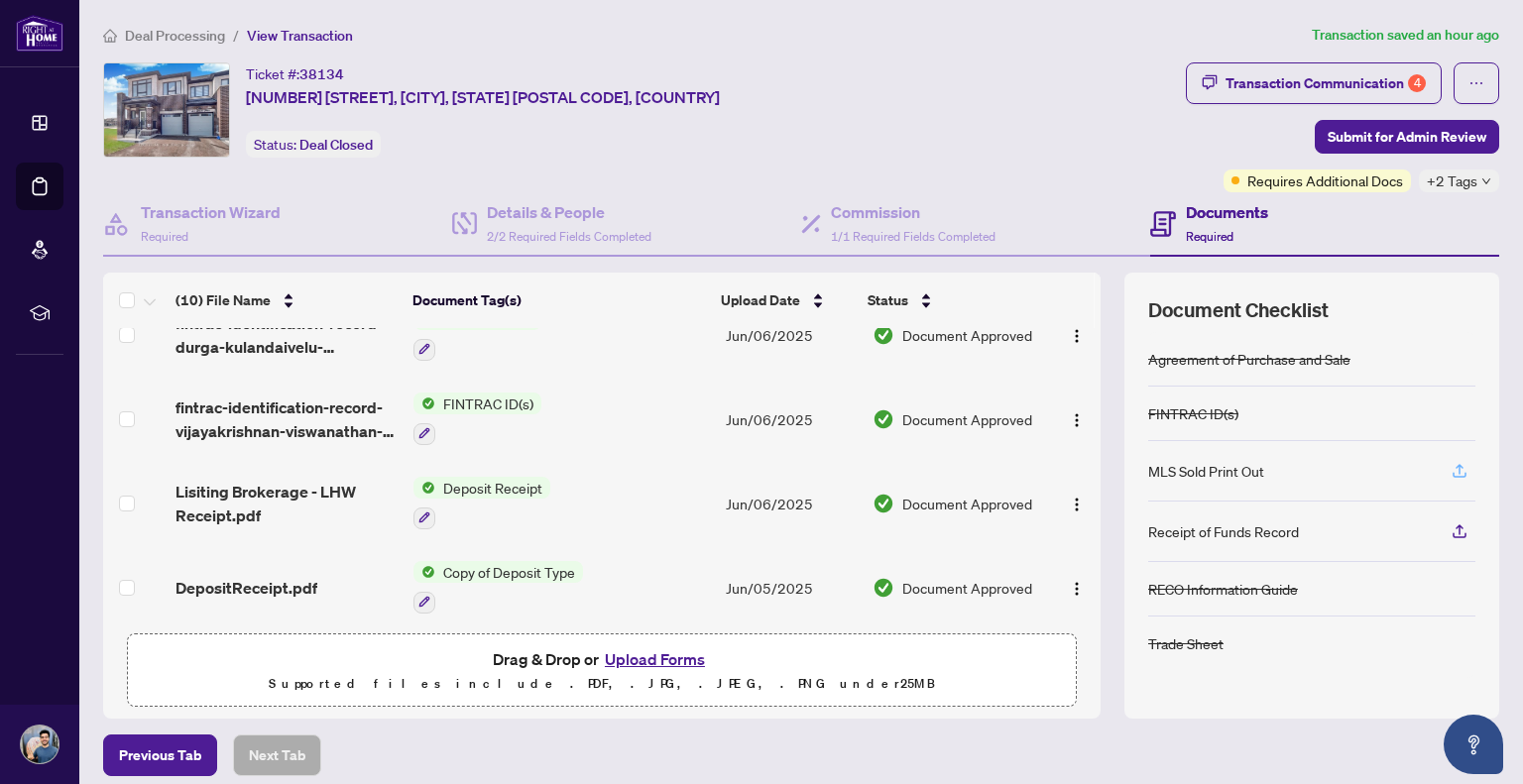 click at bounding box center (1460, 471) 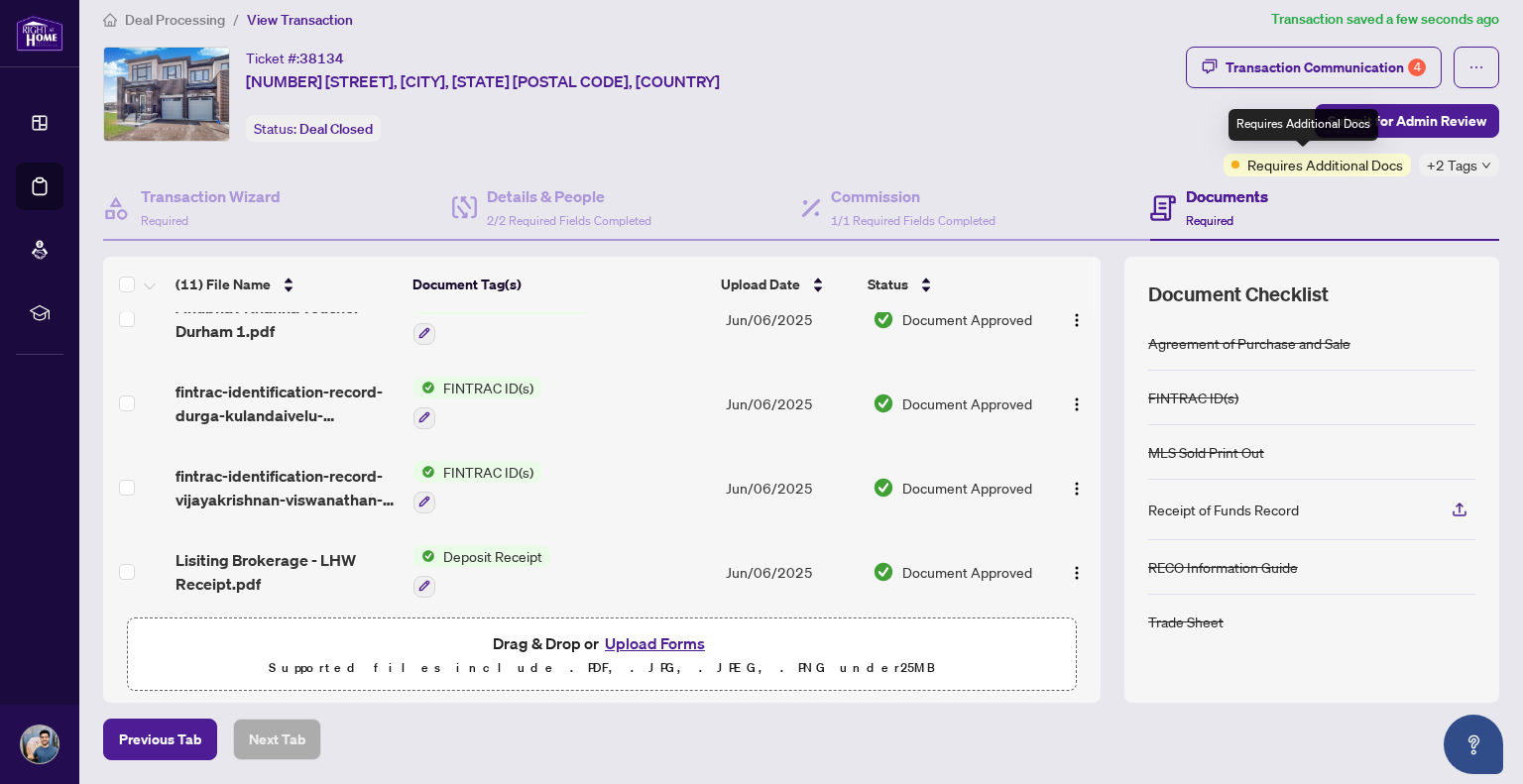 scroll, scrollTop: 15, scrollLeft: 0, axis: vertical 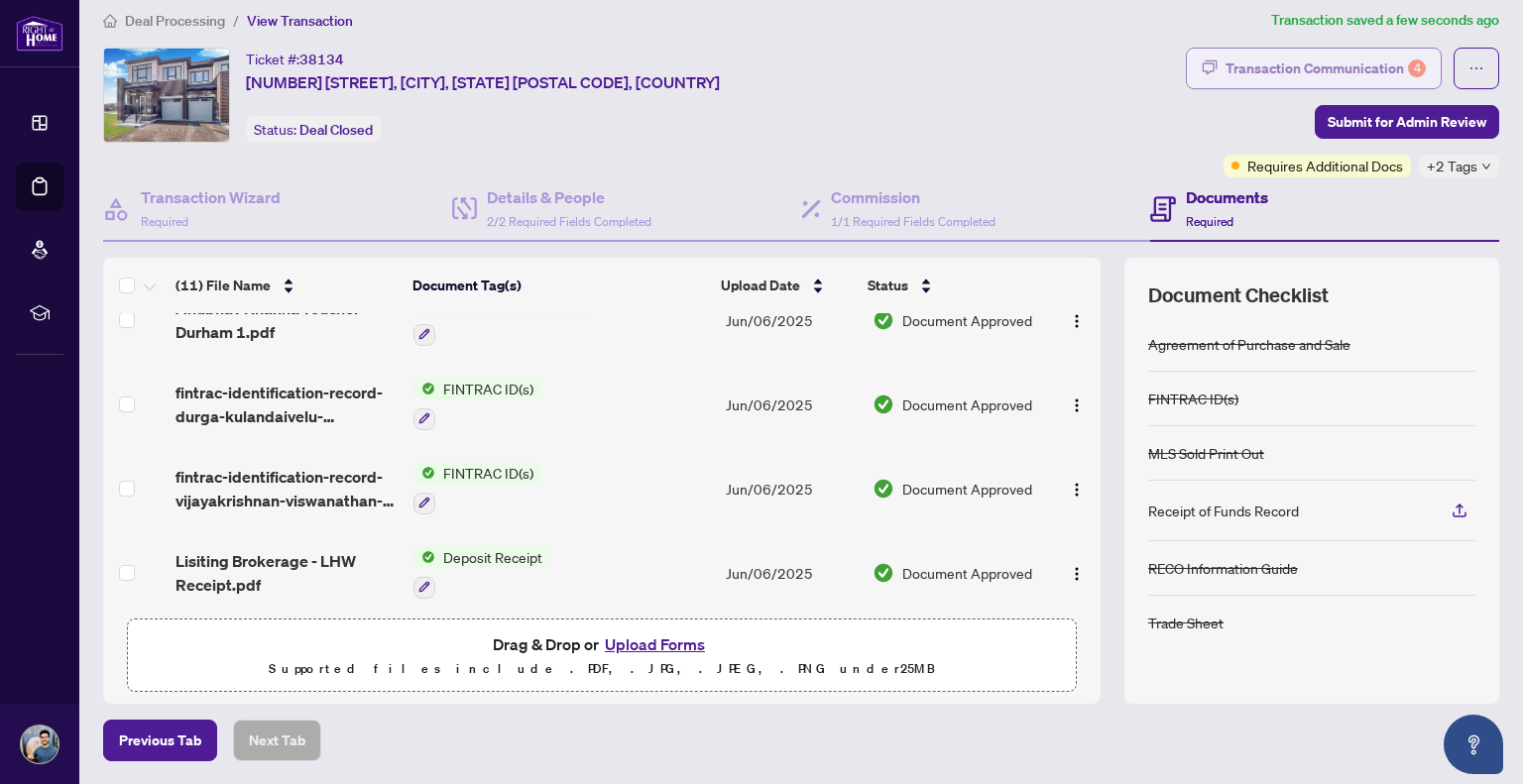 click on "Transaction Communication 4" at bounding box center (1326, 68) 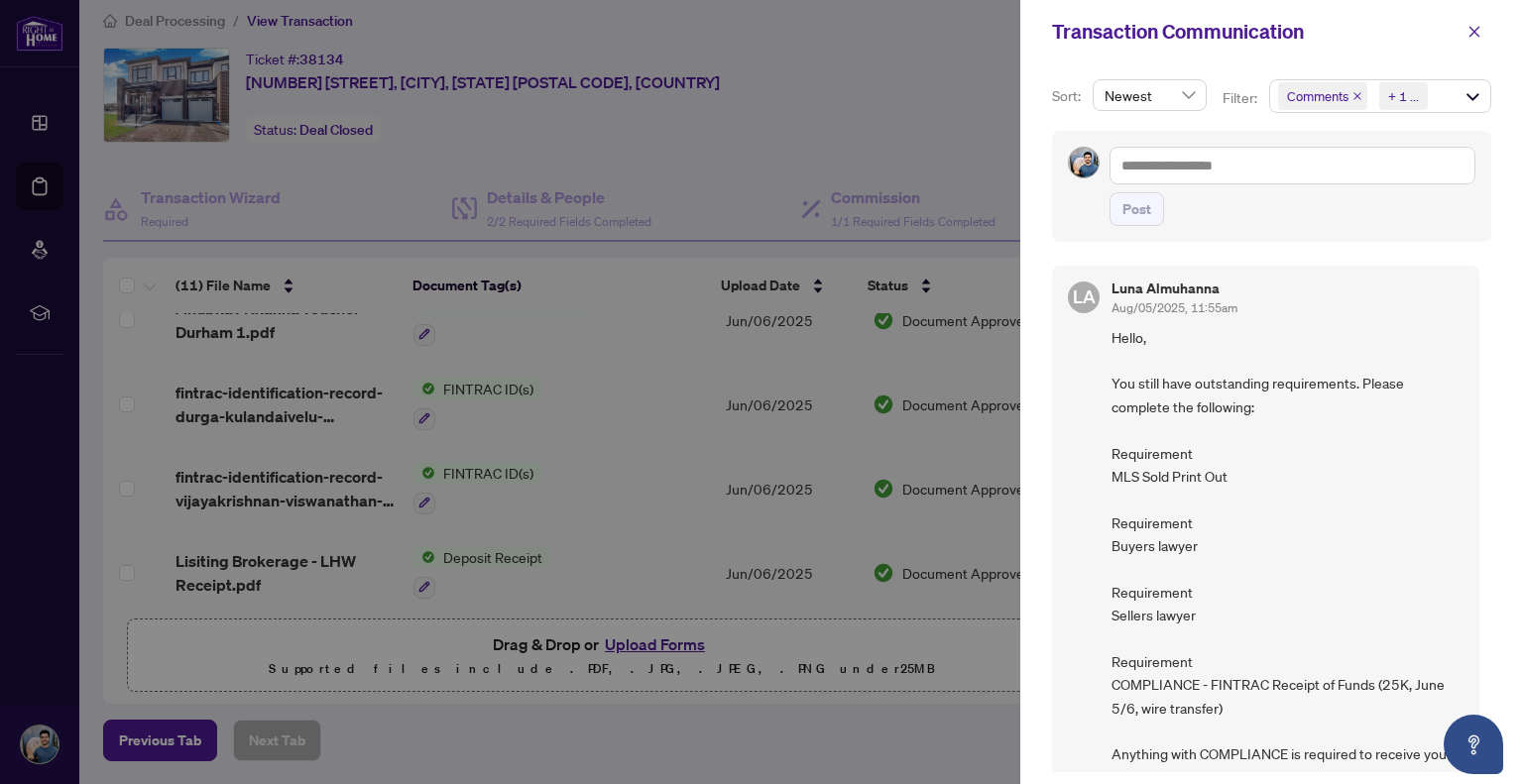 scroll, scrollTop: 119, scrollLeft: 0, axis: vertical 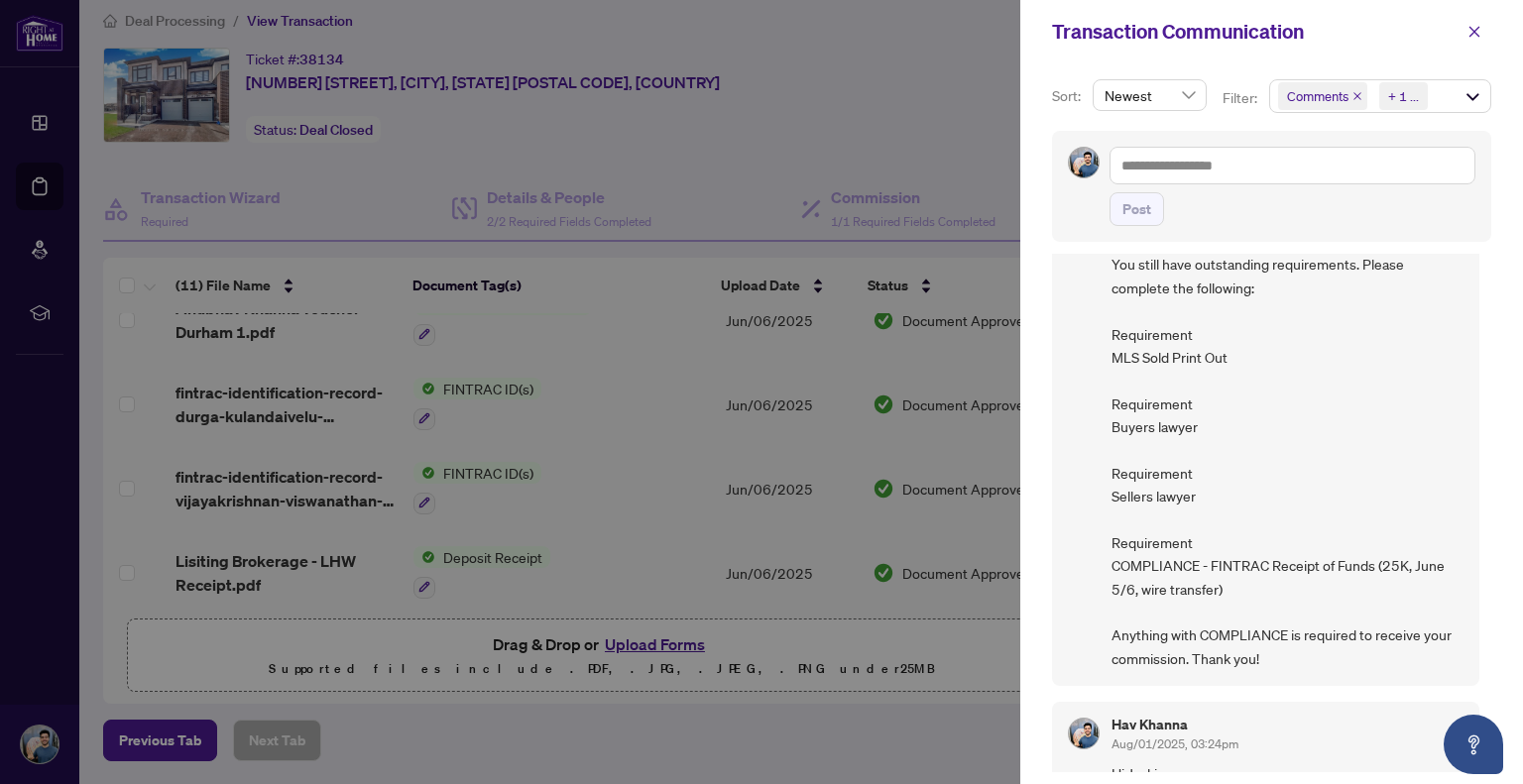 click at bounding box center (762, 392) 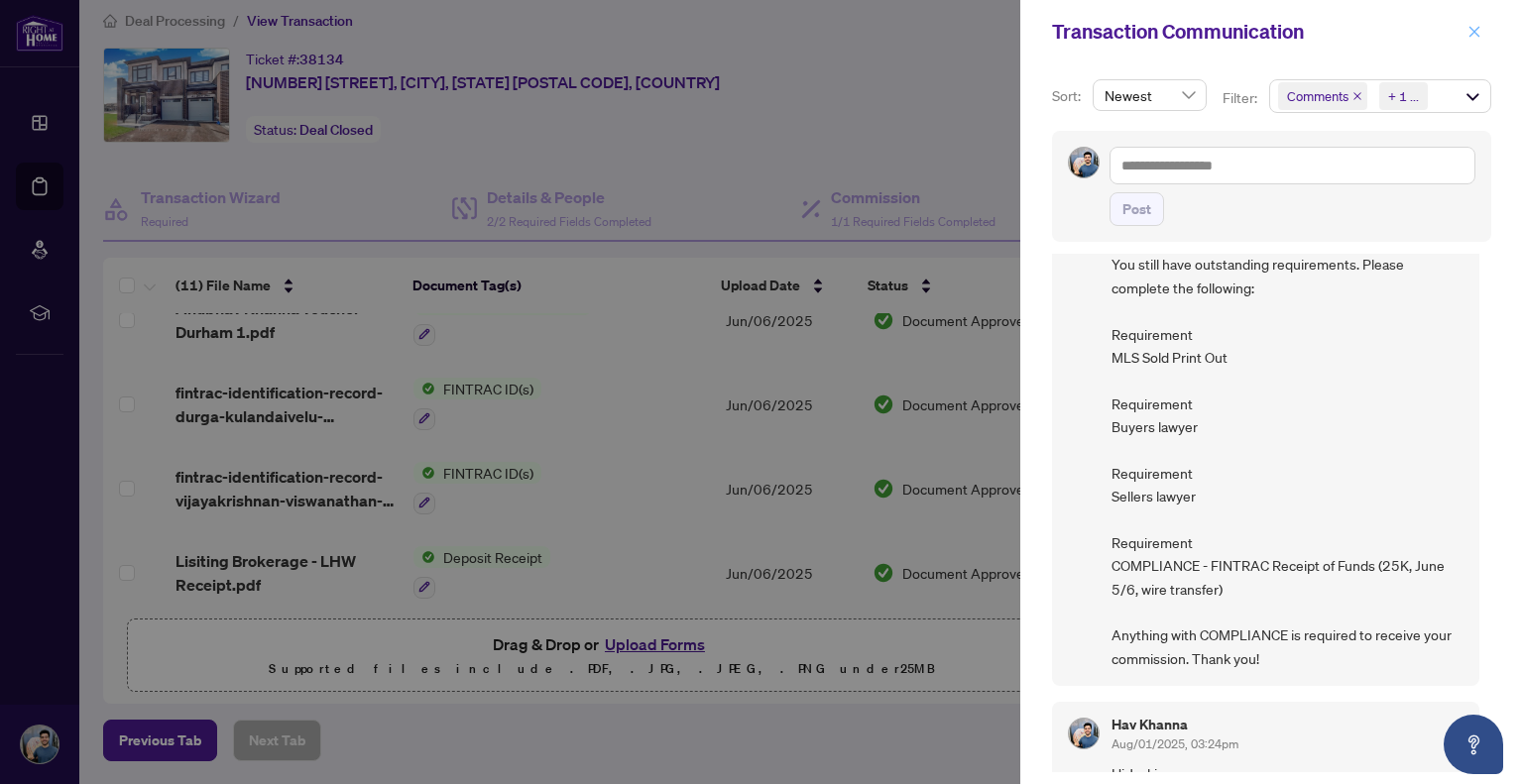 click 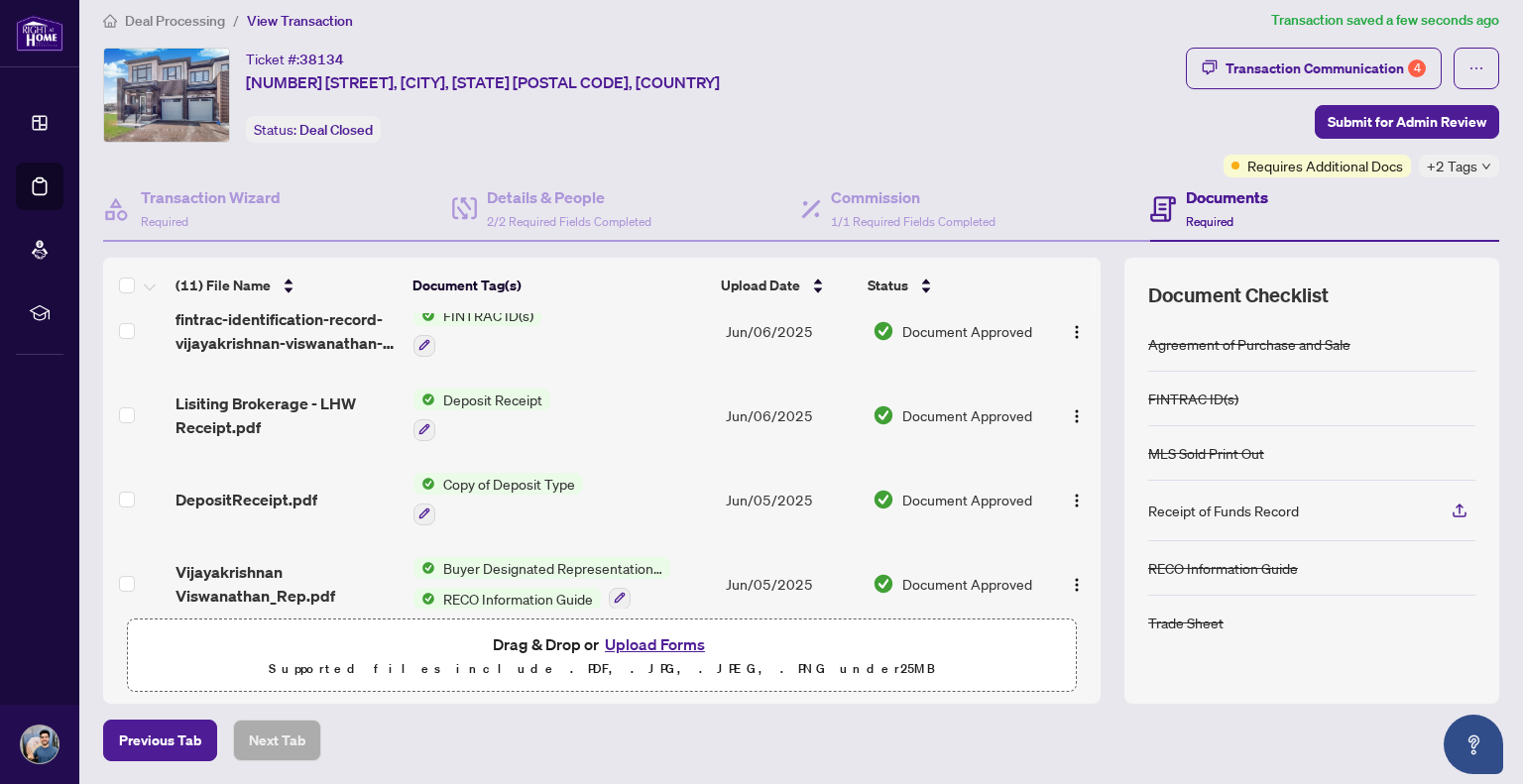scroll, scrollTop: 531, scrollLeft: 0, axis: vertical 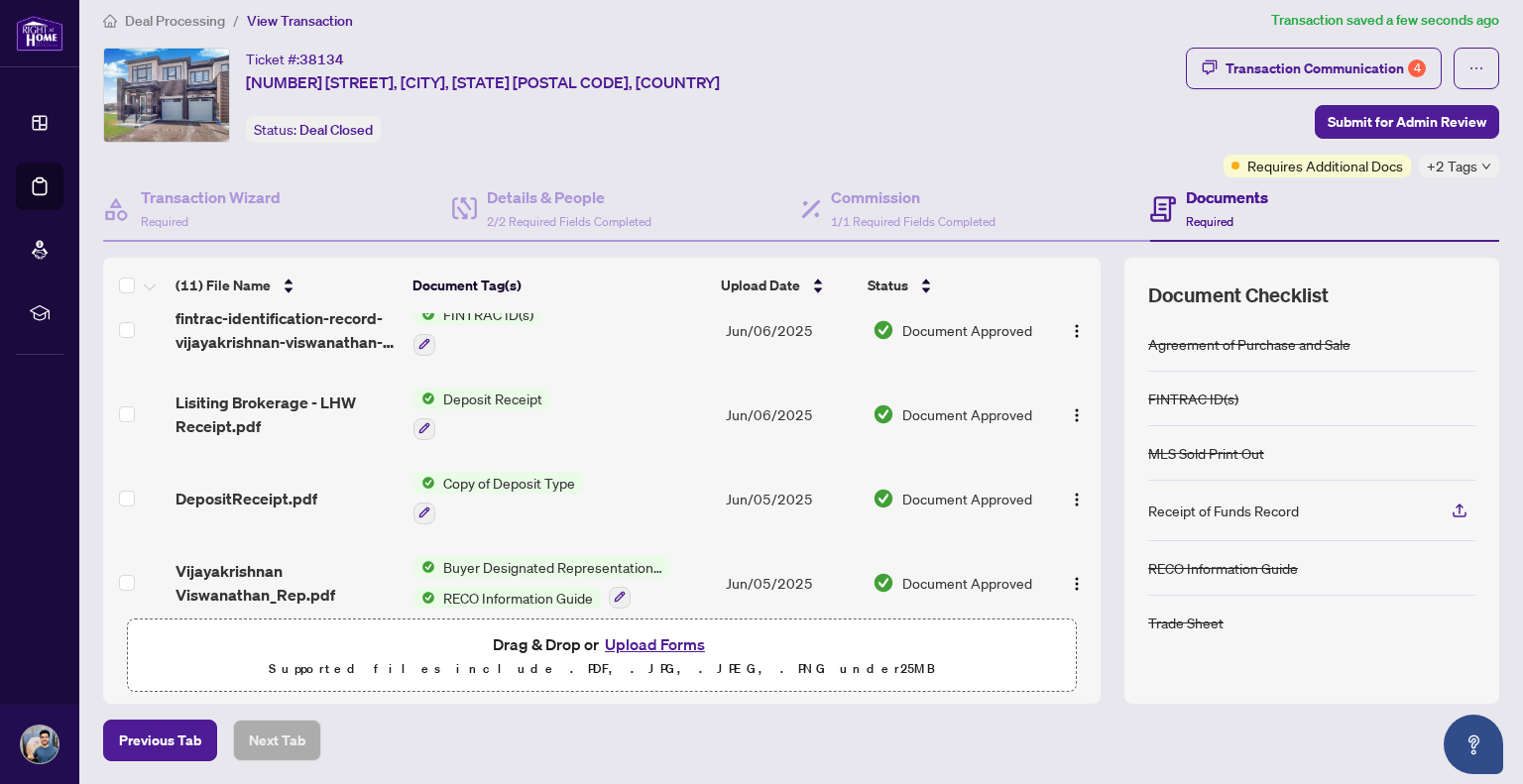 click on "Deposit Receipt" at bounding box center (561, 413) 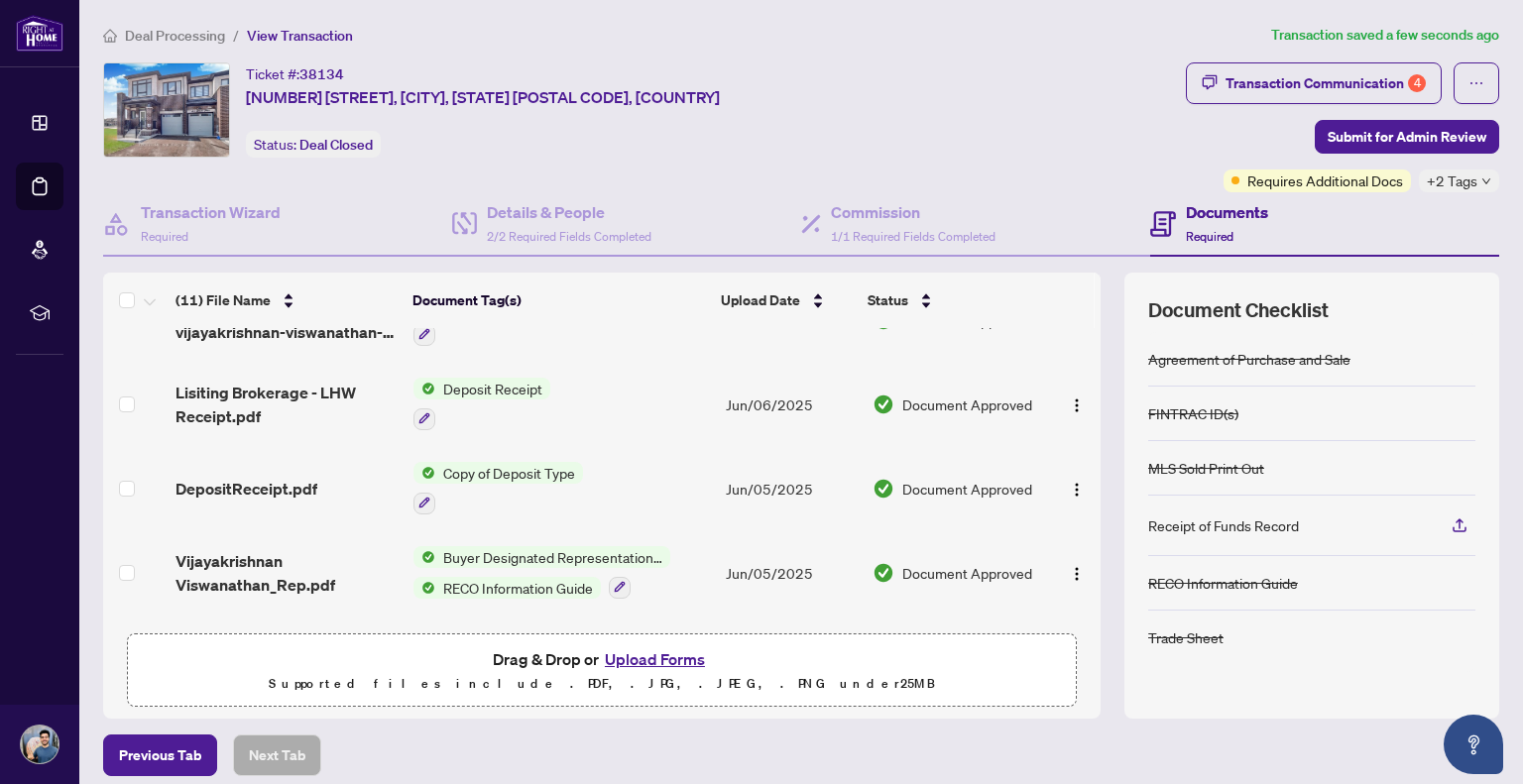 scroll, scrollTop: 555, scrollLeft: 0, axis: vertical 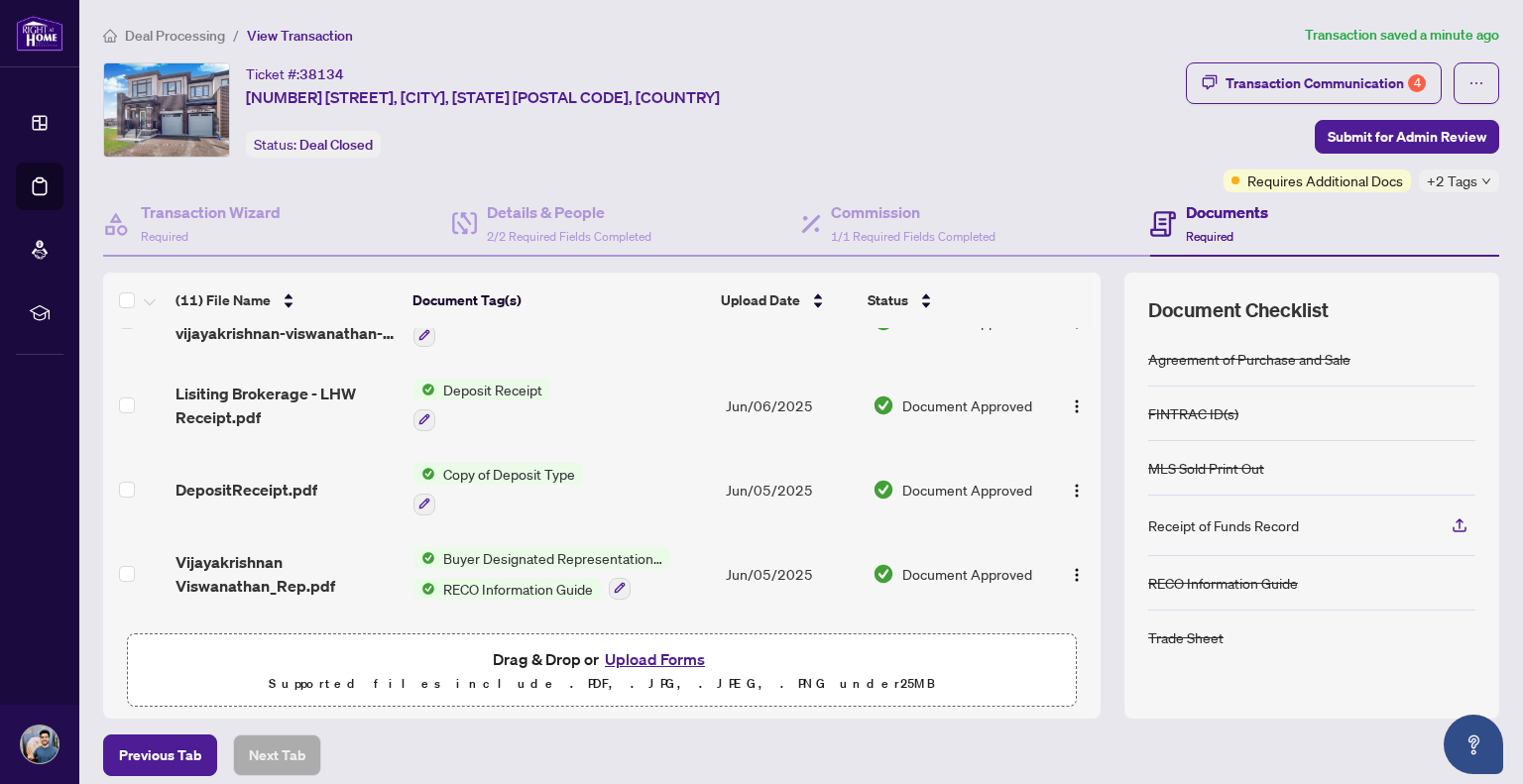 click on "Copy of Deposit Type" at bounding box center [509, 474] 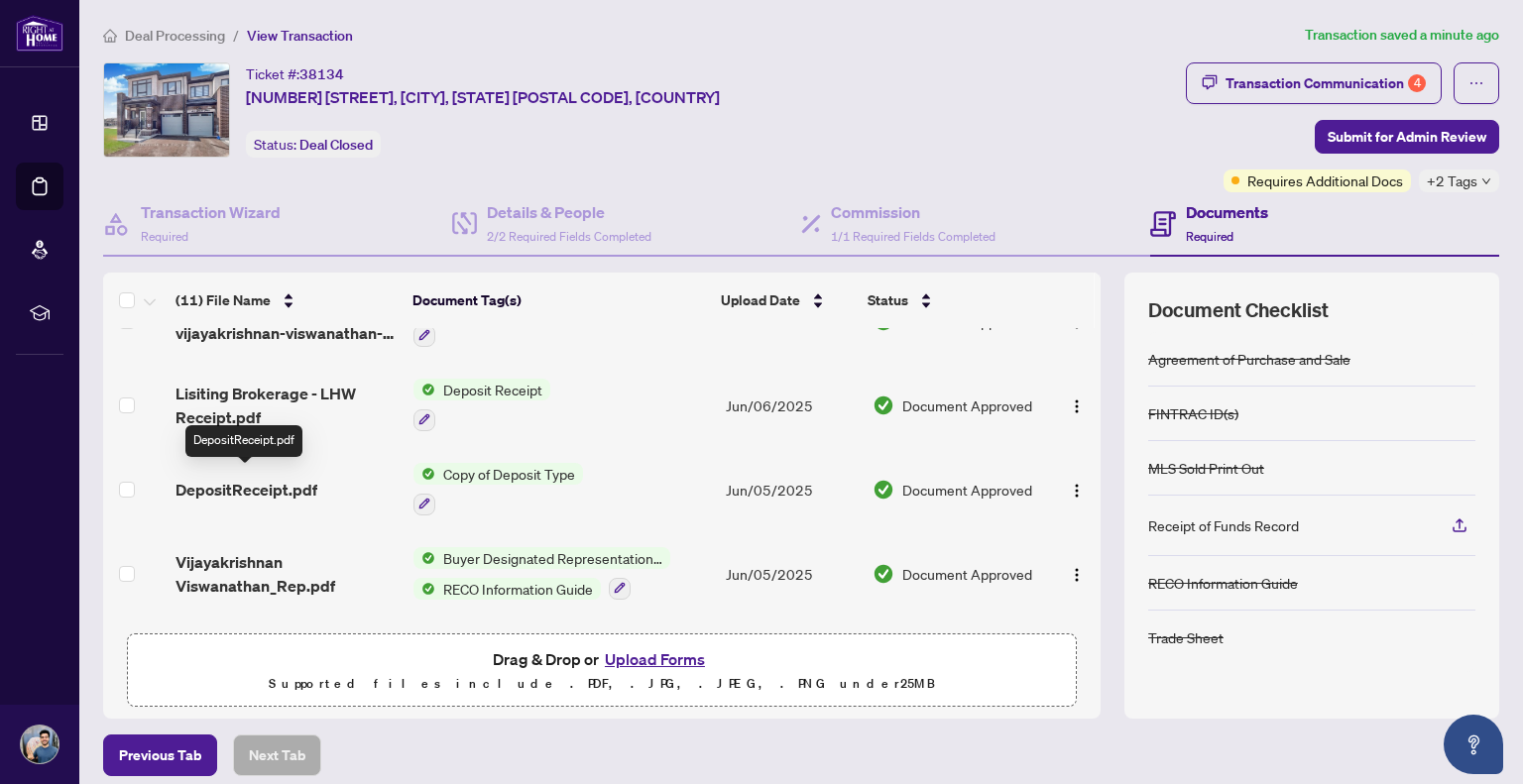 click on "DepositReceipt.pdf" at bounding box center (246, 490) 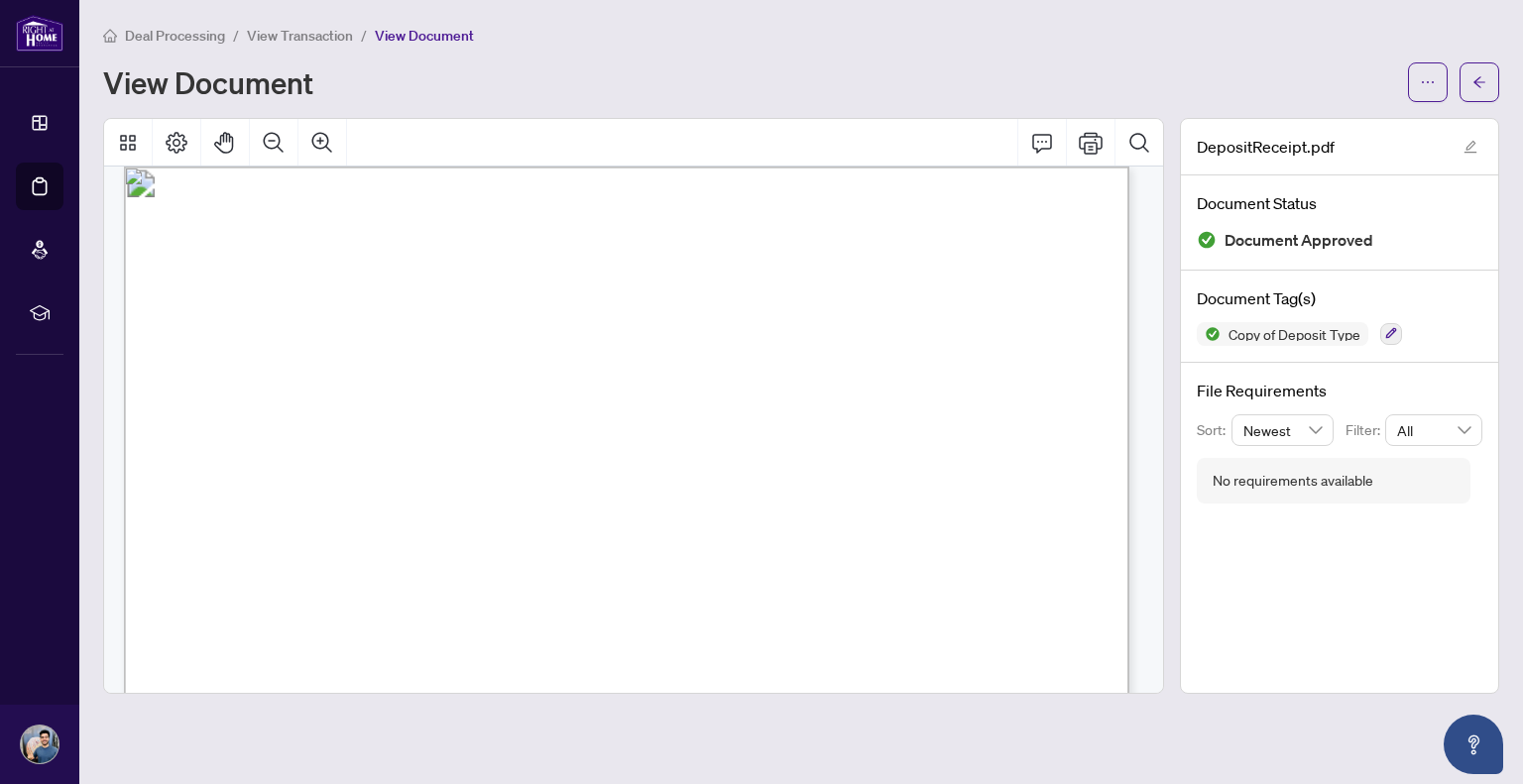 scroll, scrollTop: 0, scrollLeft: 0, axis: both 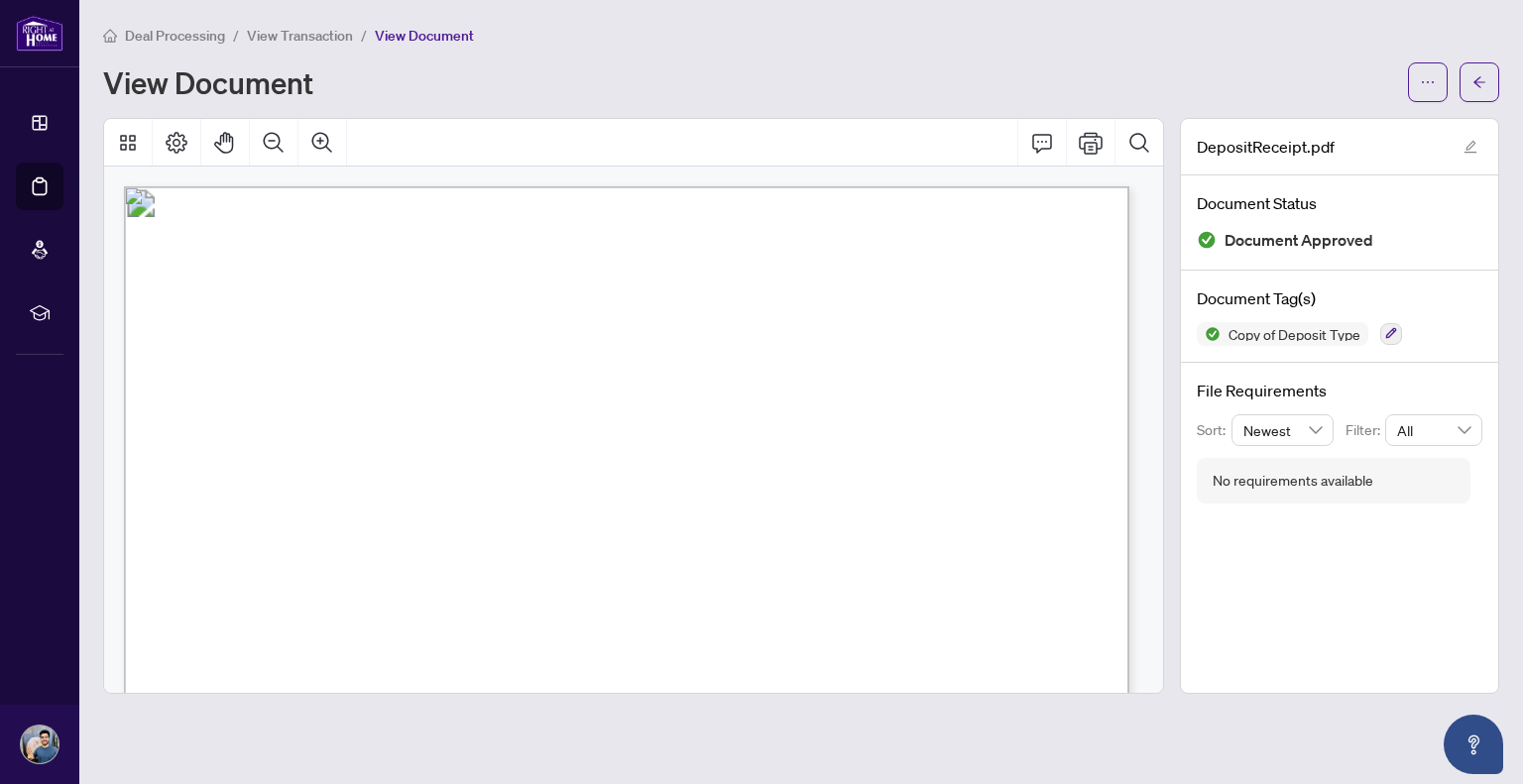 click on "View Transaction" at bounding box center (299, 36) 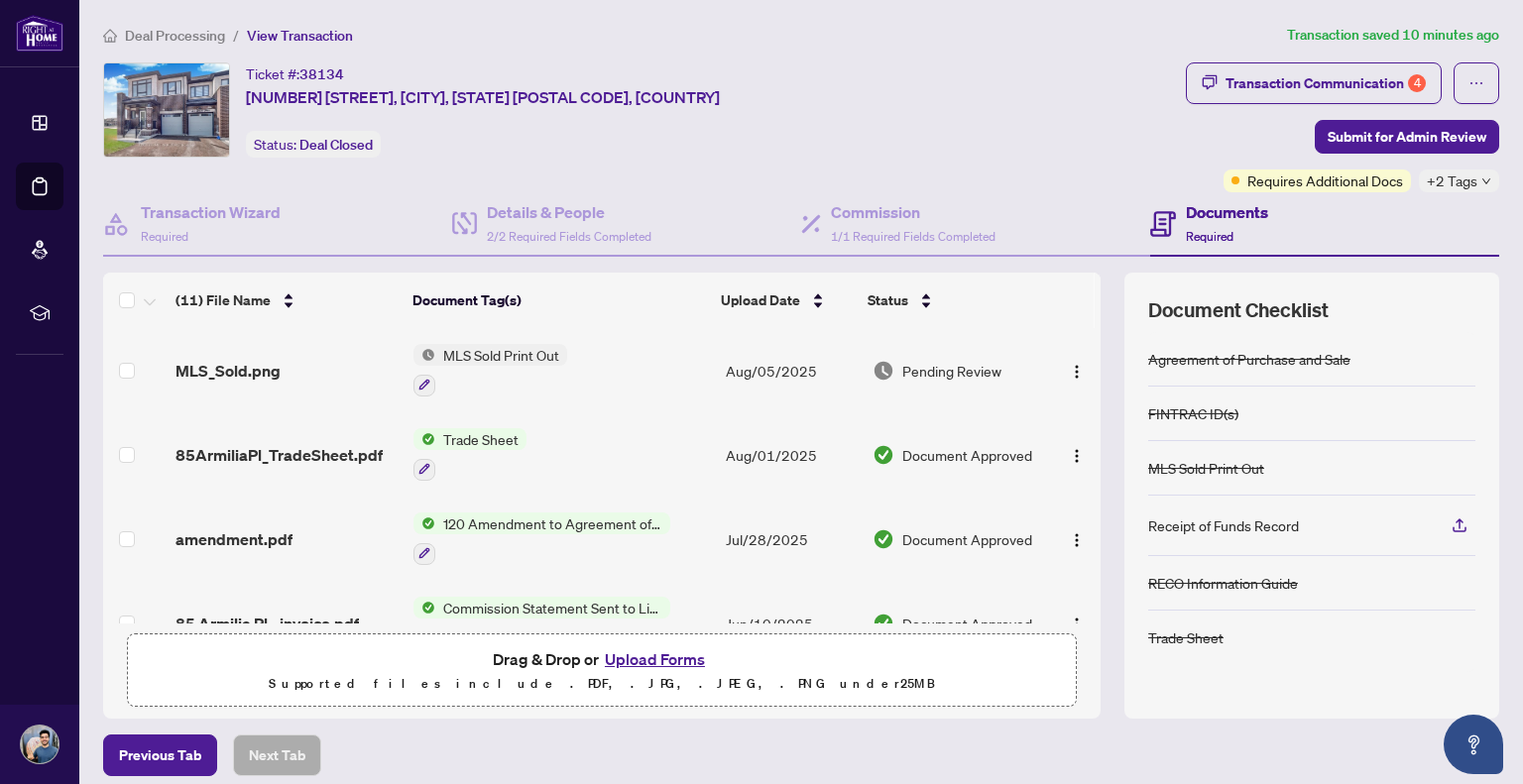 click on "Transaction Communication 4" at bounding box center [1314, 83] 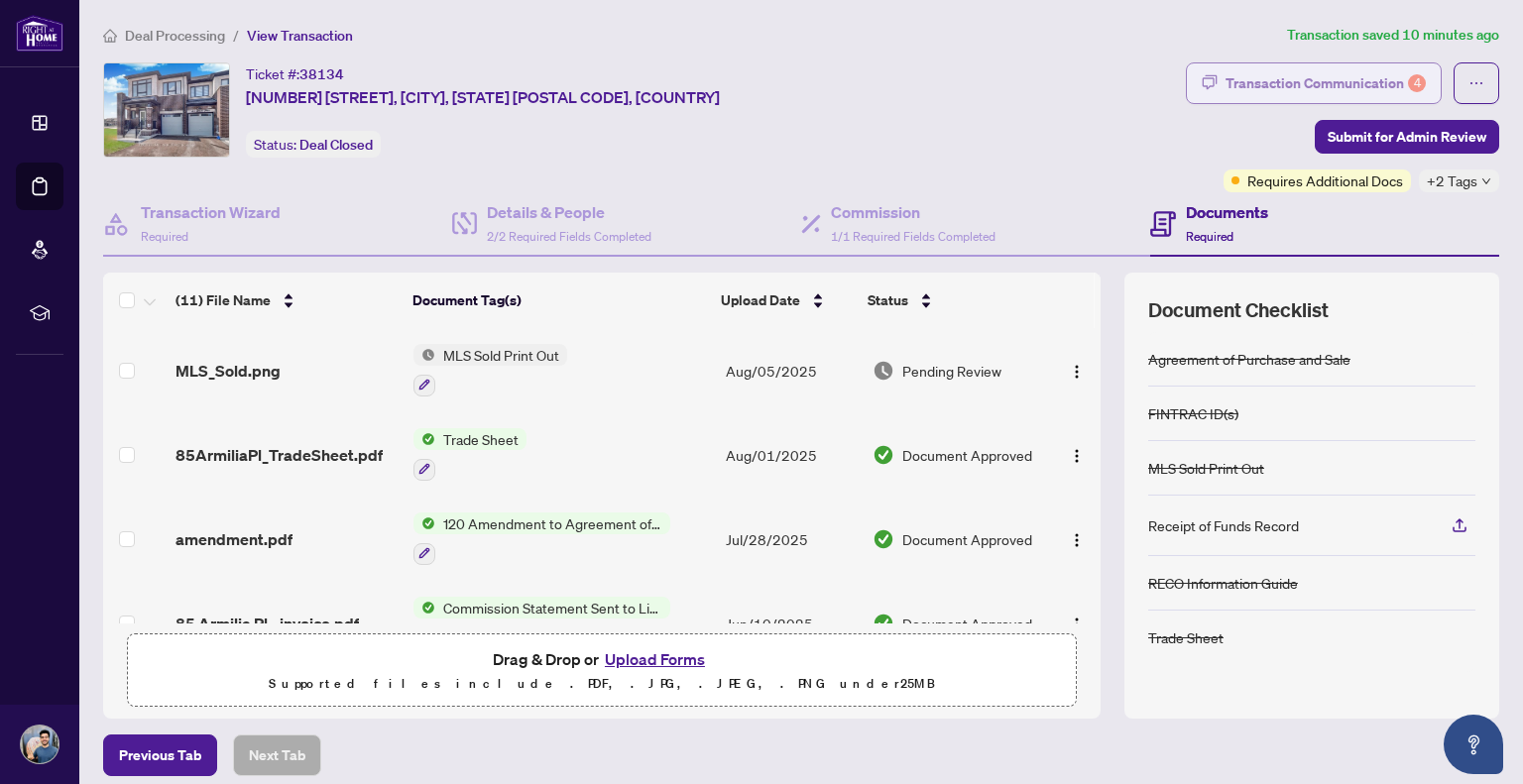 click on "Transaction Communication 4" at bounding box center [1326, 83] 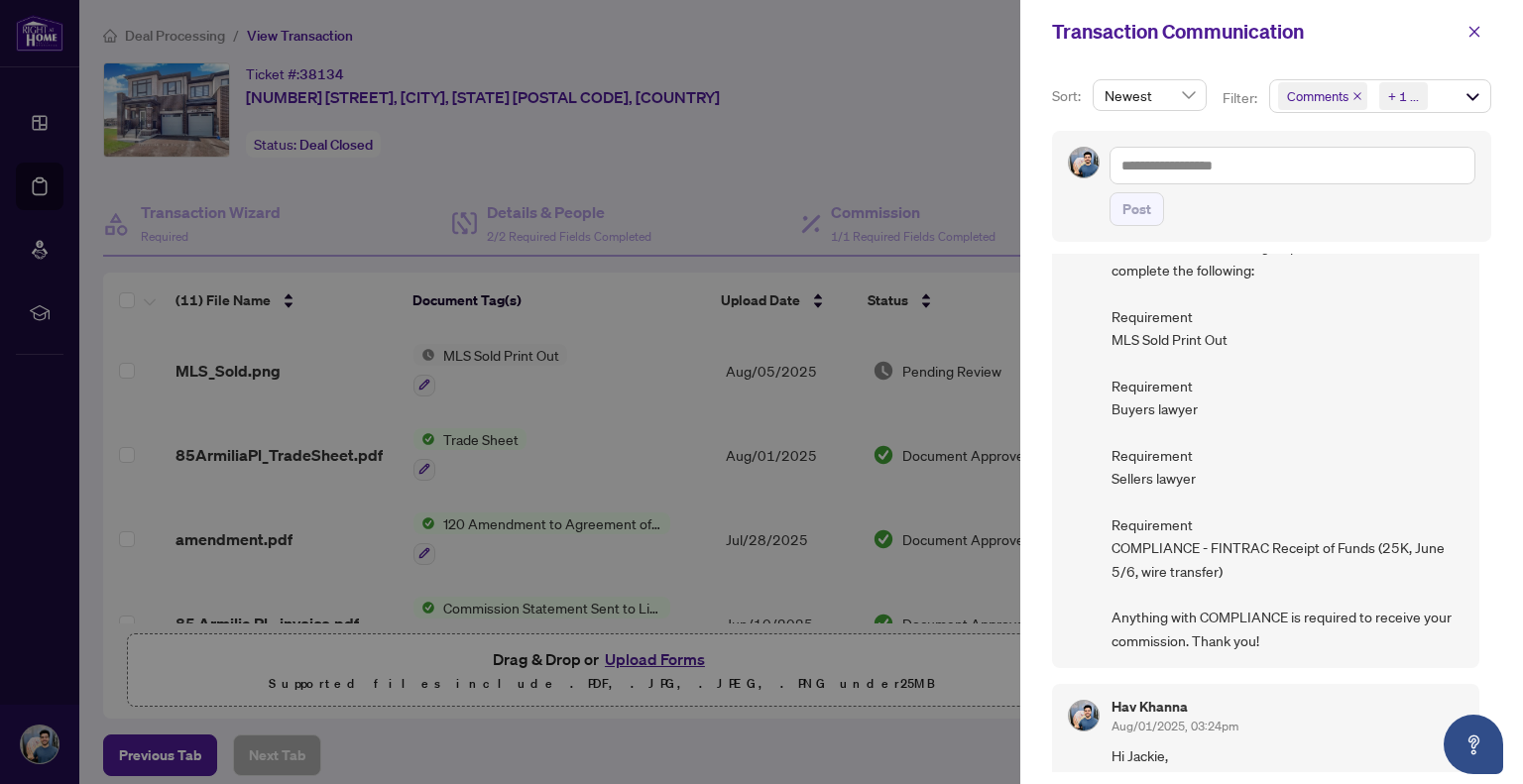 scroll, scrollTop: 138, scrollLeft: 0, axis: vertical 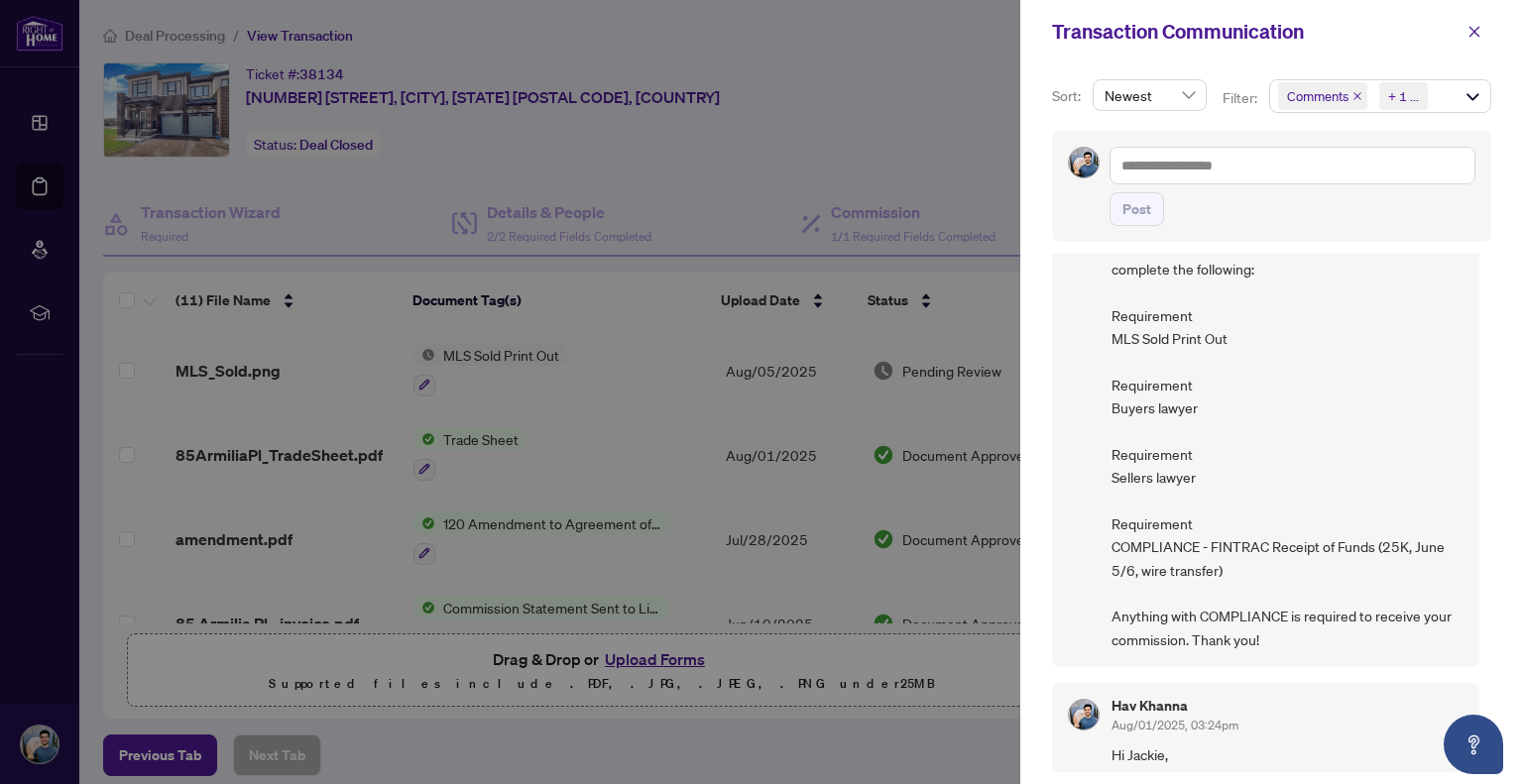 click at bounding box center (762, 392) 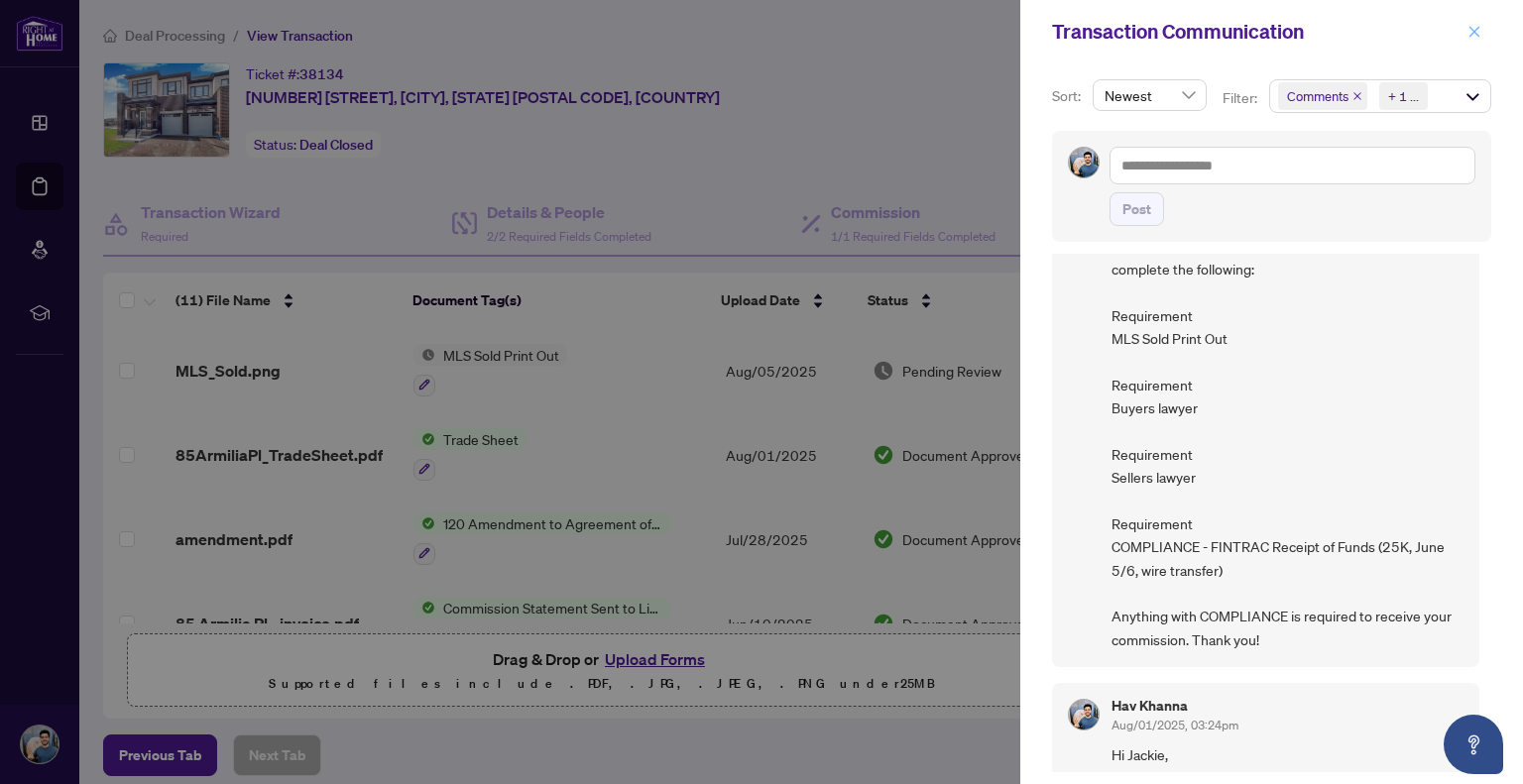 click 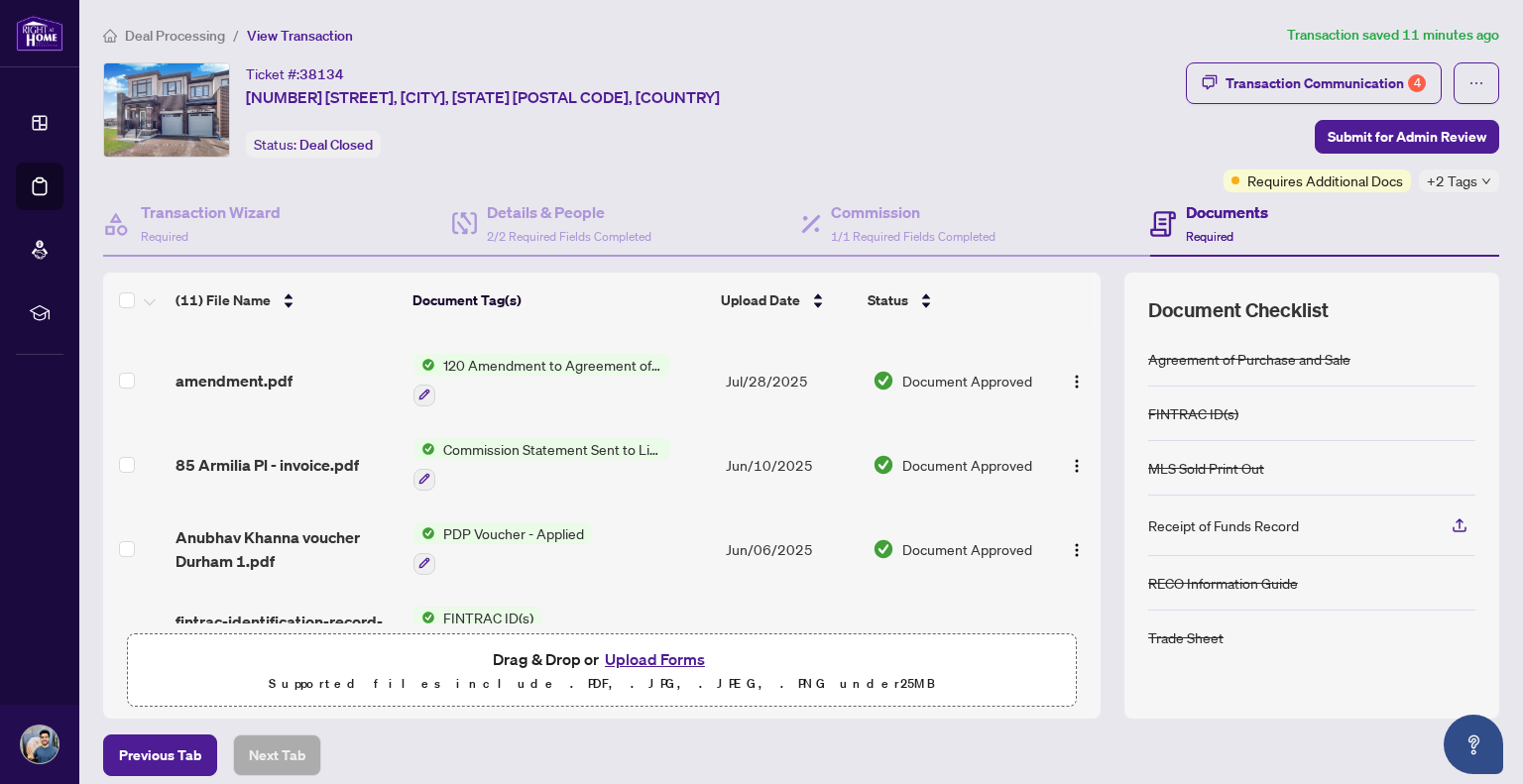scroll, scrollTop: 0, scrollLeft: 0, axis: both 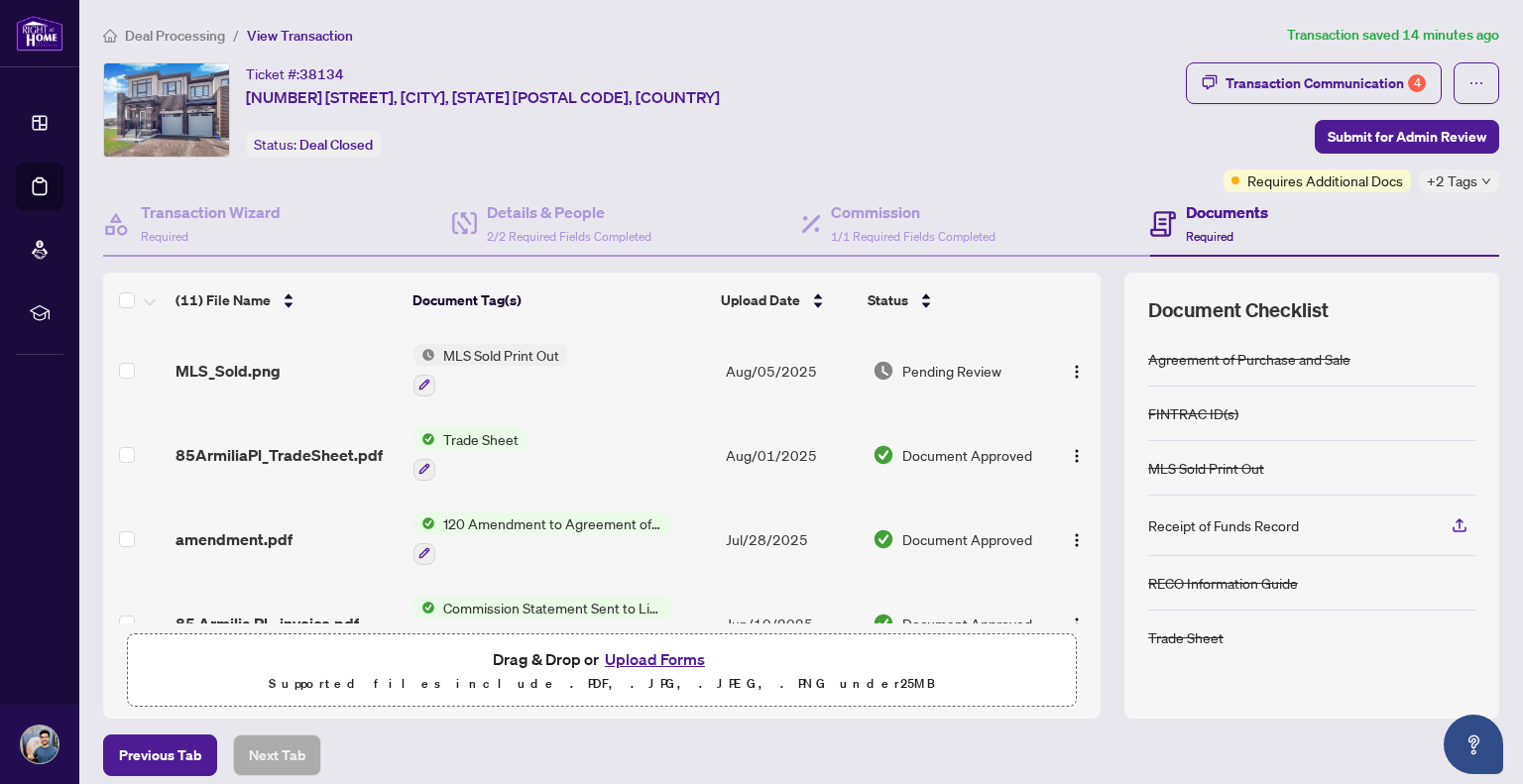 click on "Ticket #:  38134 [NUMBER] [STREET], [CITY], [STATE] [POSTAL CODE], [COUNTRY] Status:   Deal Closed" at bounding box center [641, 127] 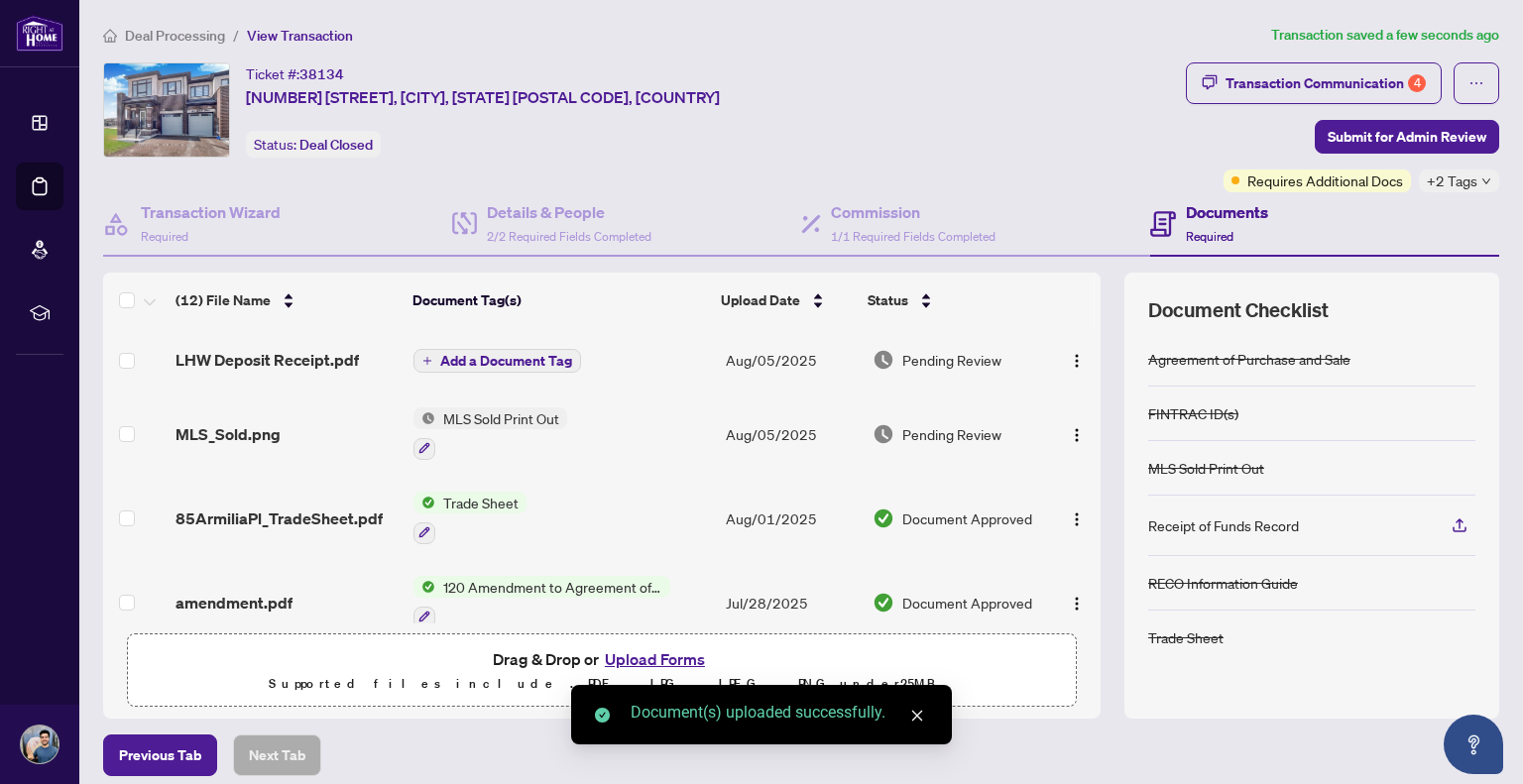 click on "MLS Sold Print Out" at bounding box center [561, 433] 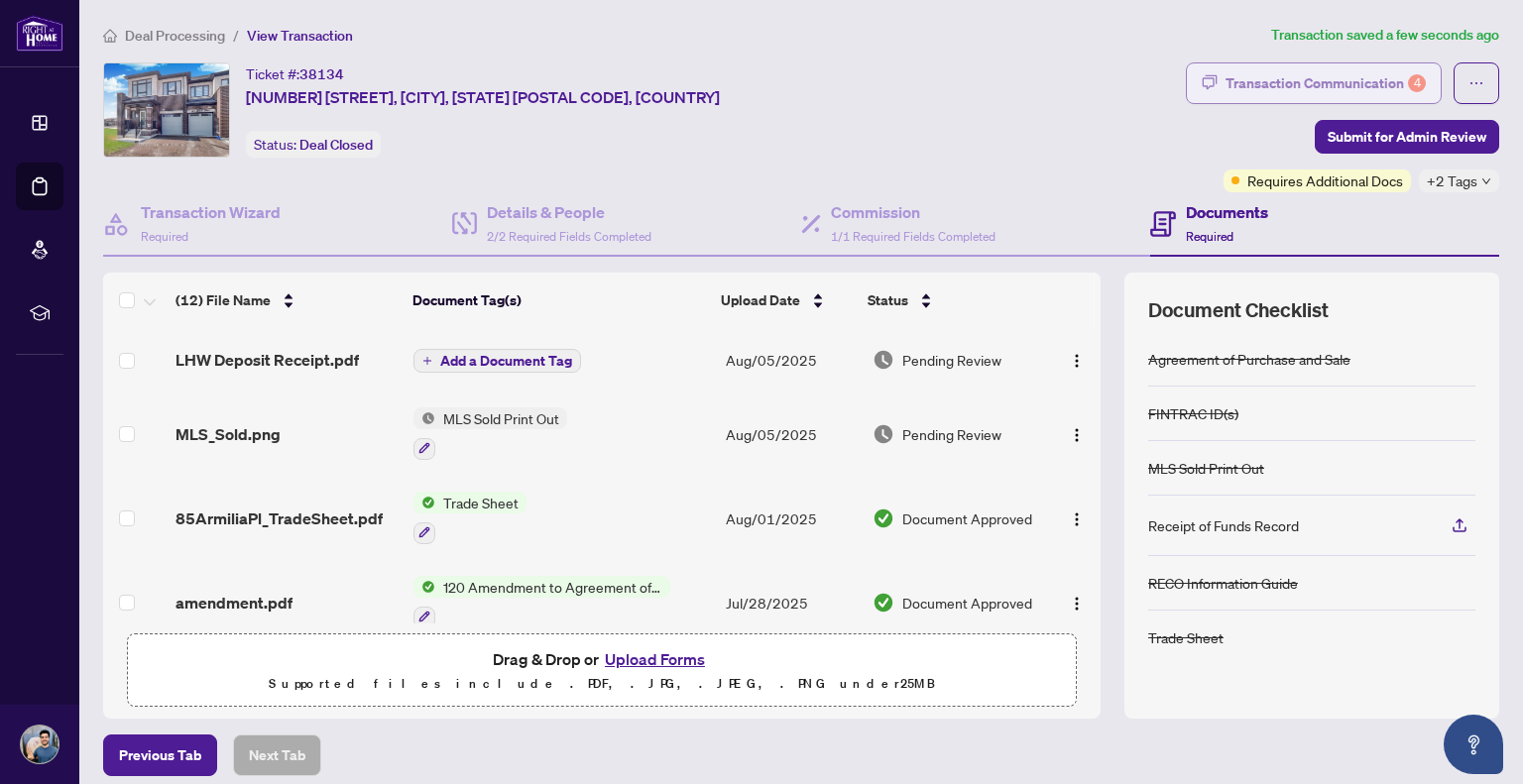 click on "Transaction Communication 4" at bounding box center (1326, 83) 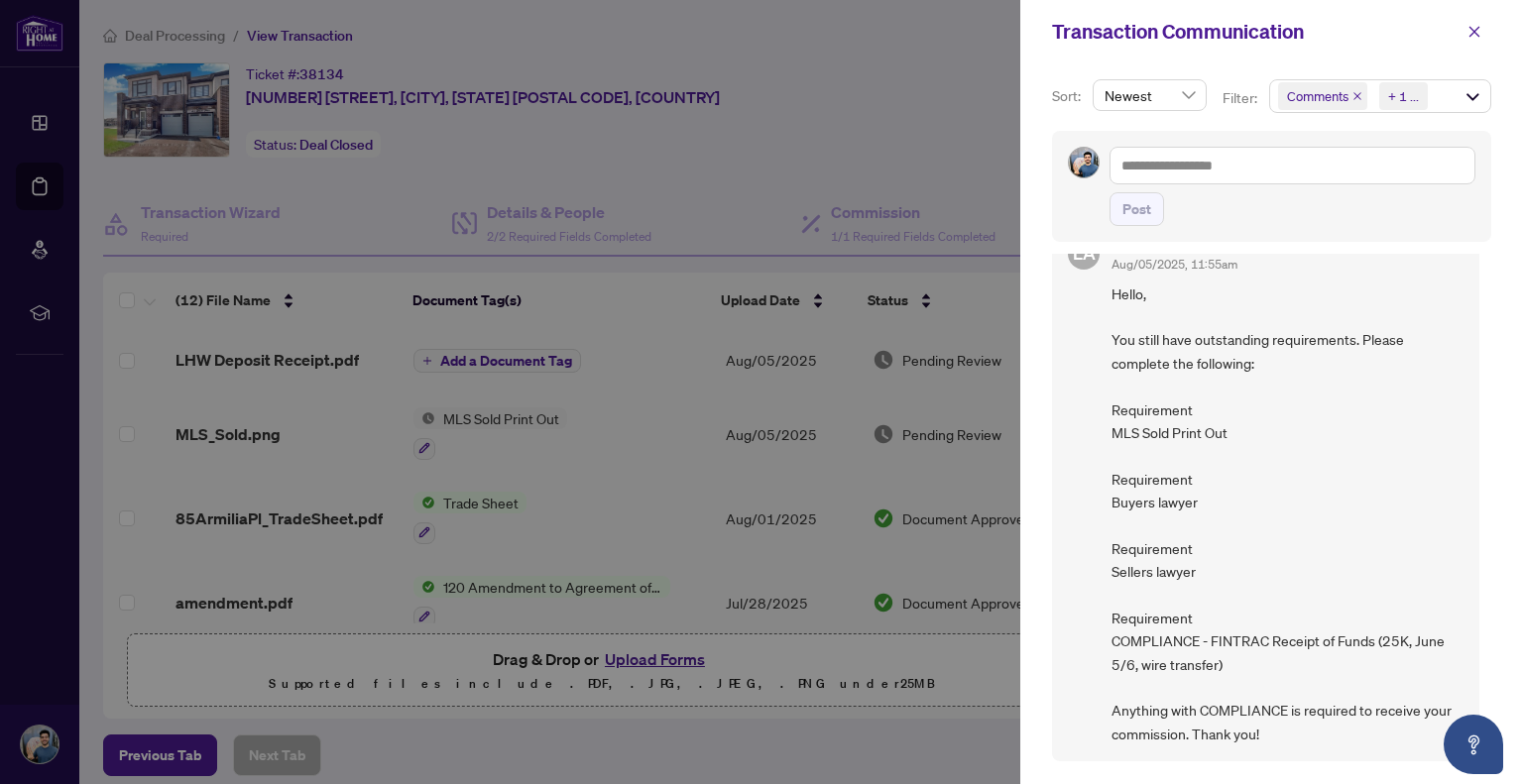 scroll, scrollTop: 0, scrollLeft: 0, axis: both 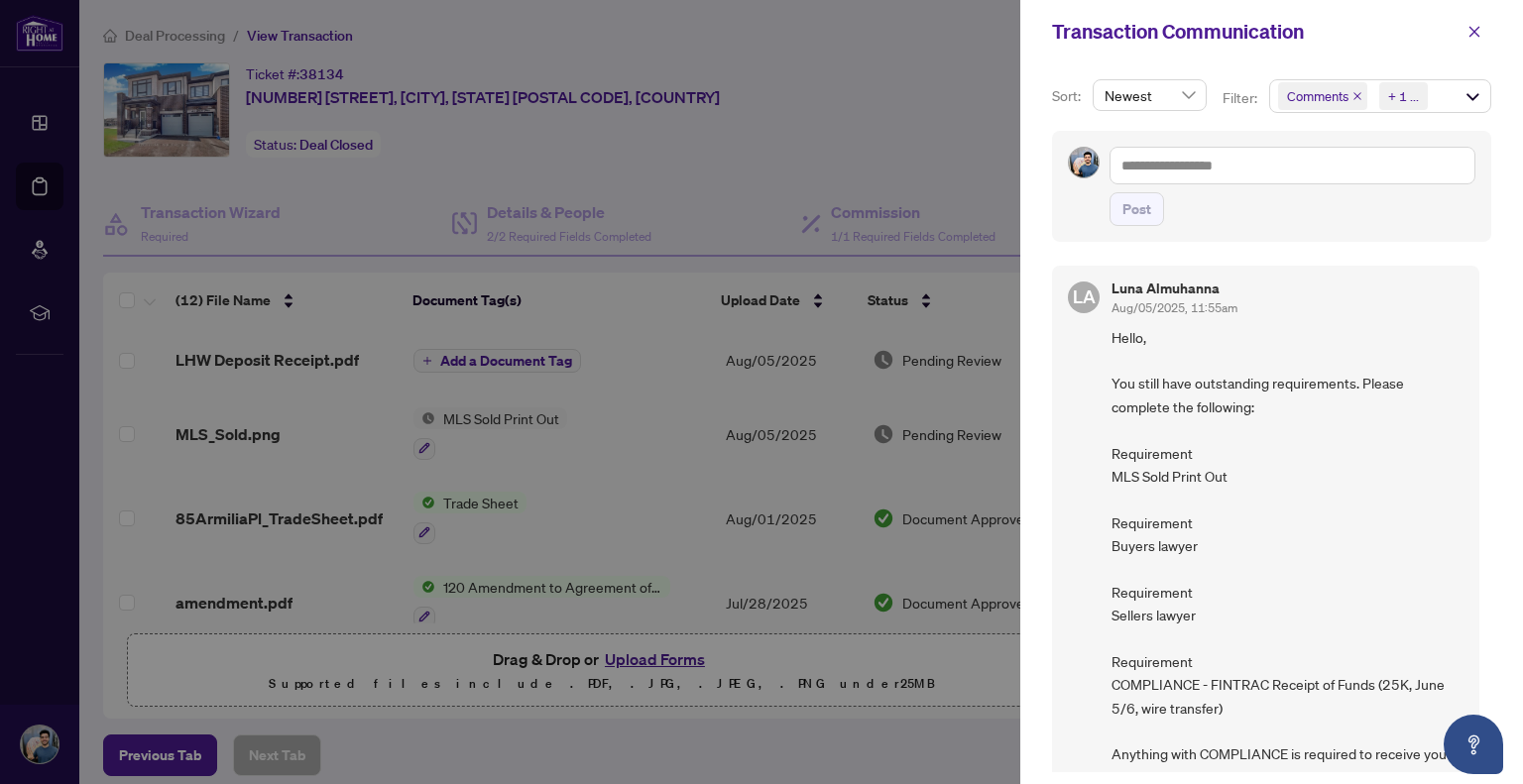 click on "Post" at bounding box center (1292, 186) 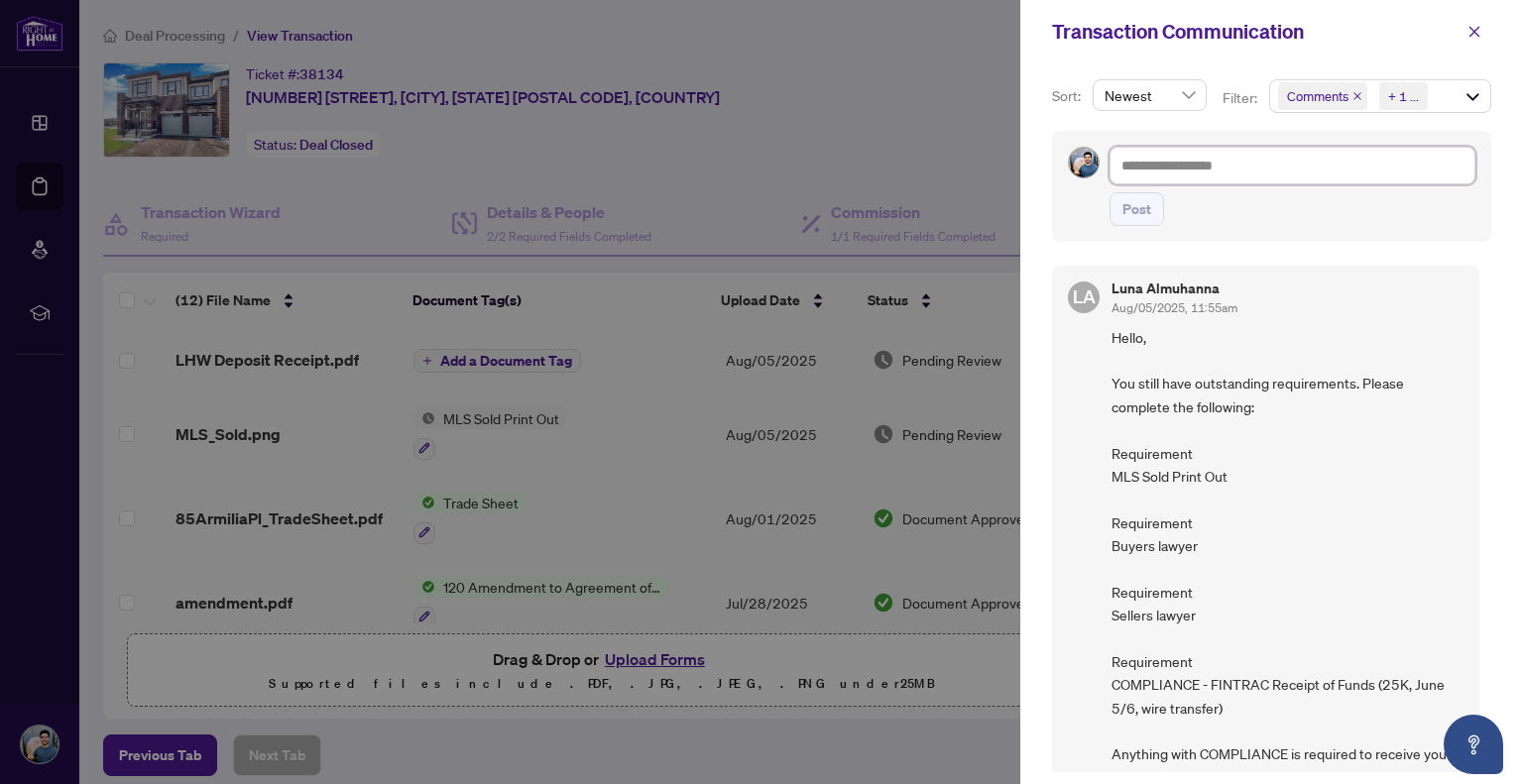 click at bounding box center (1292, 166) 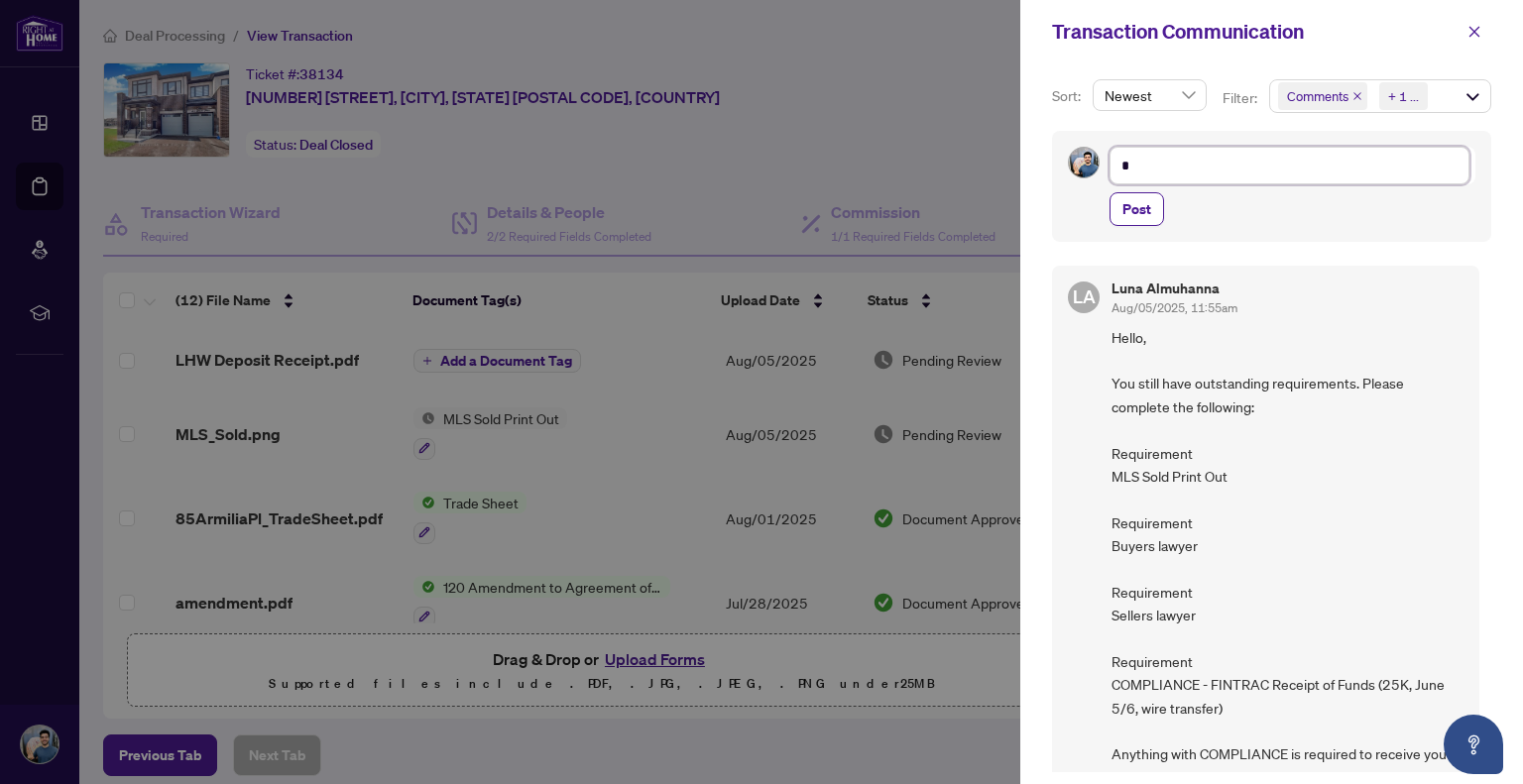 type on "**" 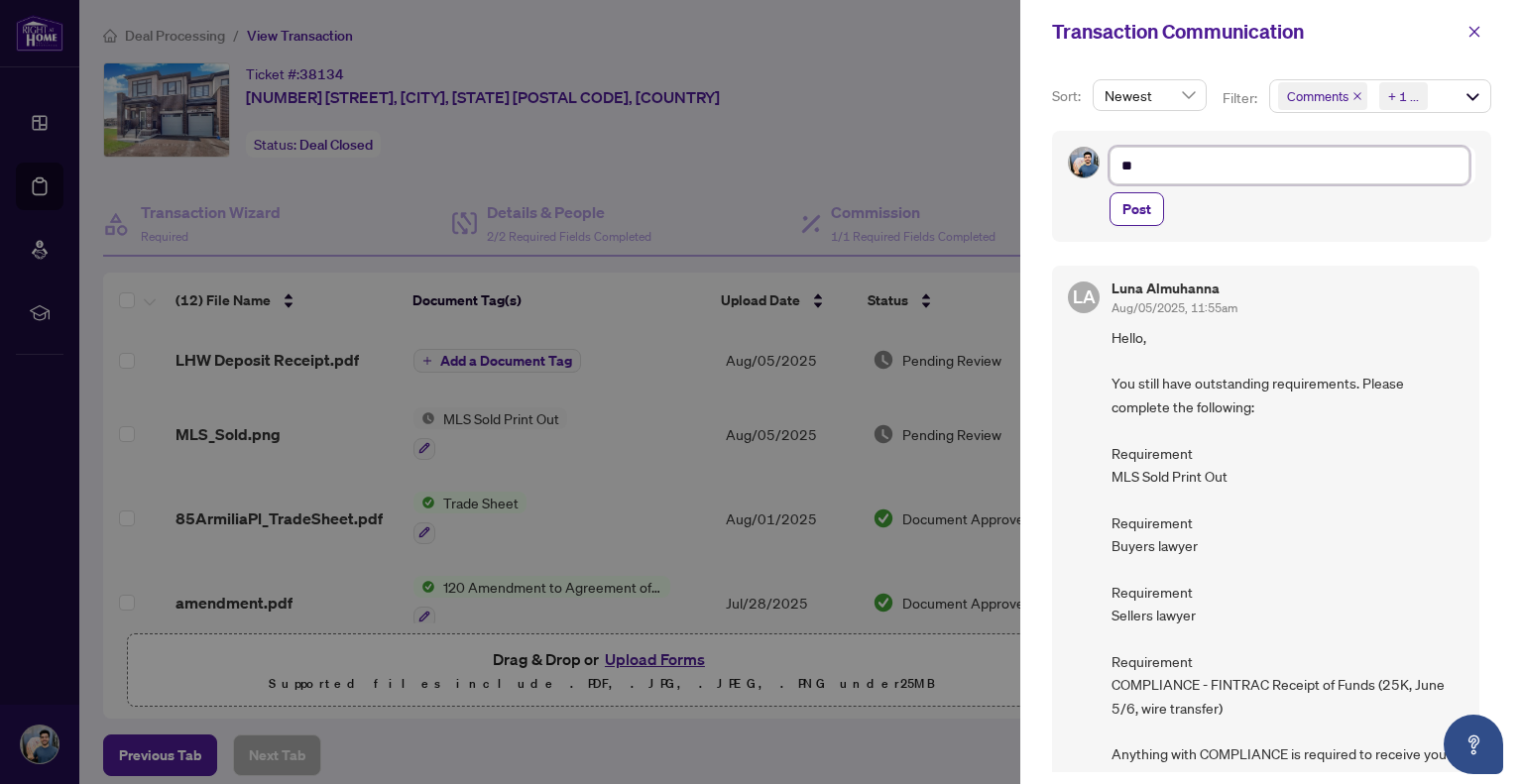 type on "*" 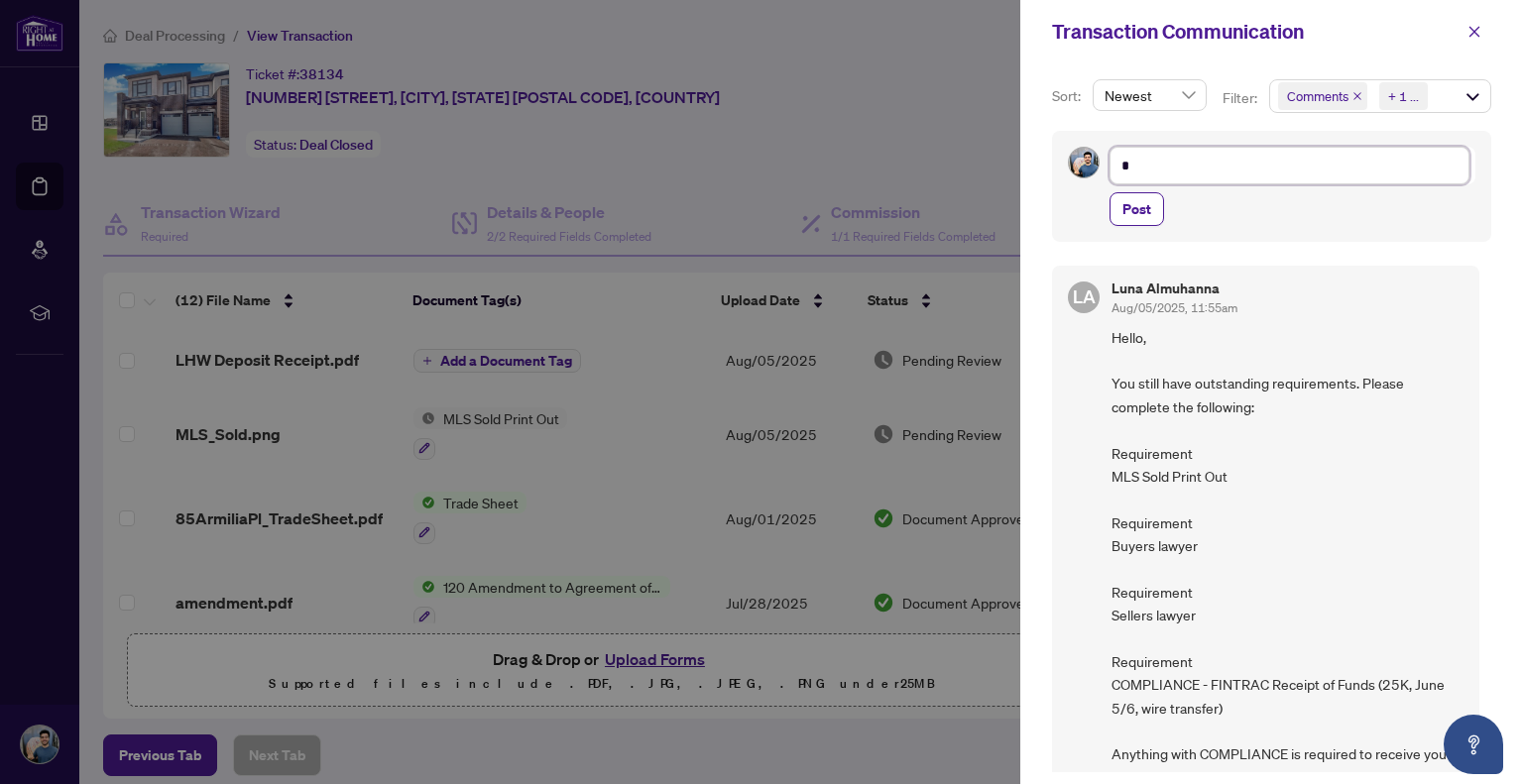 type on "**********" 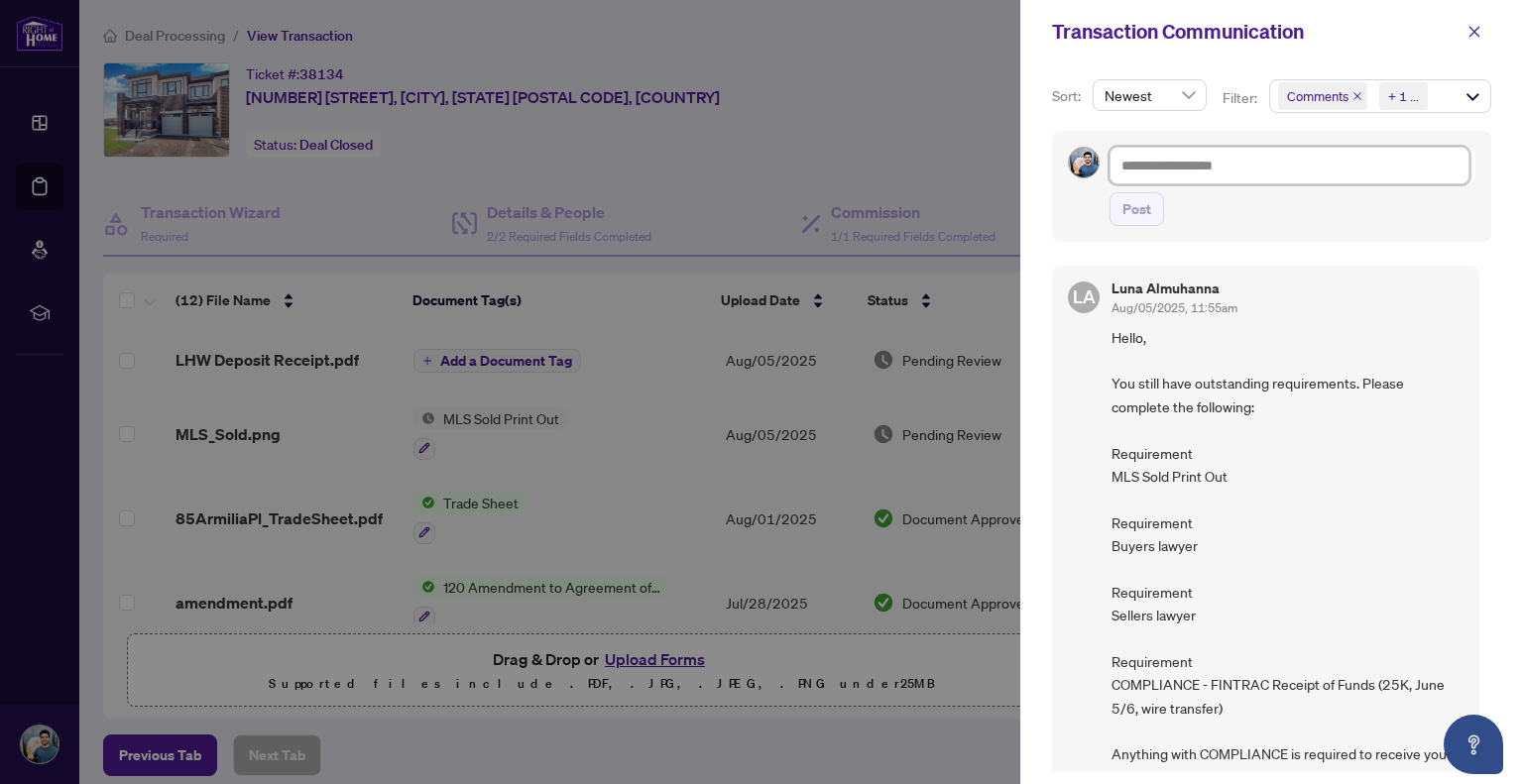 type on "*" 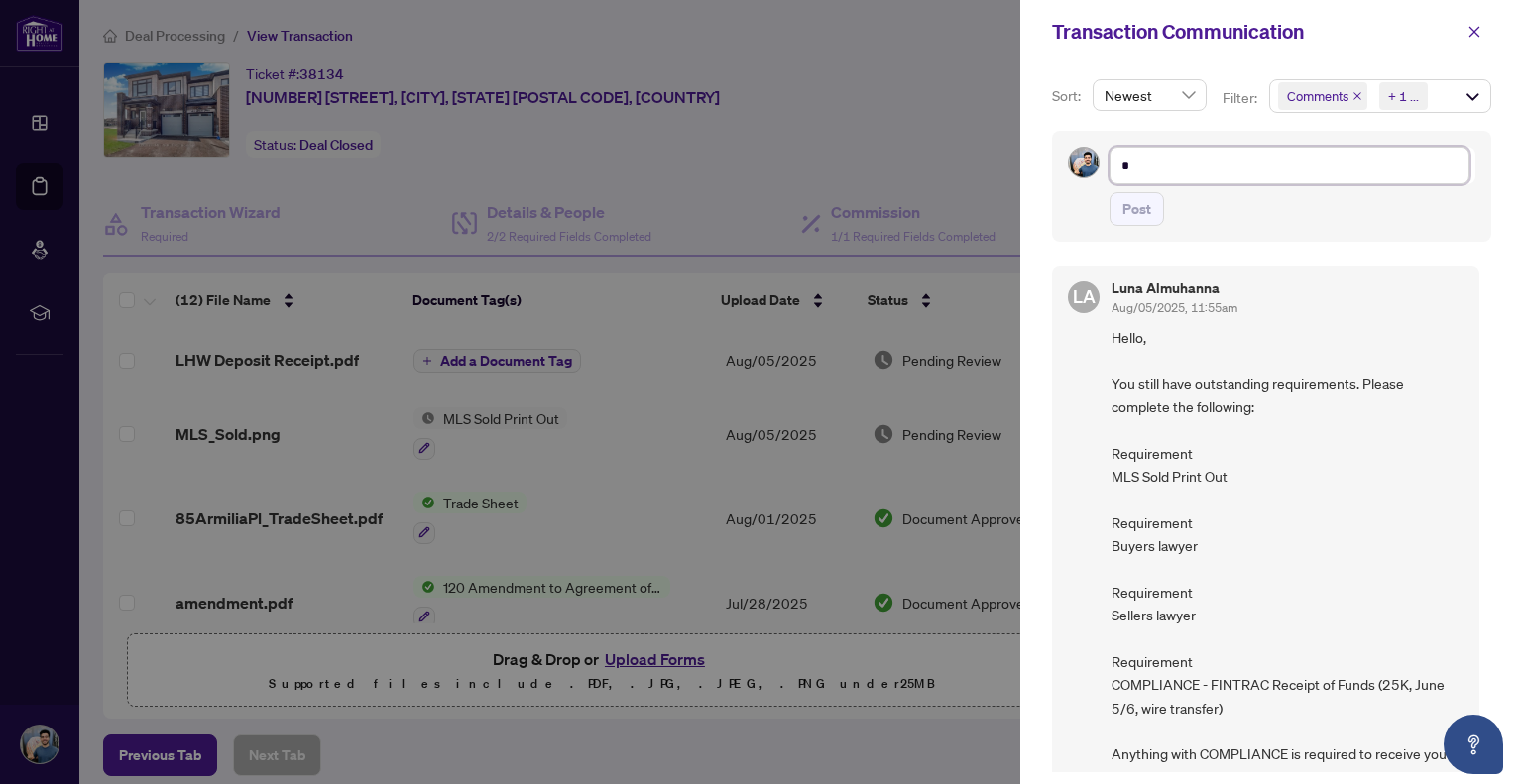 type on "**" 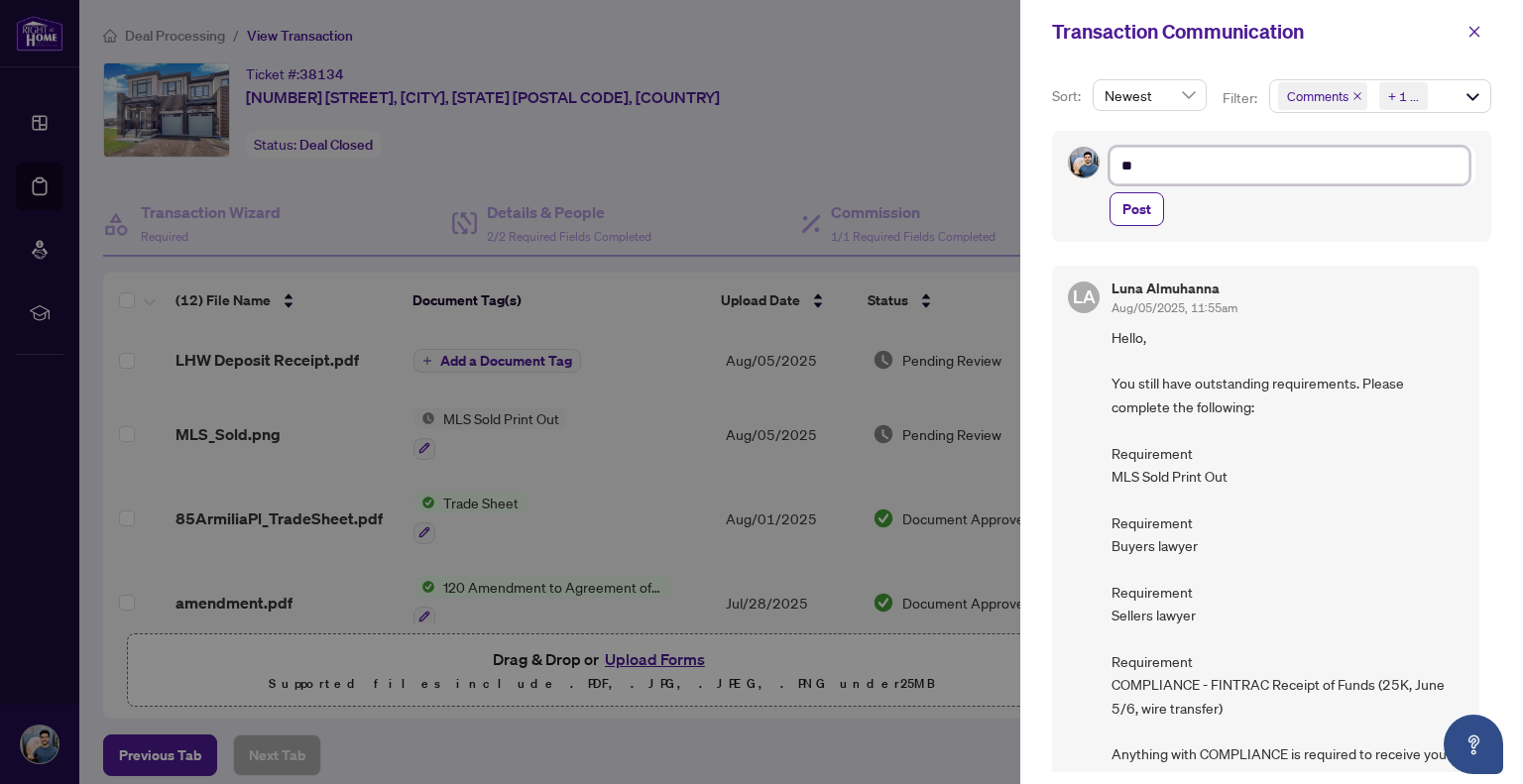 type on "**" 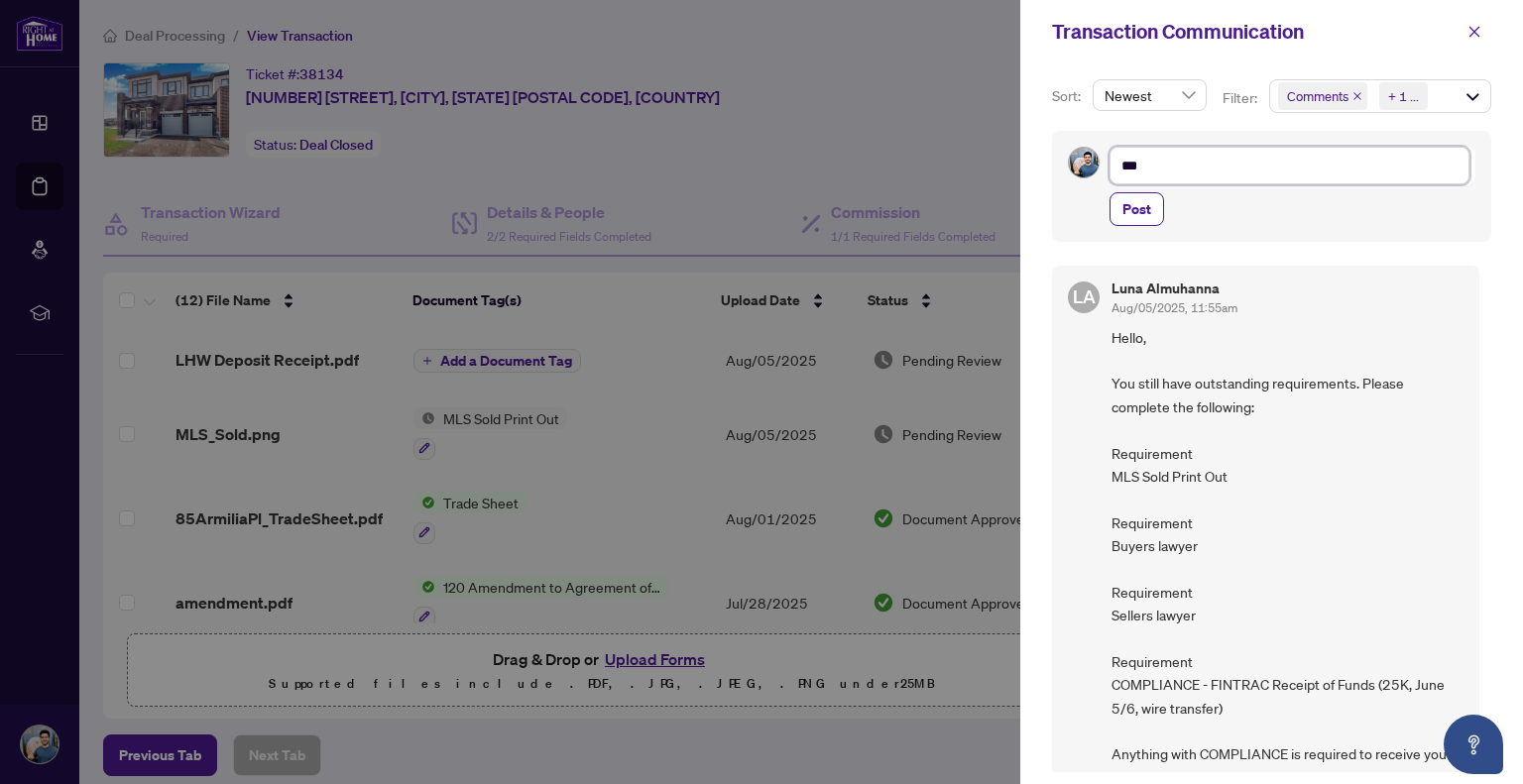 type on "****" 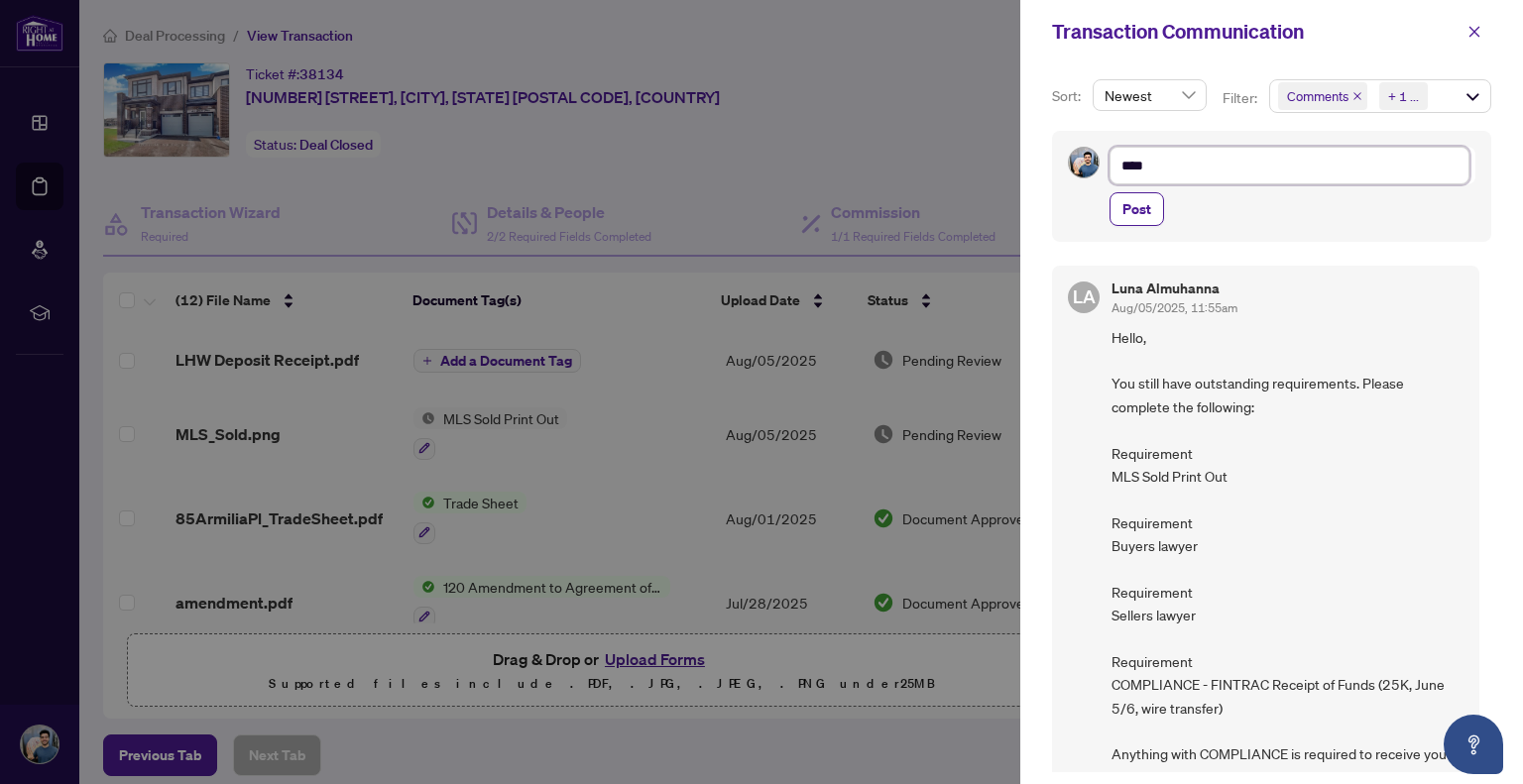 type on "*****" 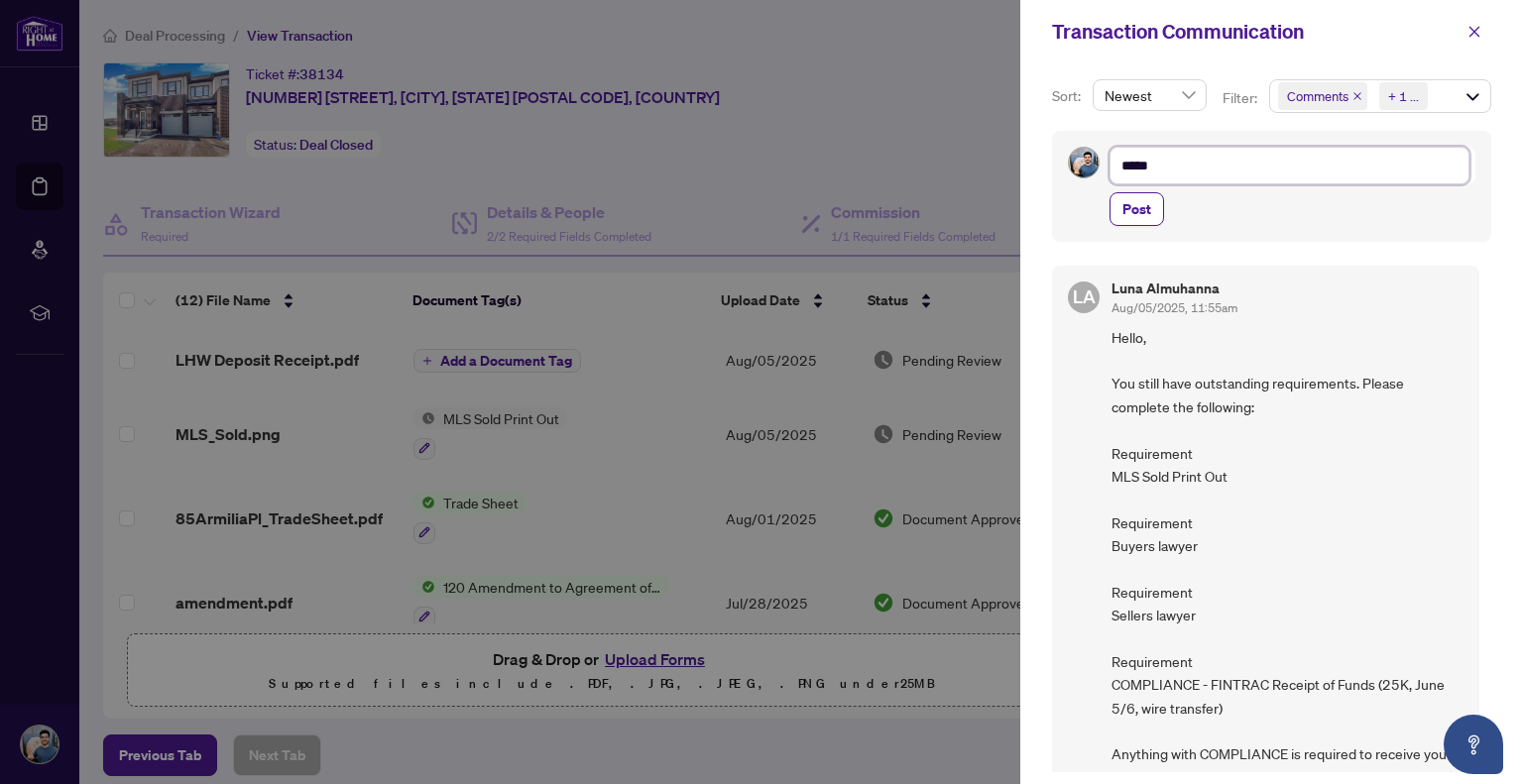type on "****" 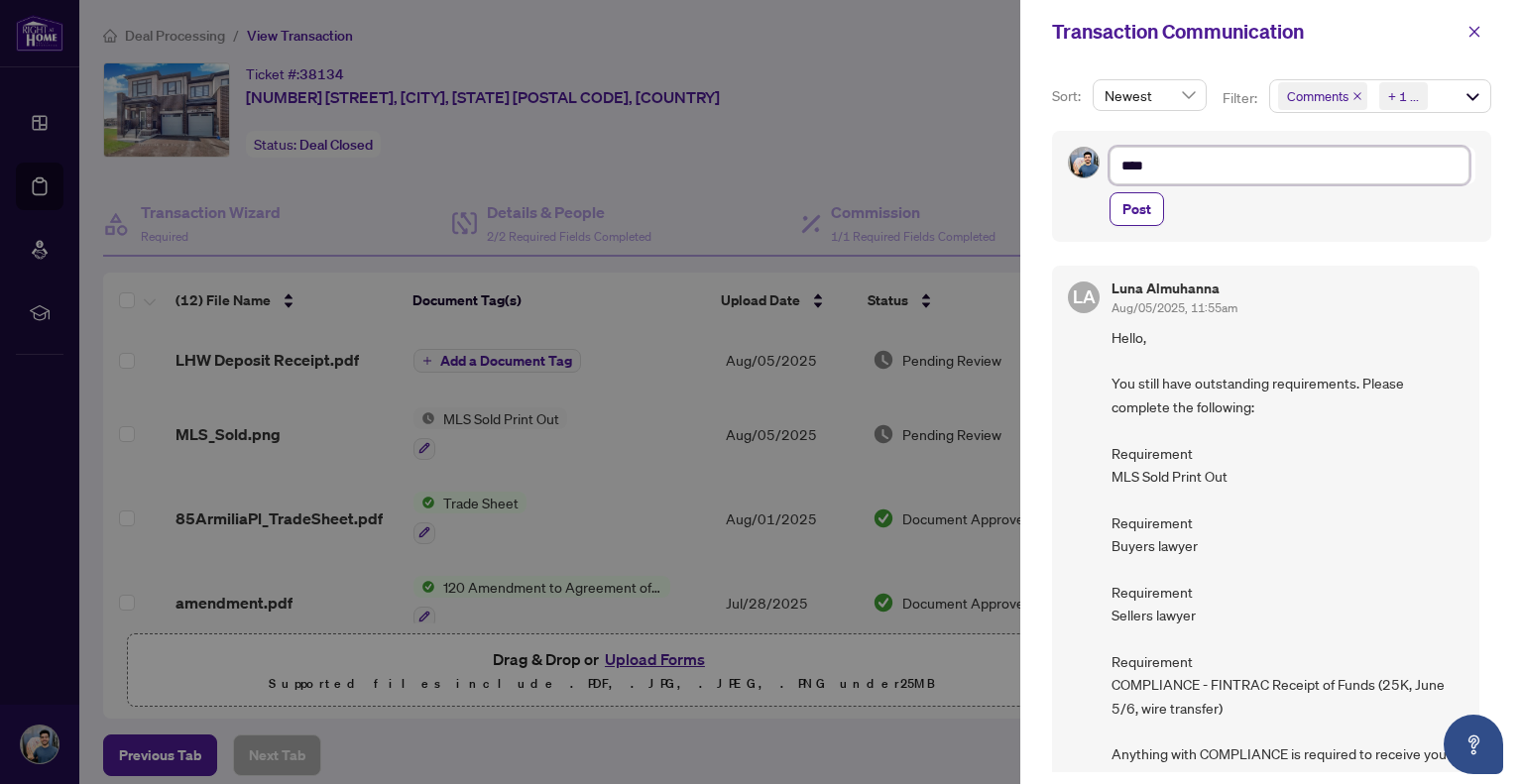 type on "*****" 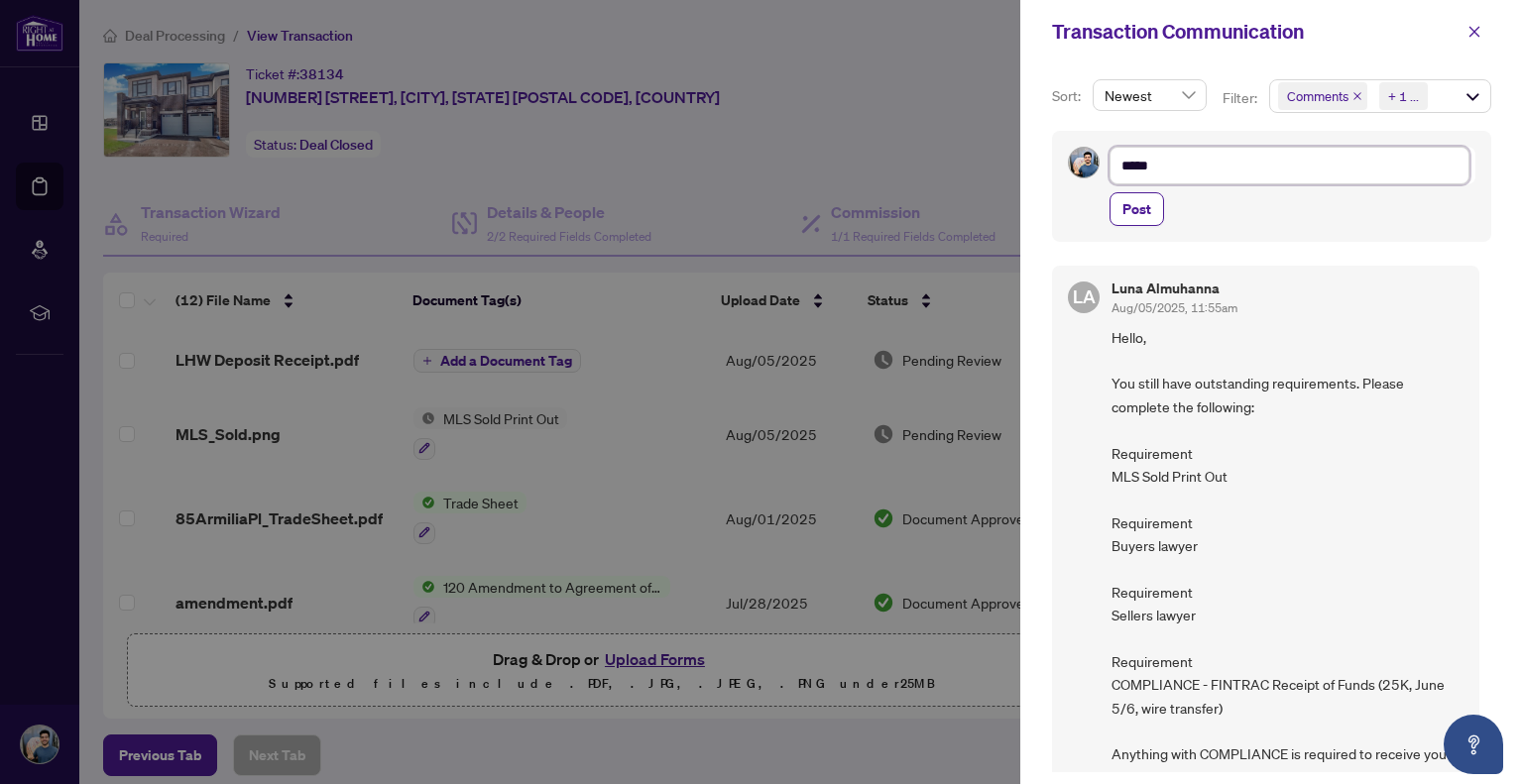 type on "******" 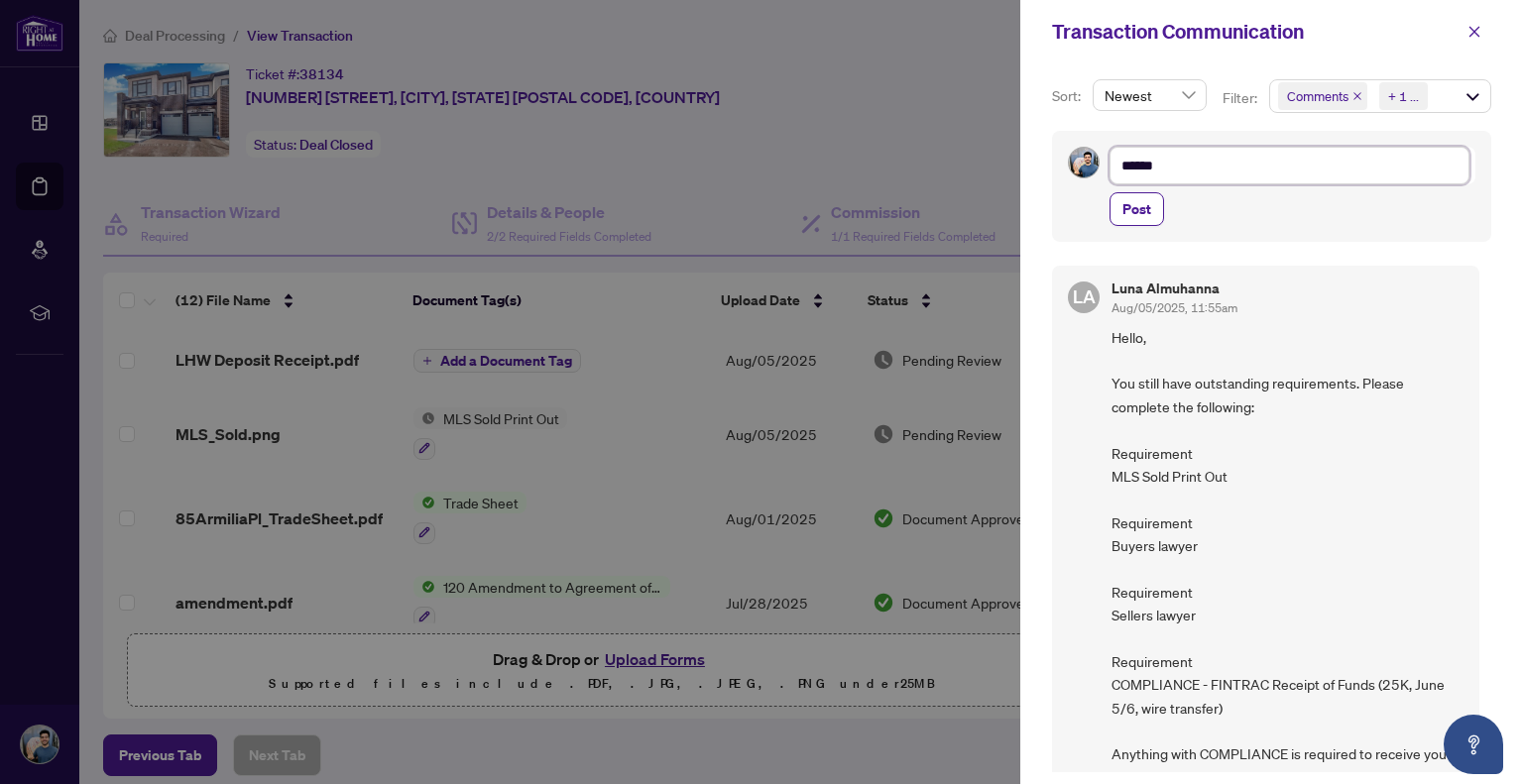 type on "*******" 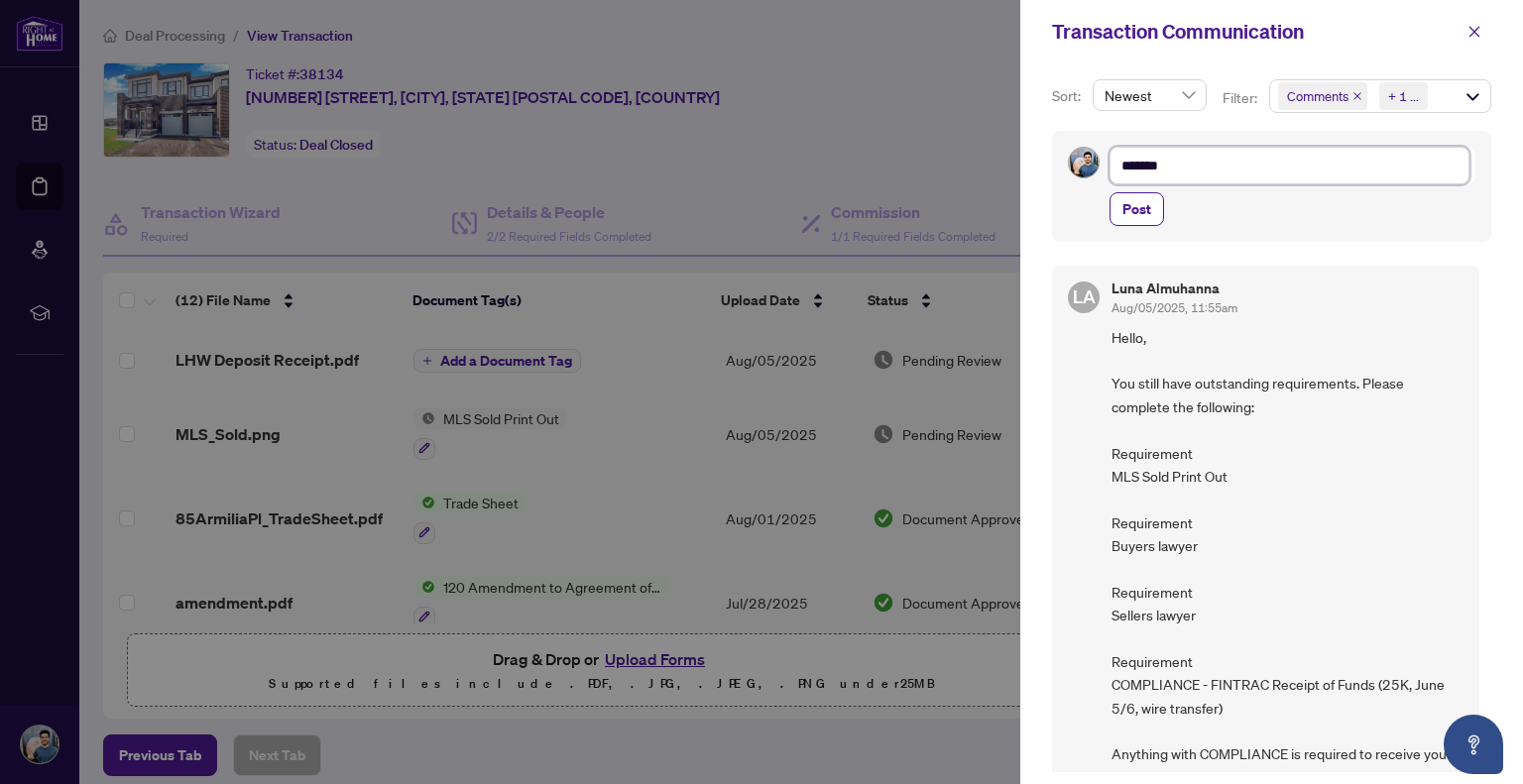 type on "********" 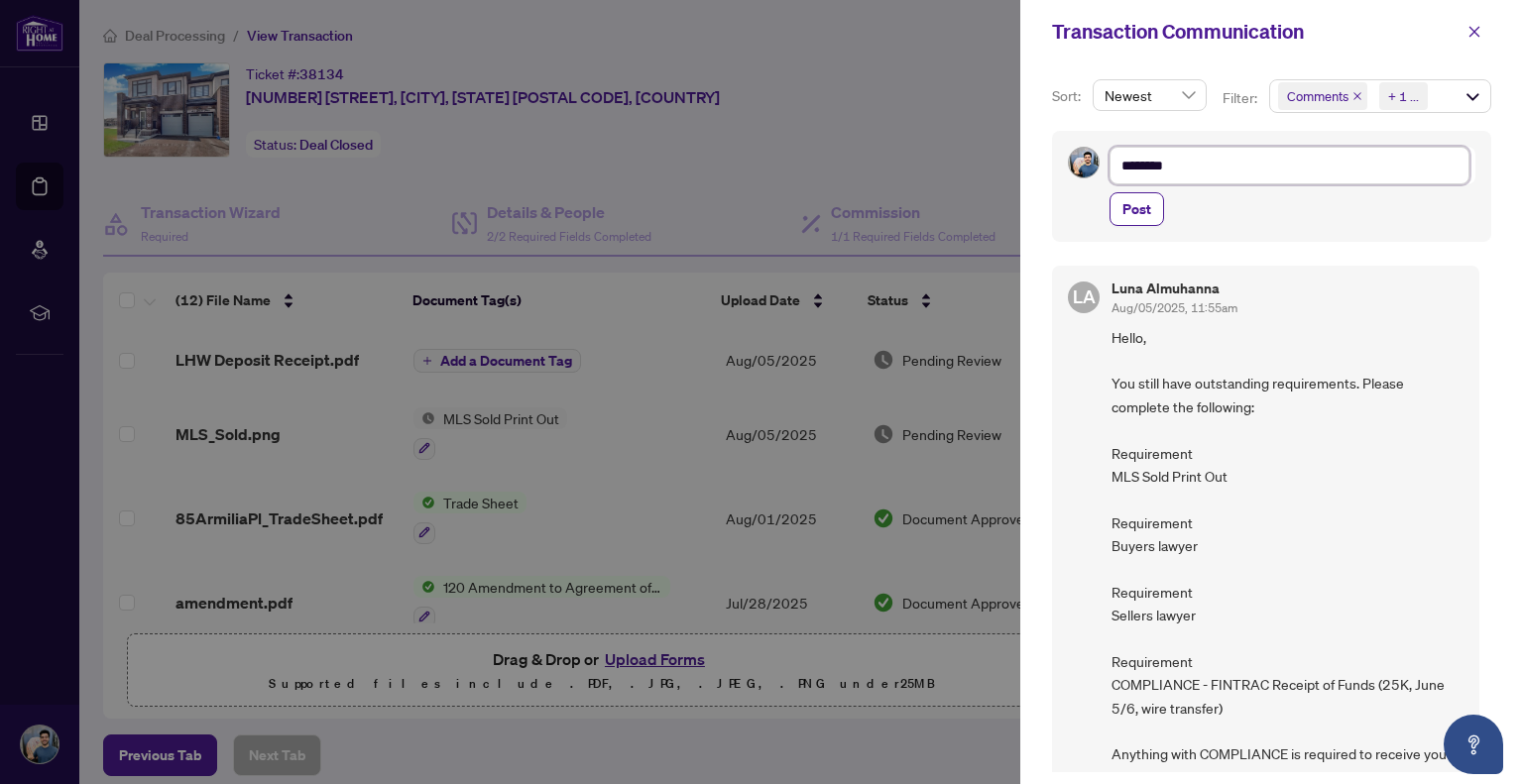 type on "********" 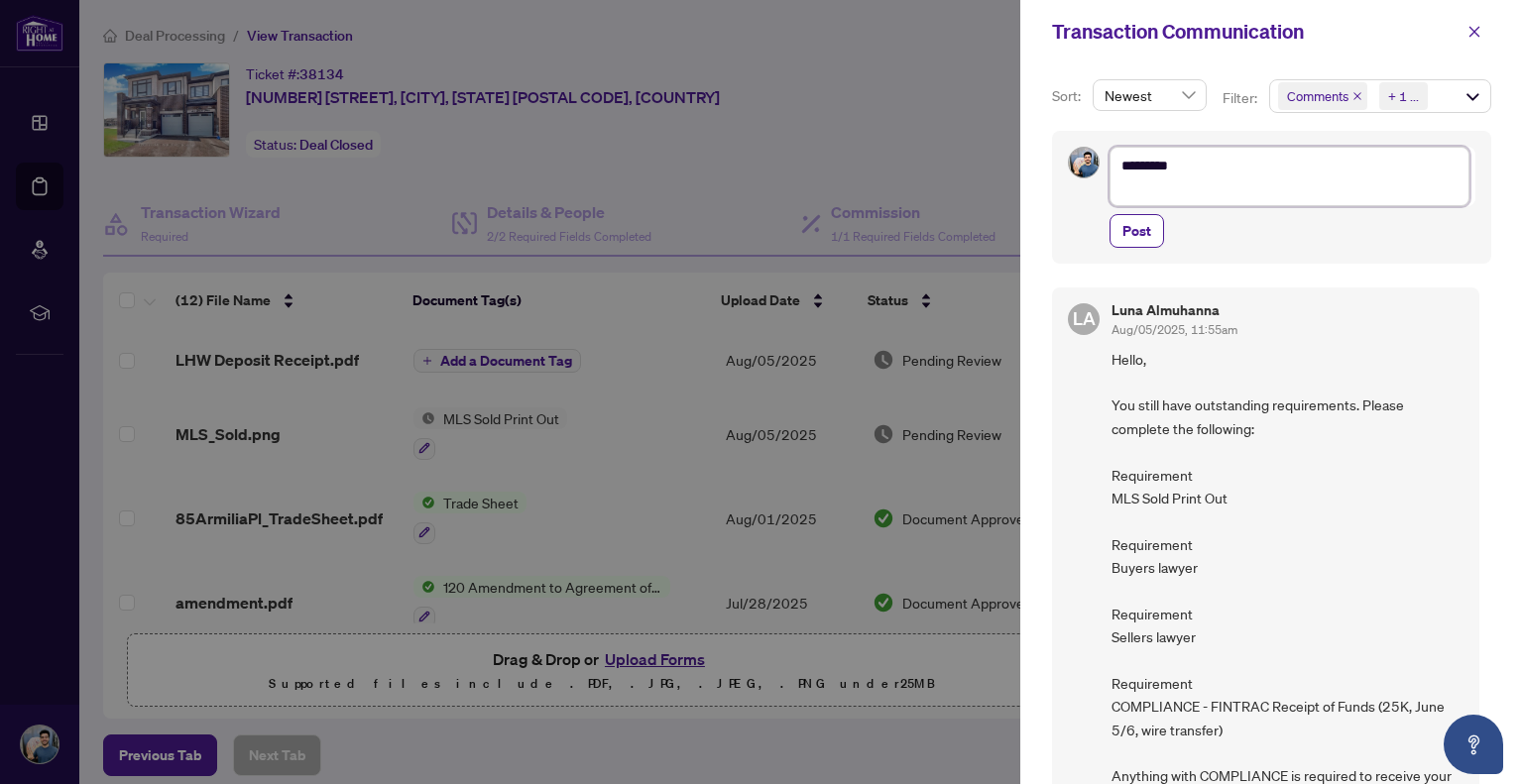 type on "********
*" 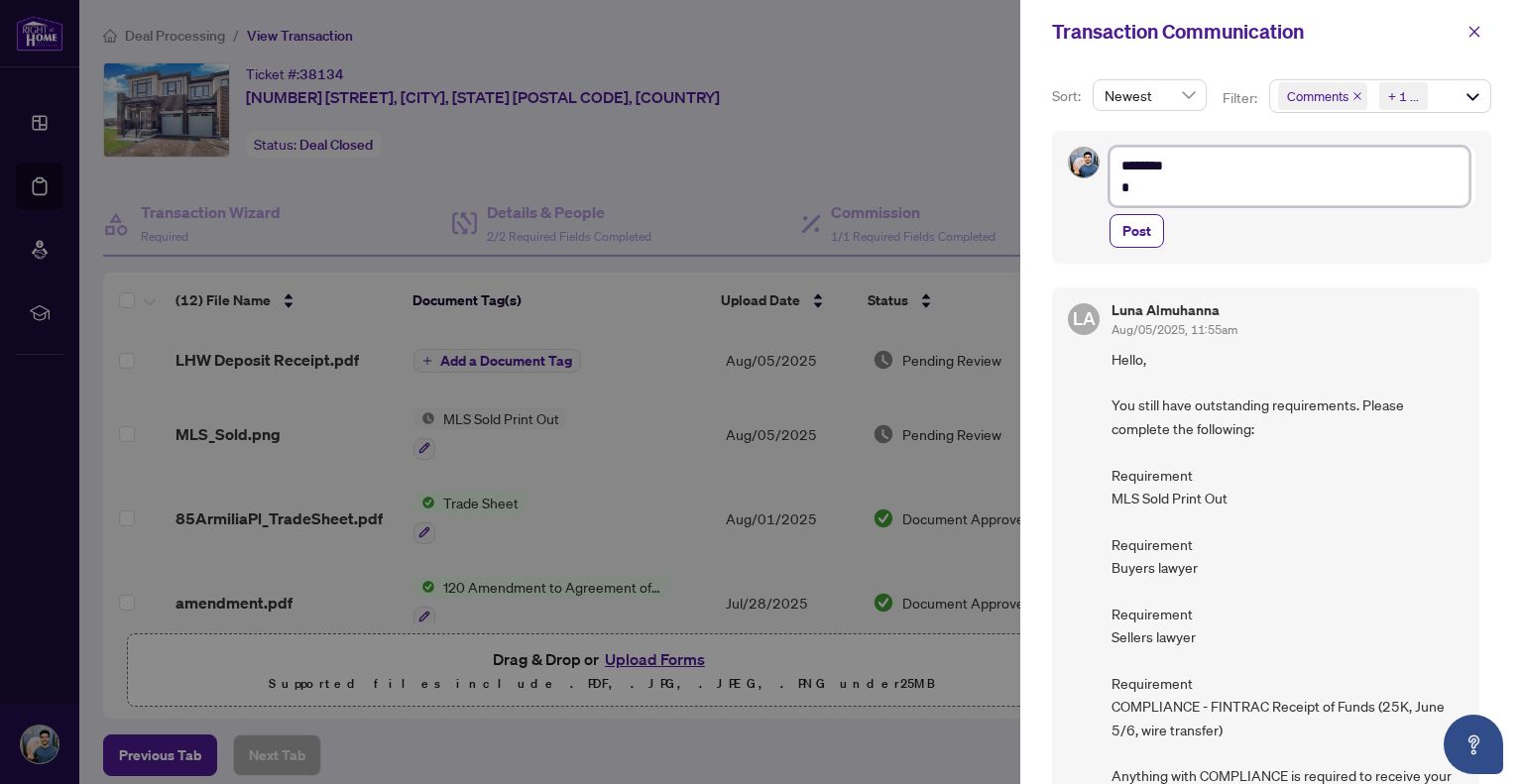 type on "********
**" 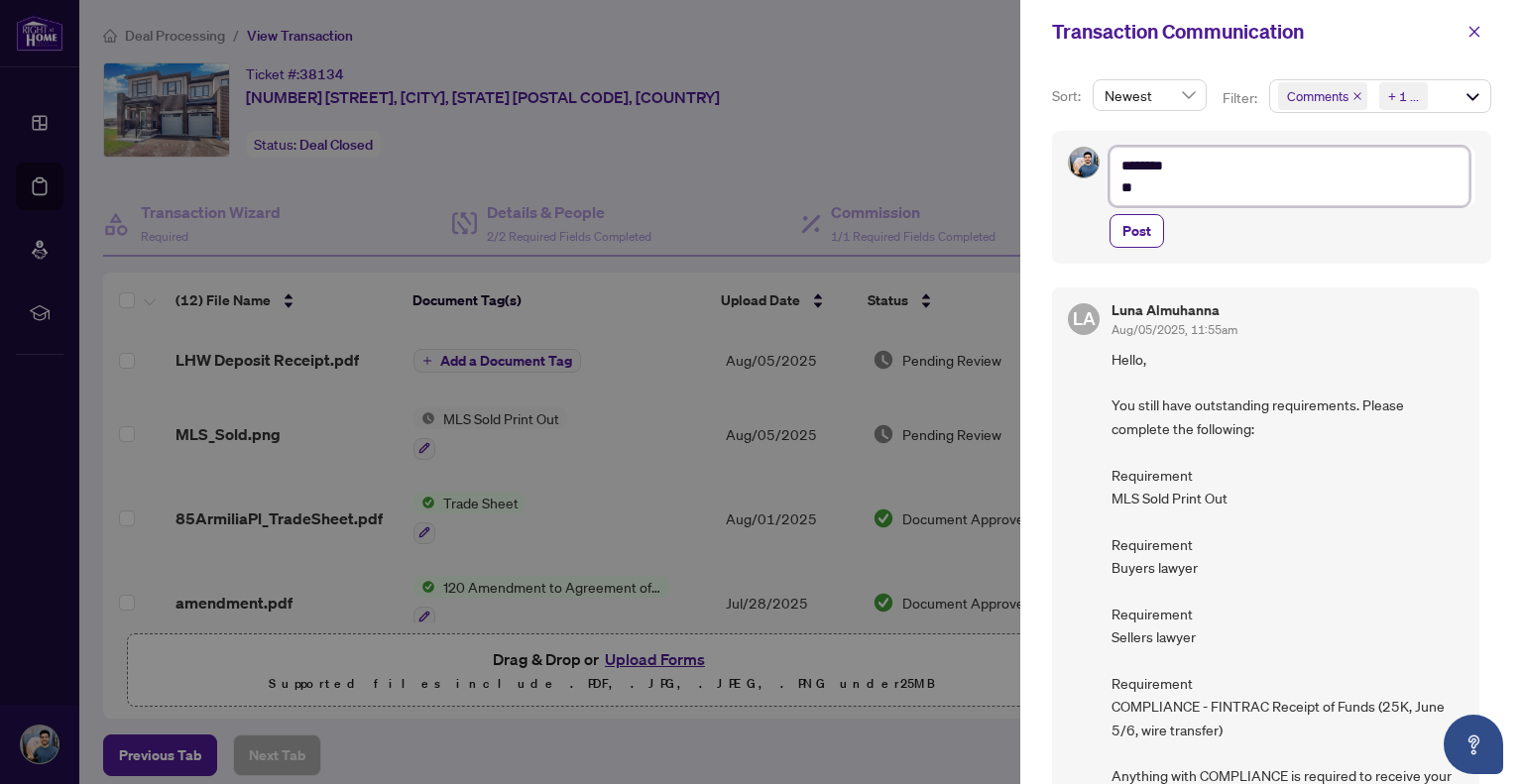 type on "********
***" 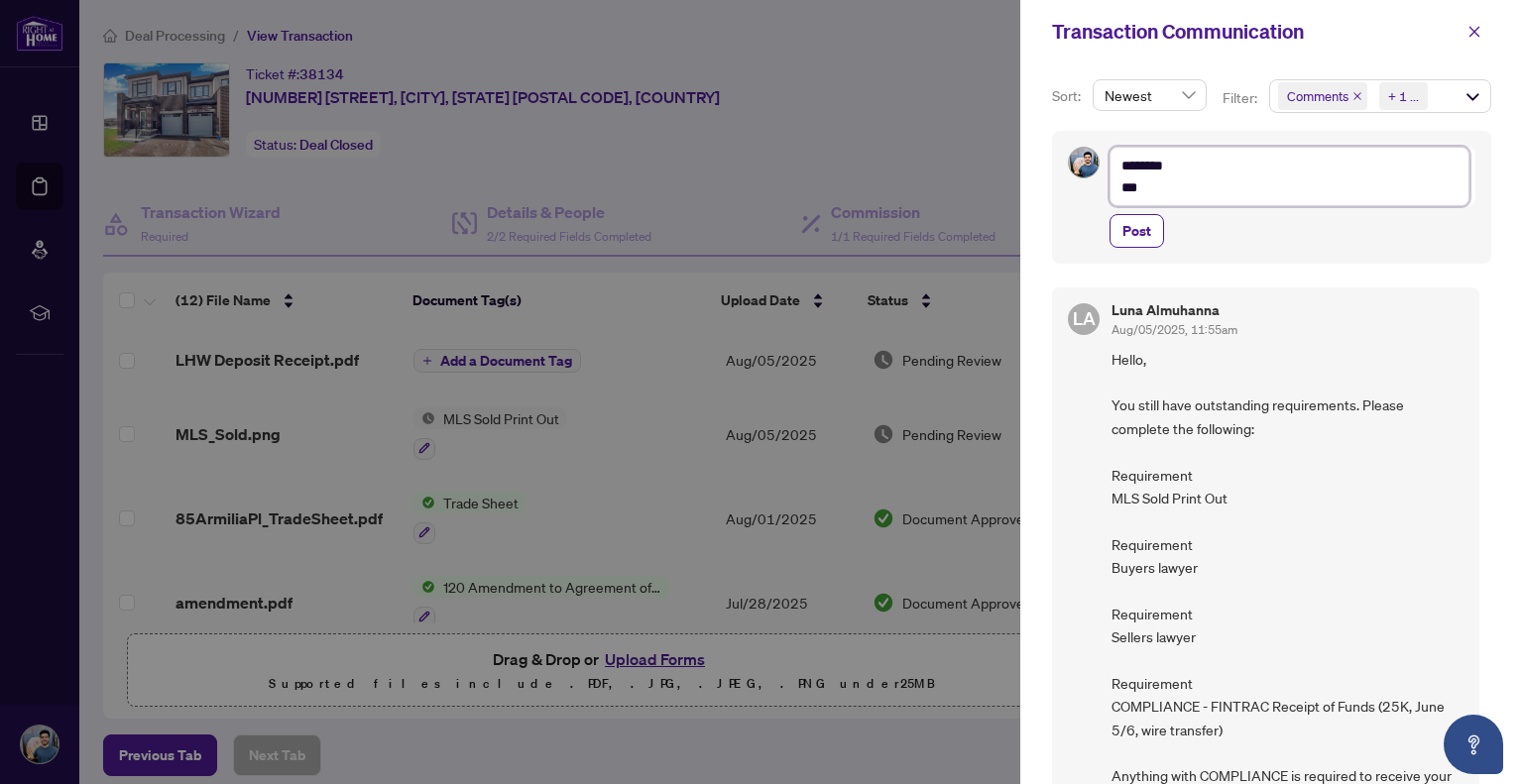 type on "********
***" 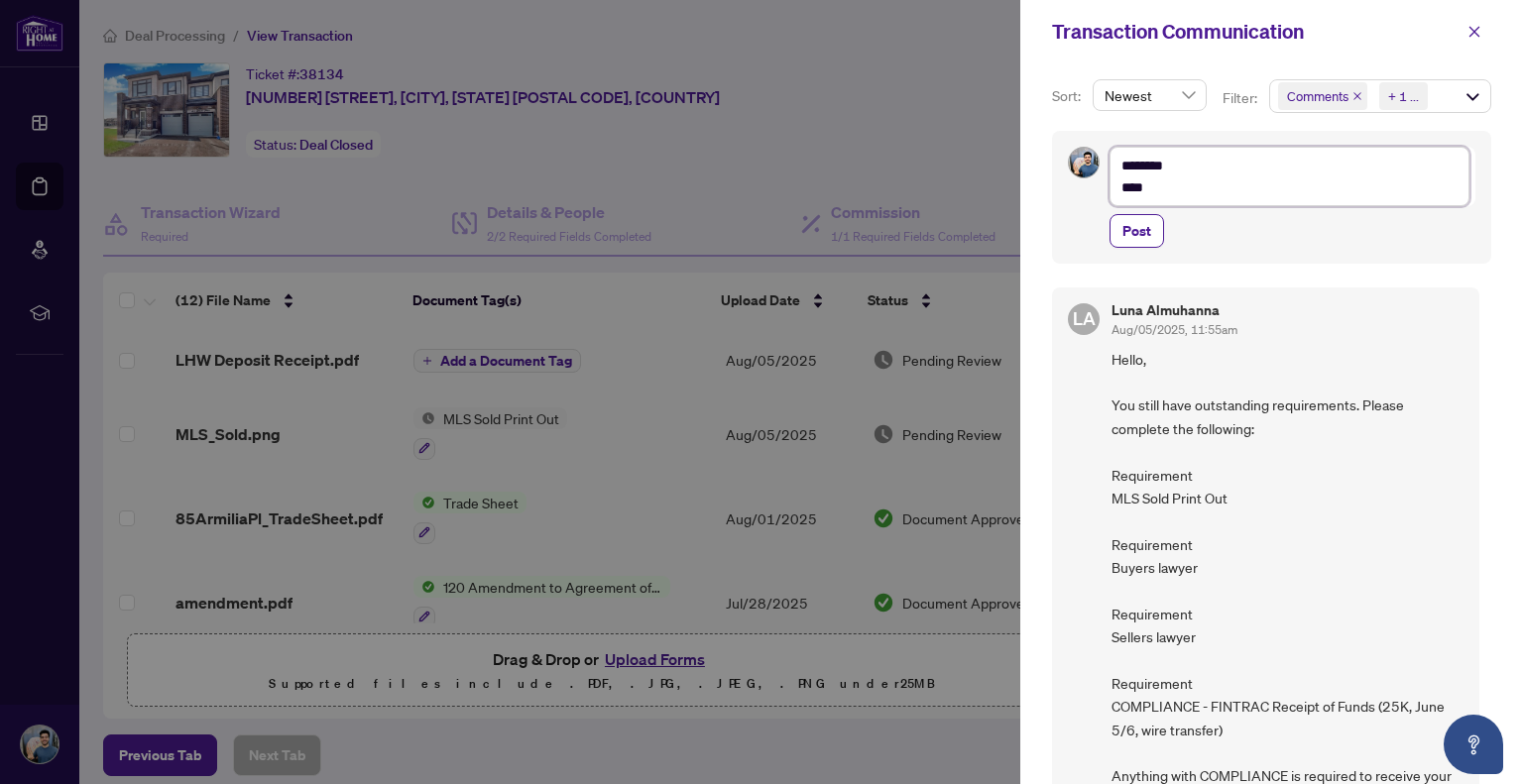 type on "********
*****" 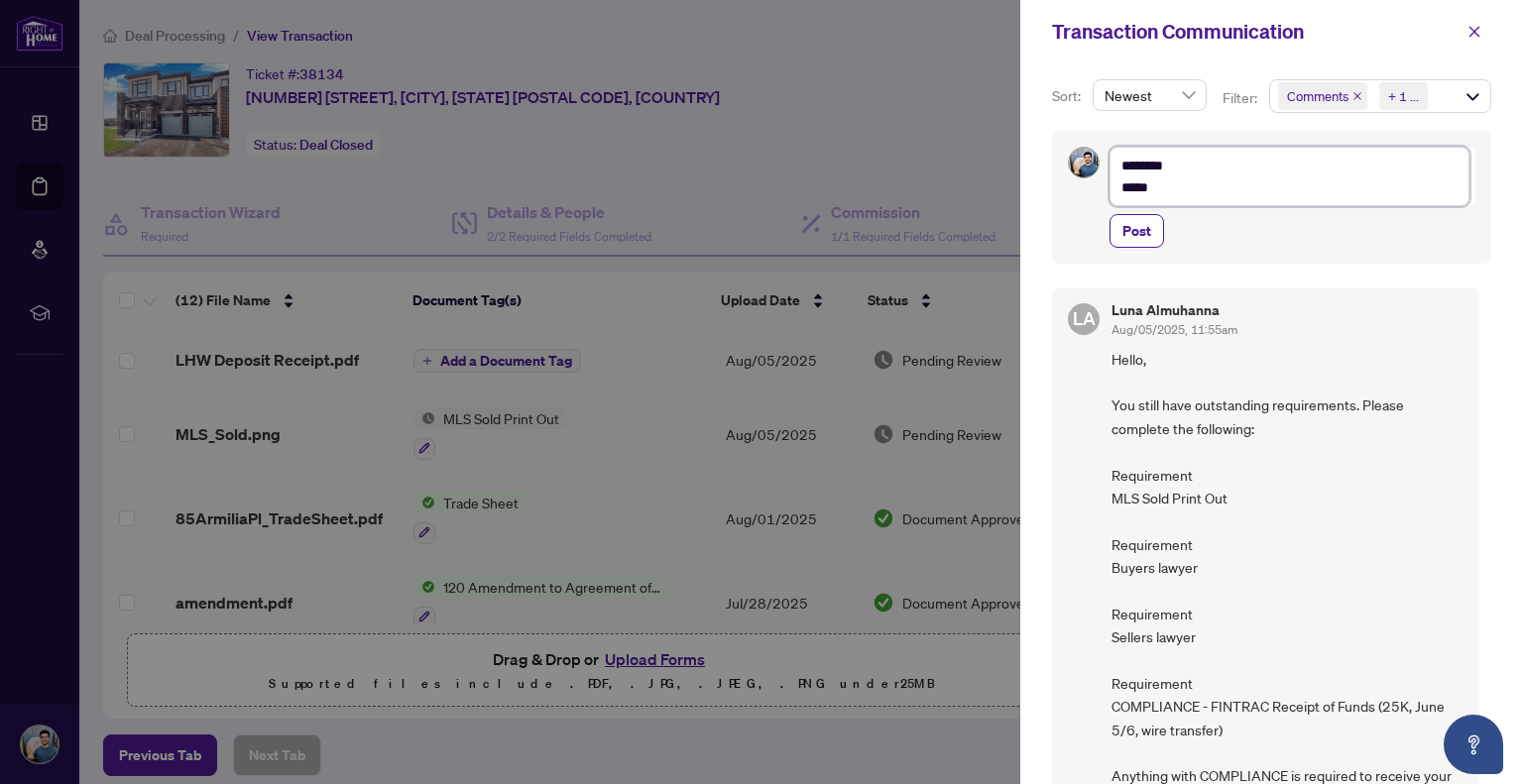 type on "********
******" 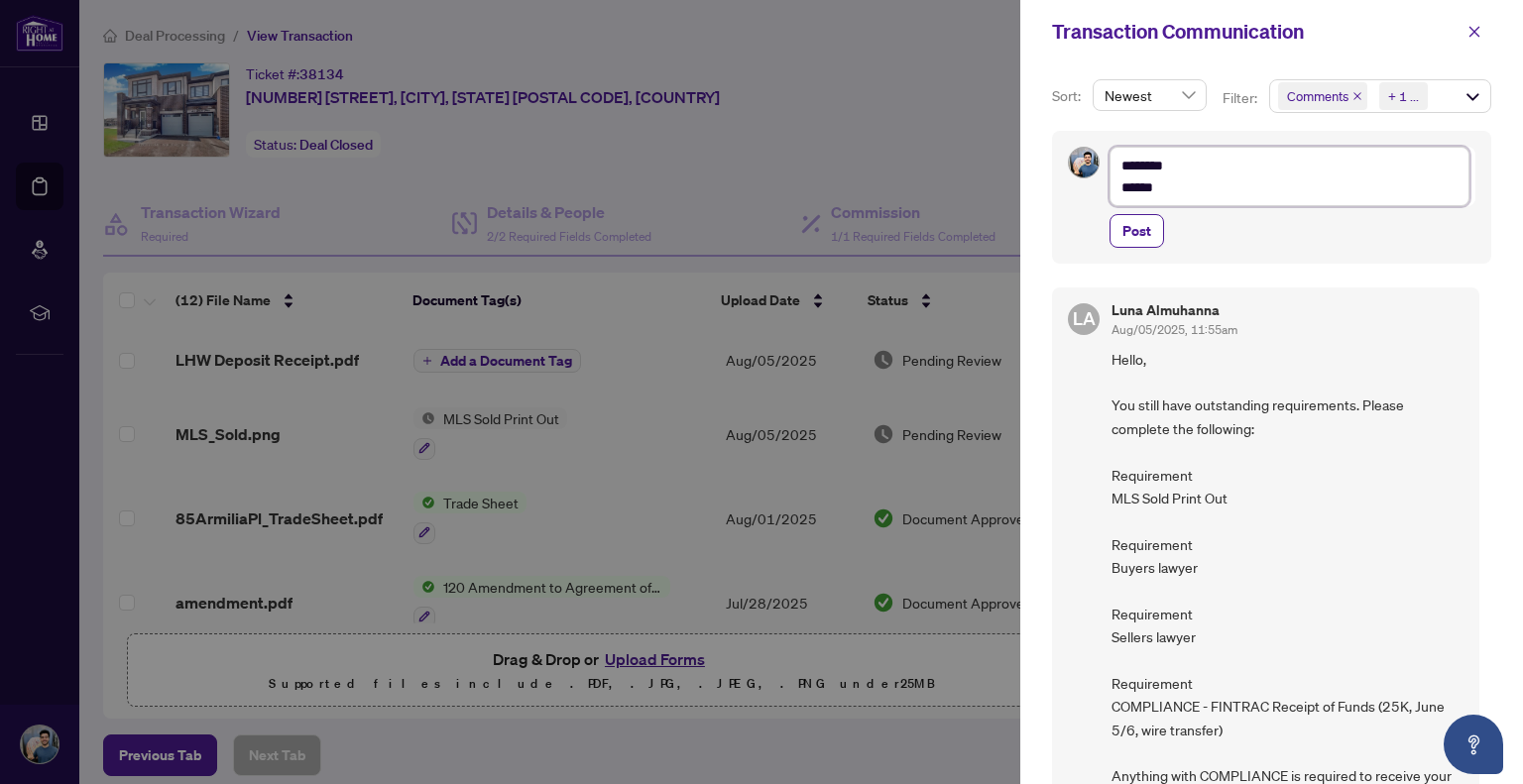 type on "********
*******" 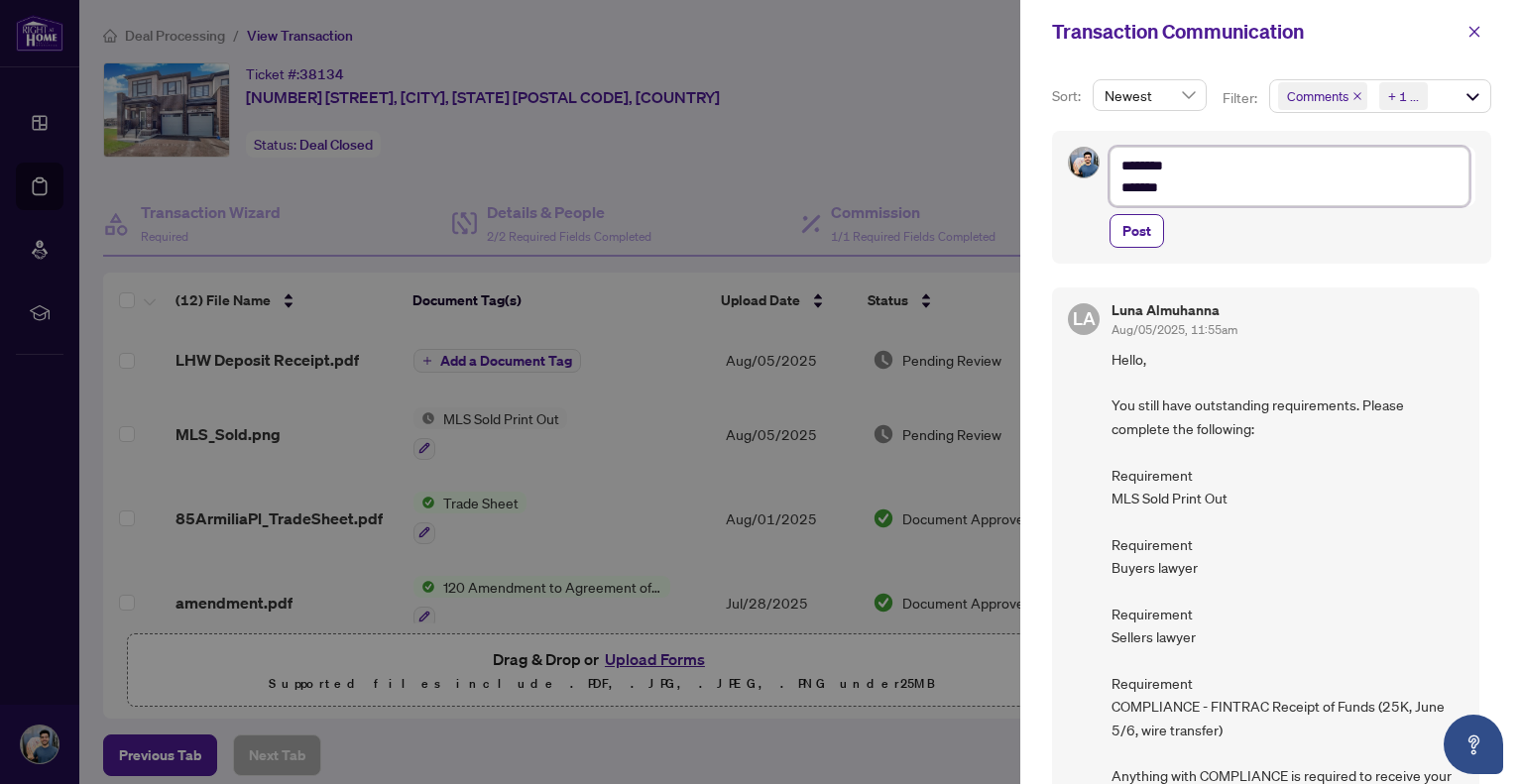 type on "********
********" 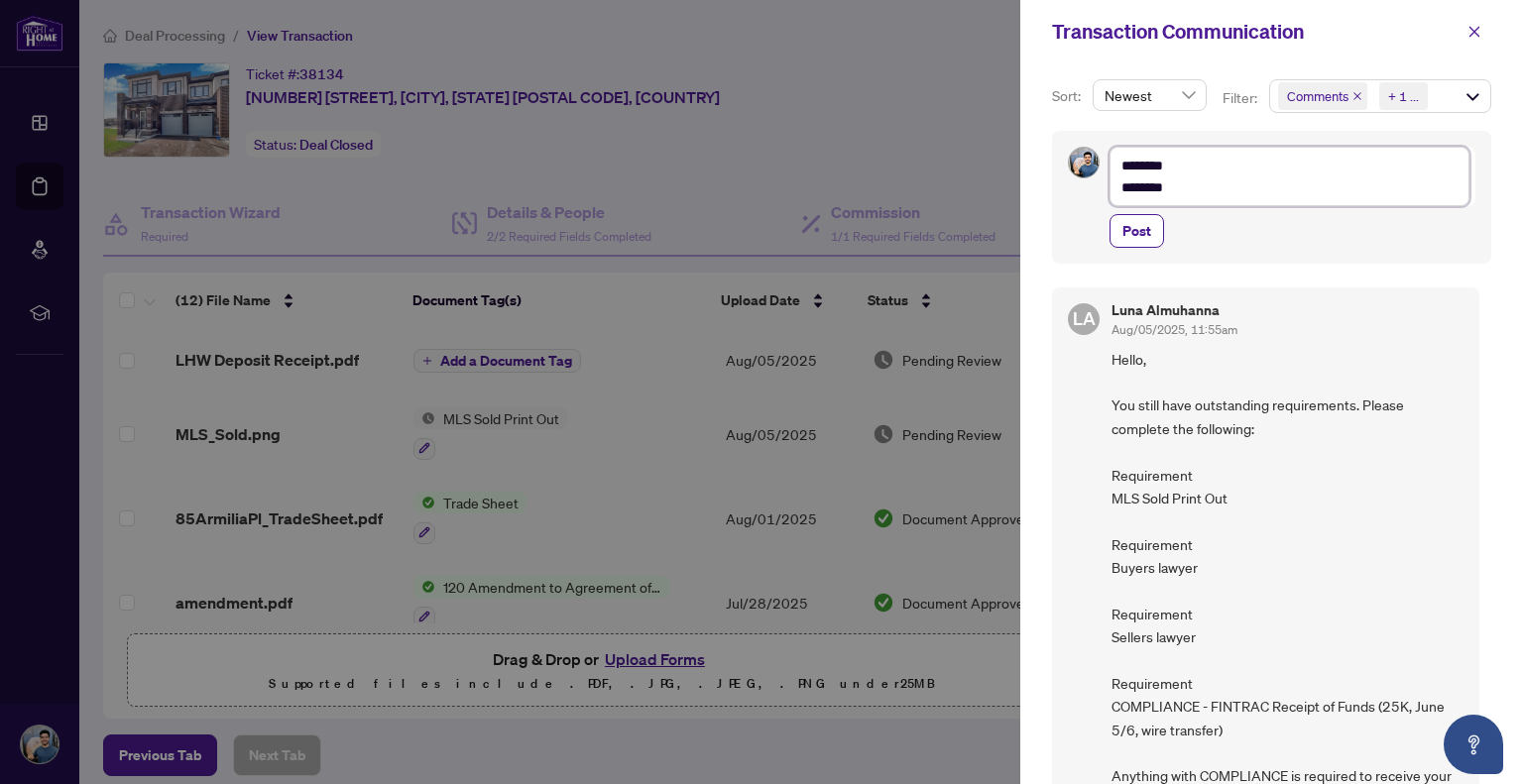 type on "********
********" 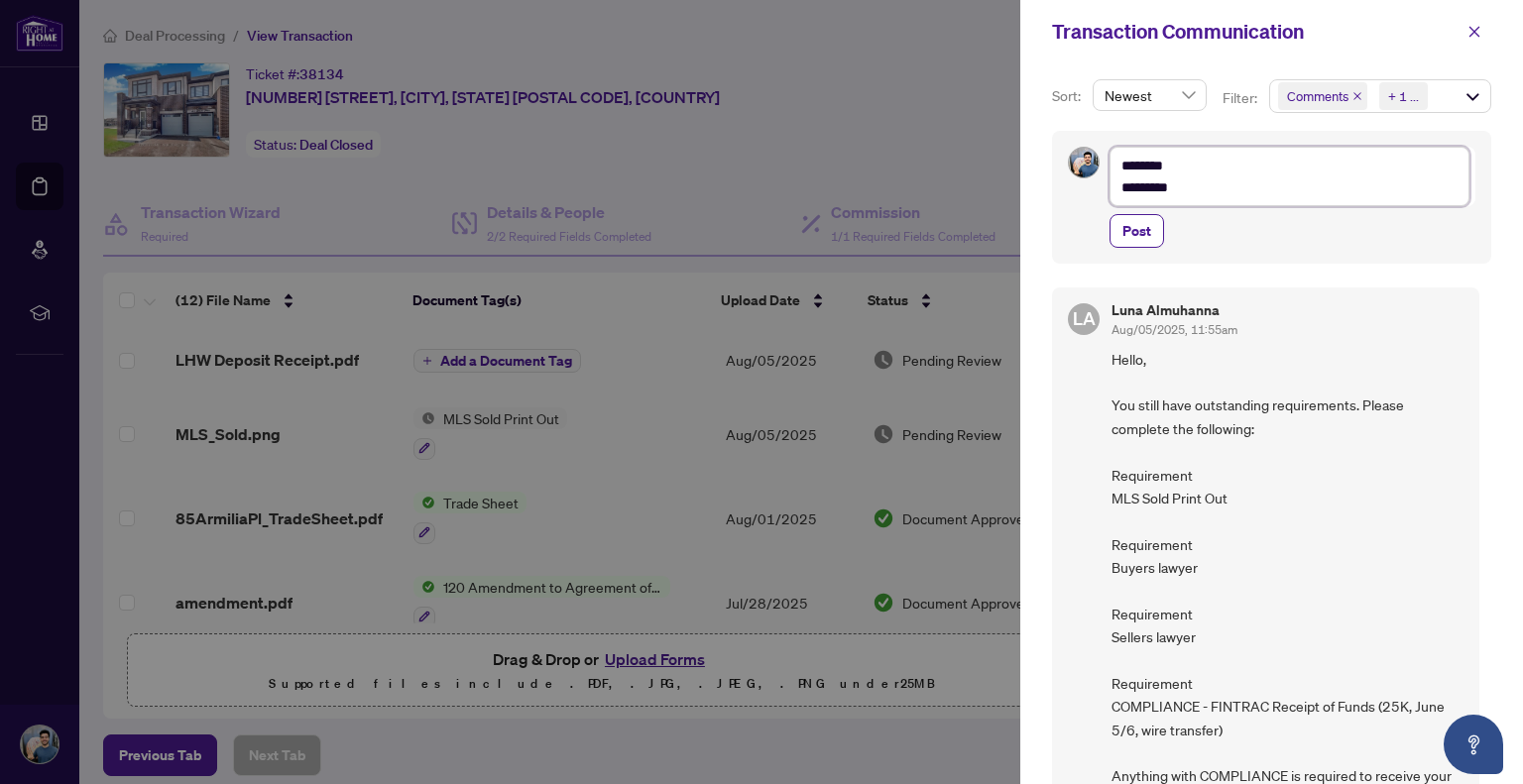 type on "**********" 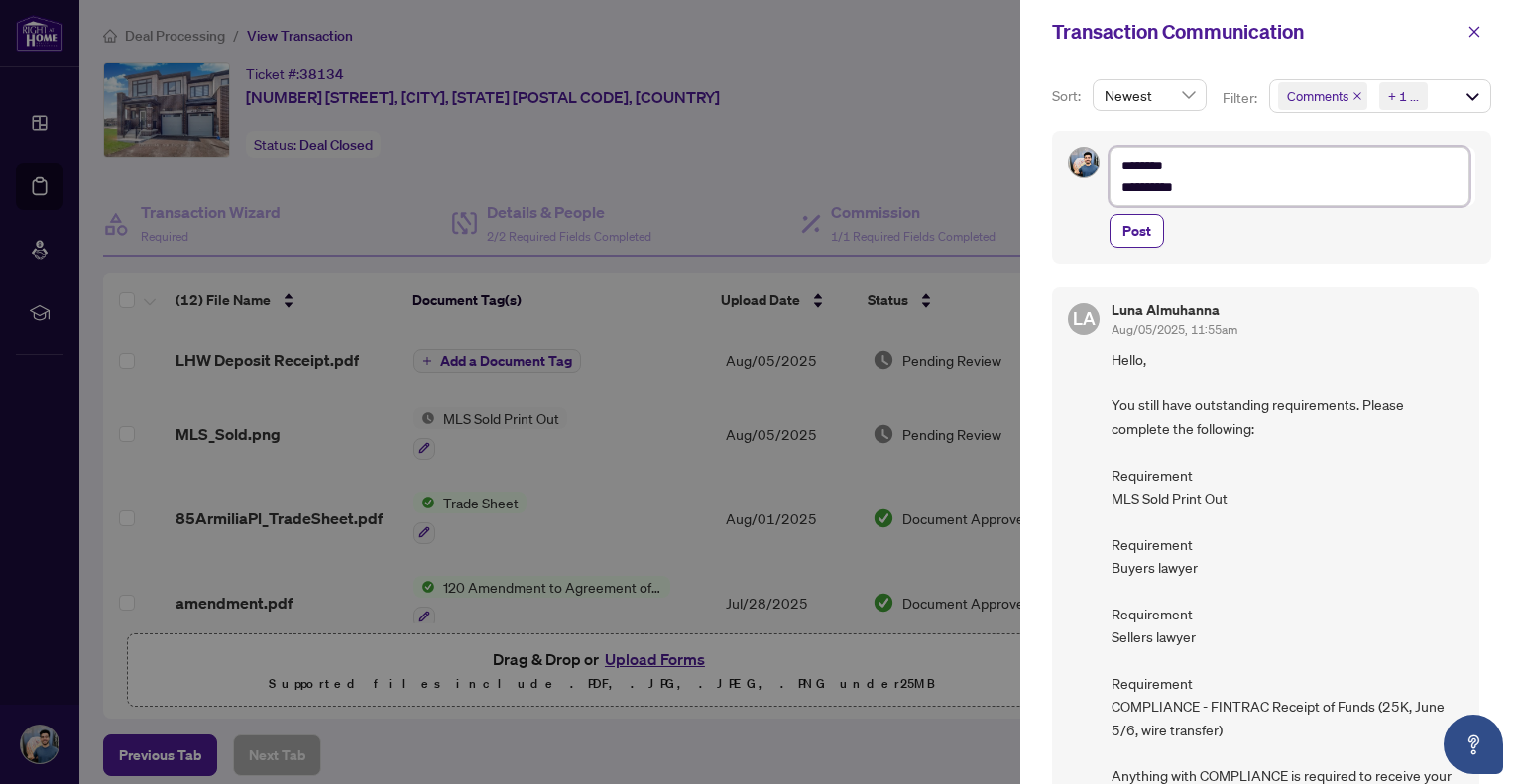 type on "**********" 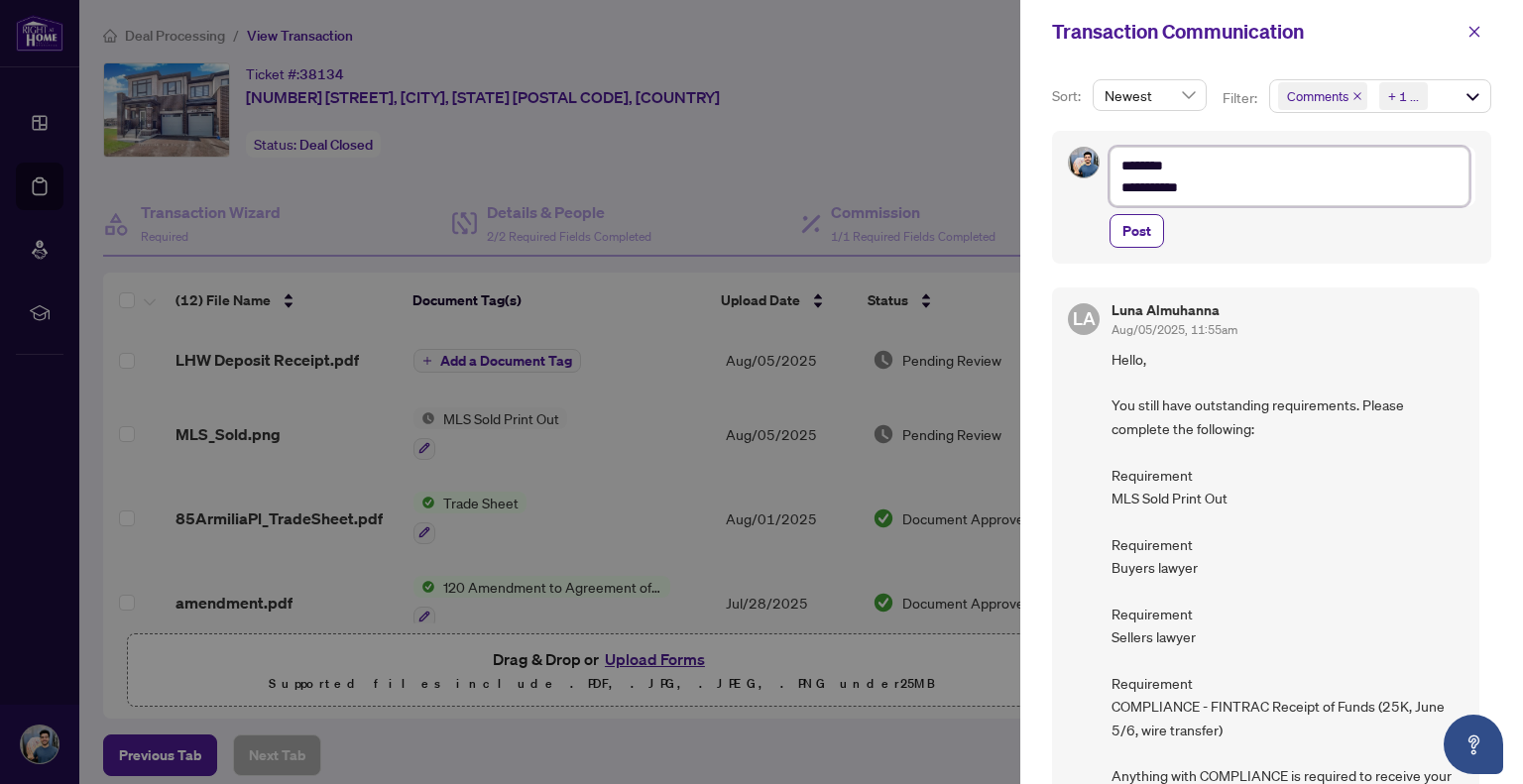 type on "**********" 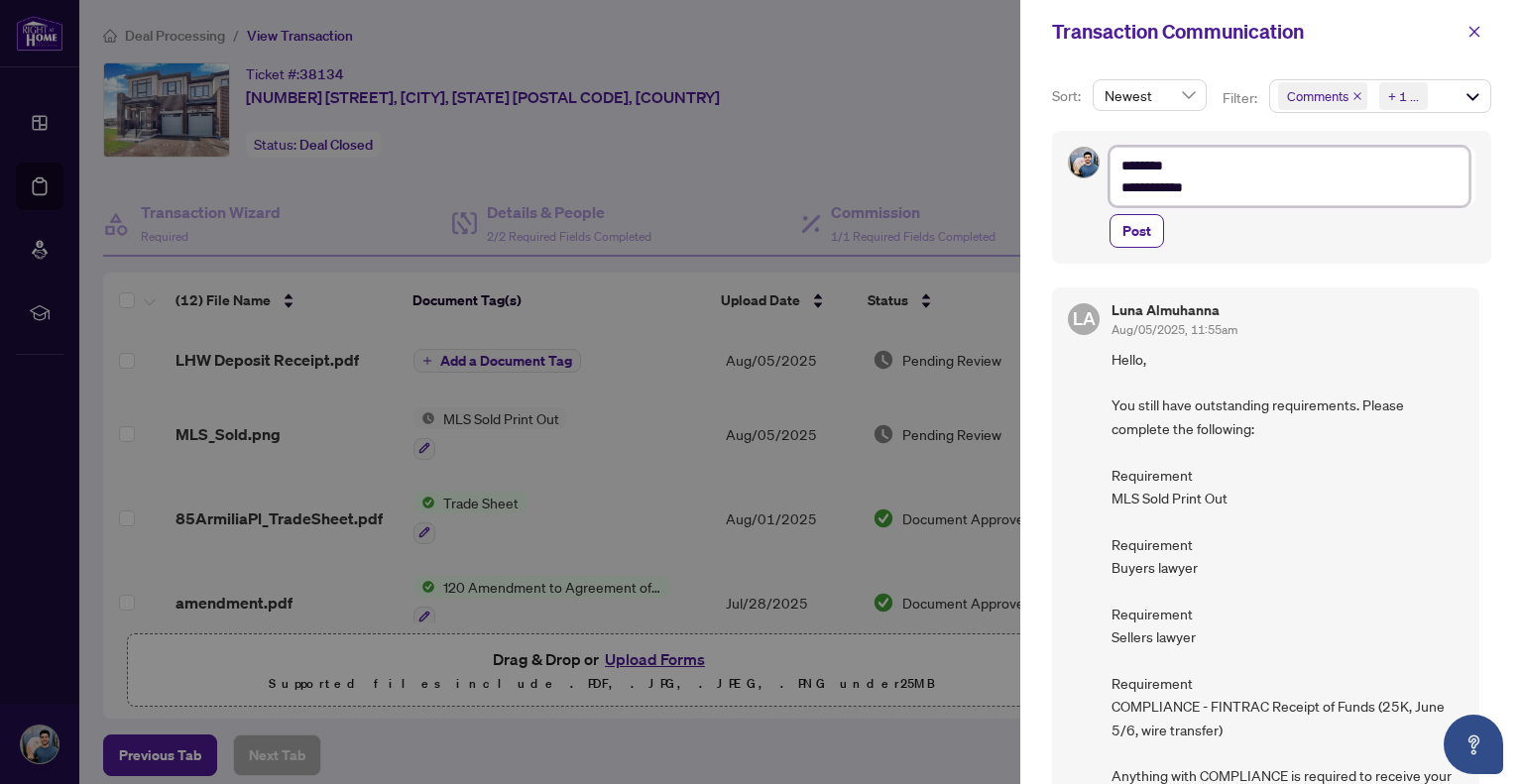 type on "**********" 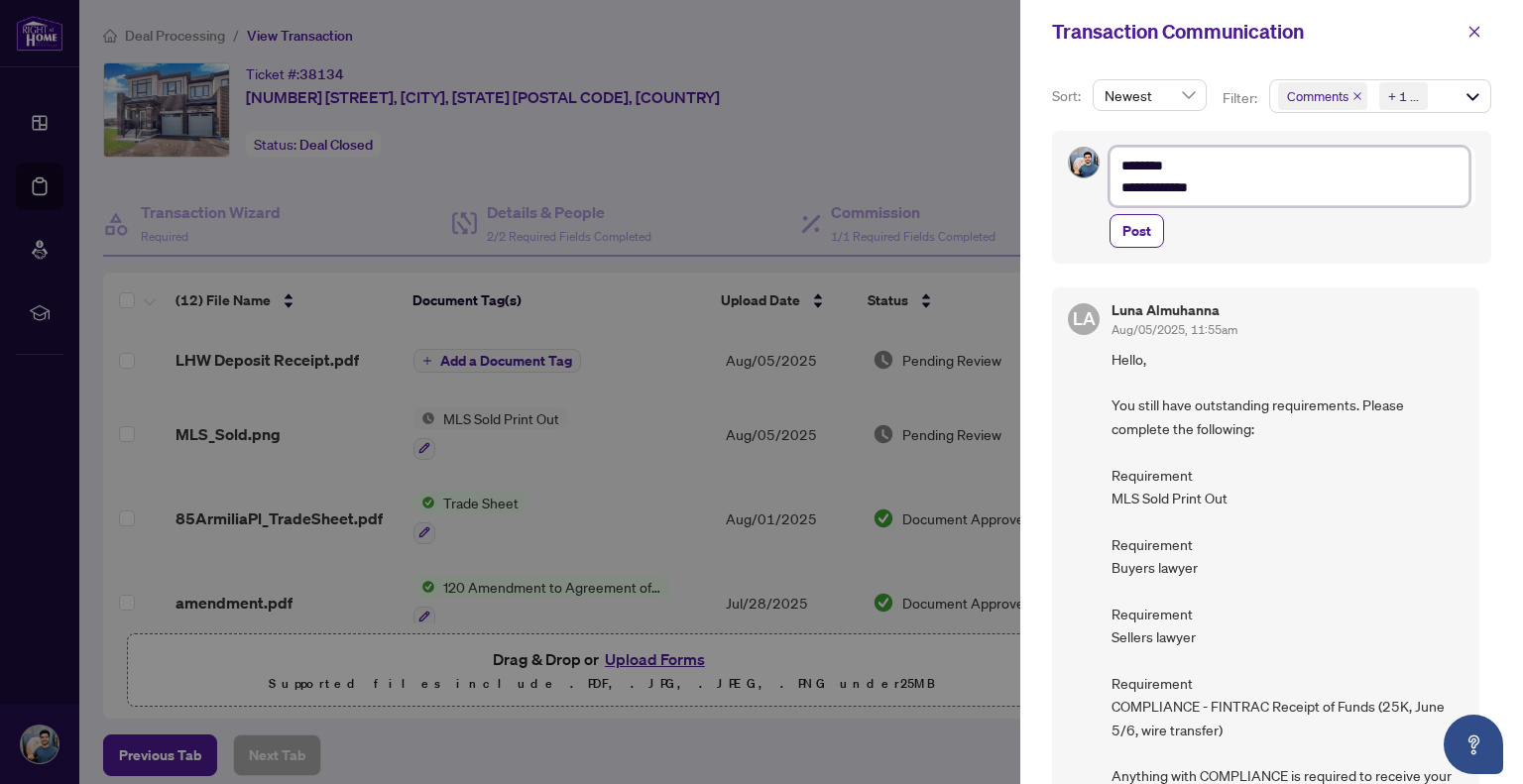 type on "**********" 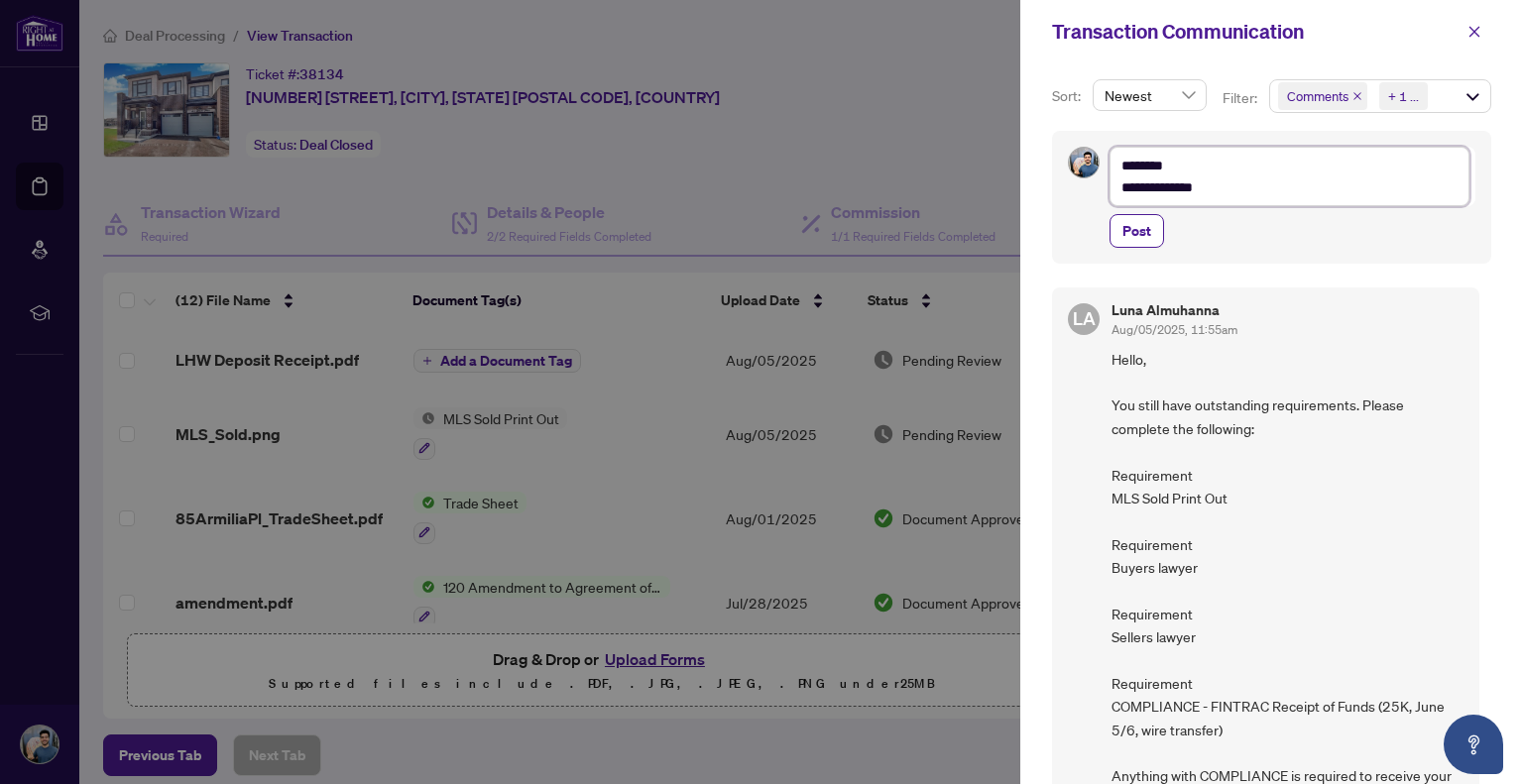 type on "**********" 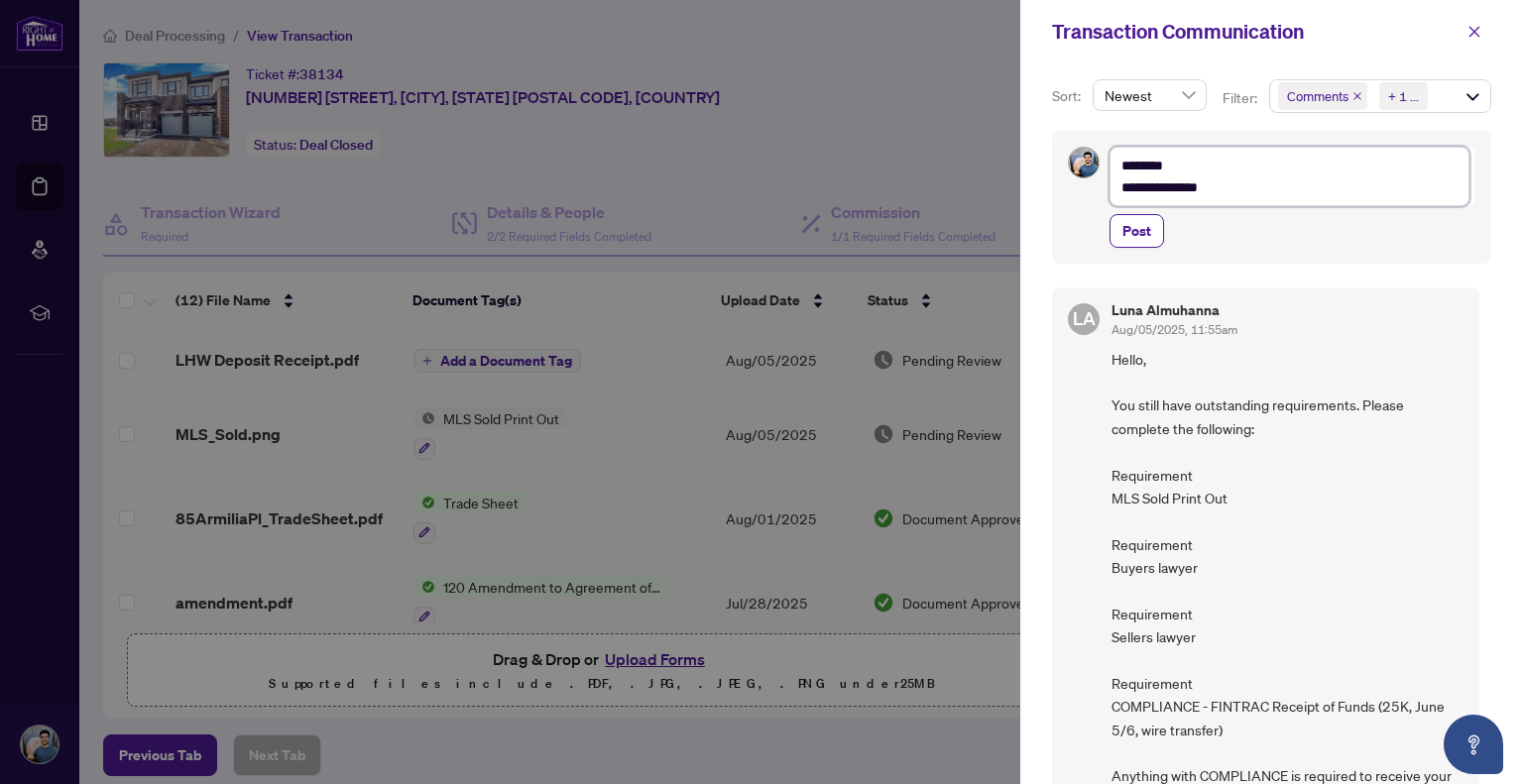 type on "**********" 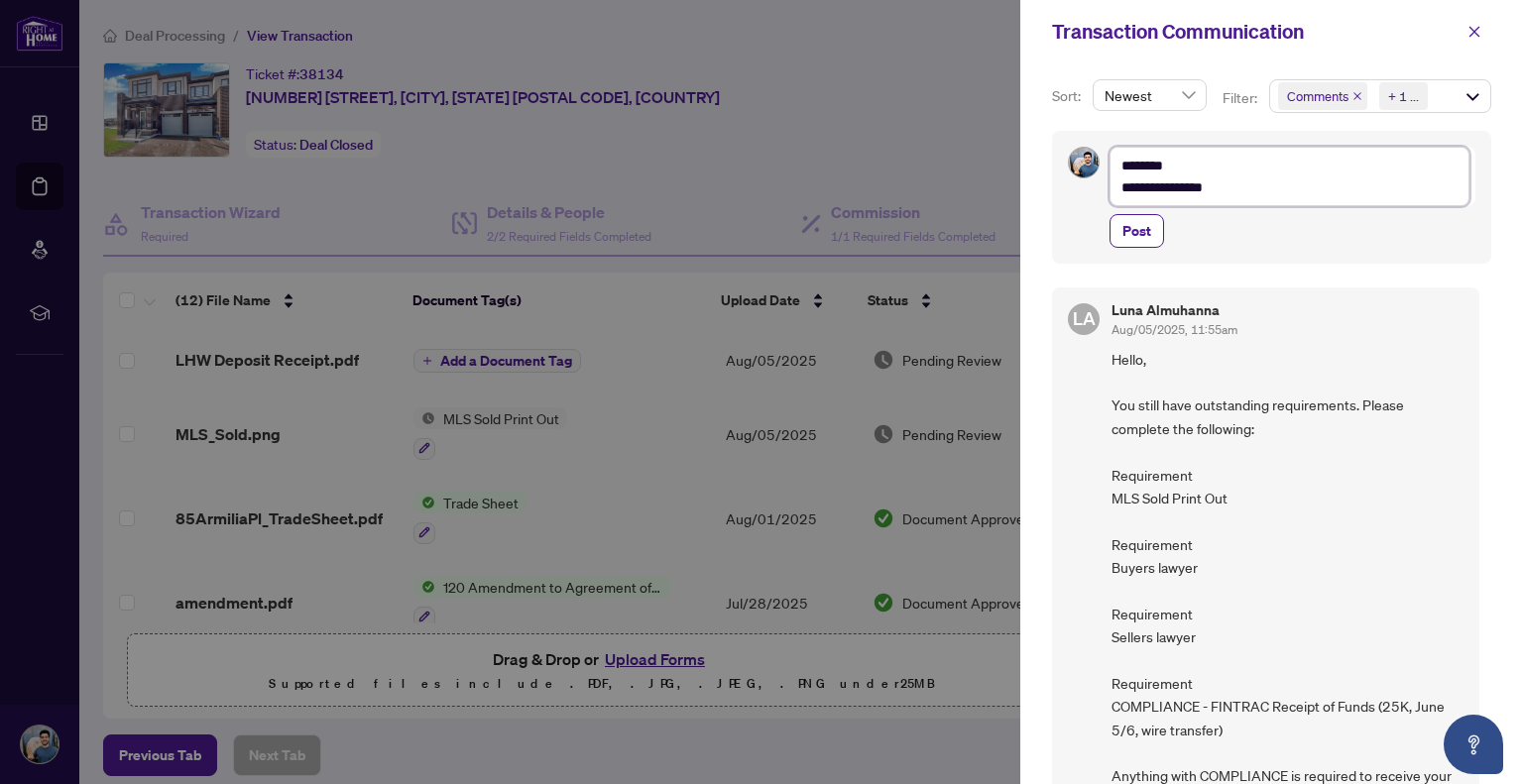type on "**********" 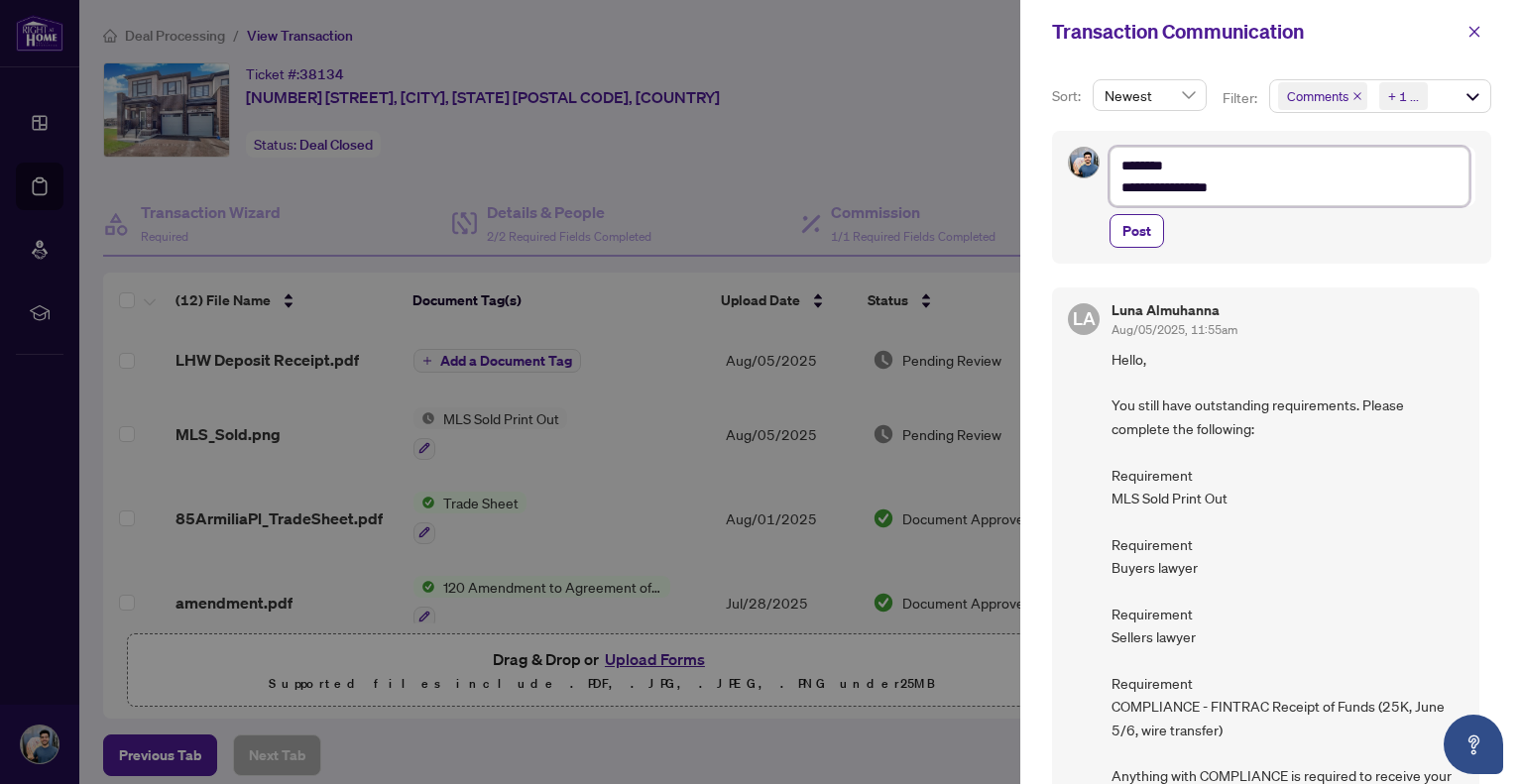 type on "**********" 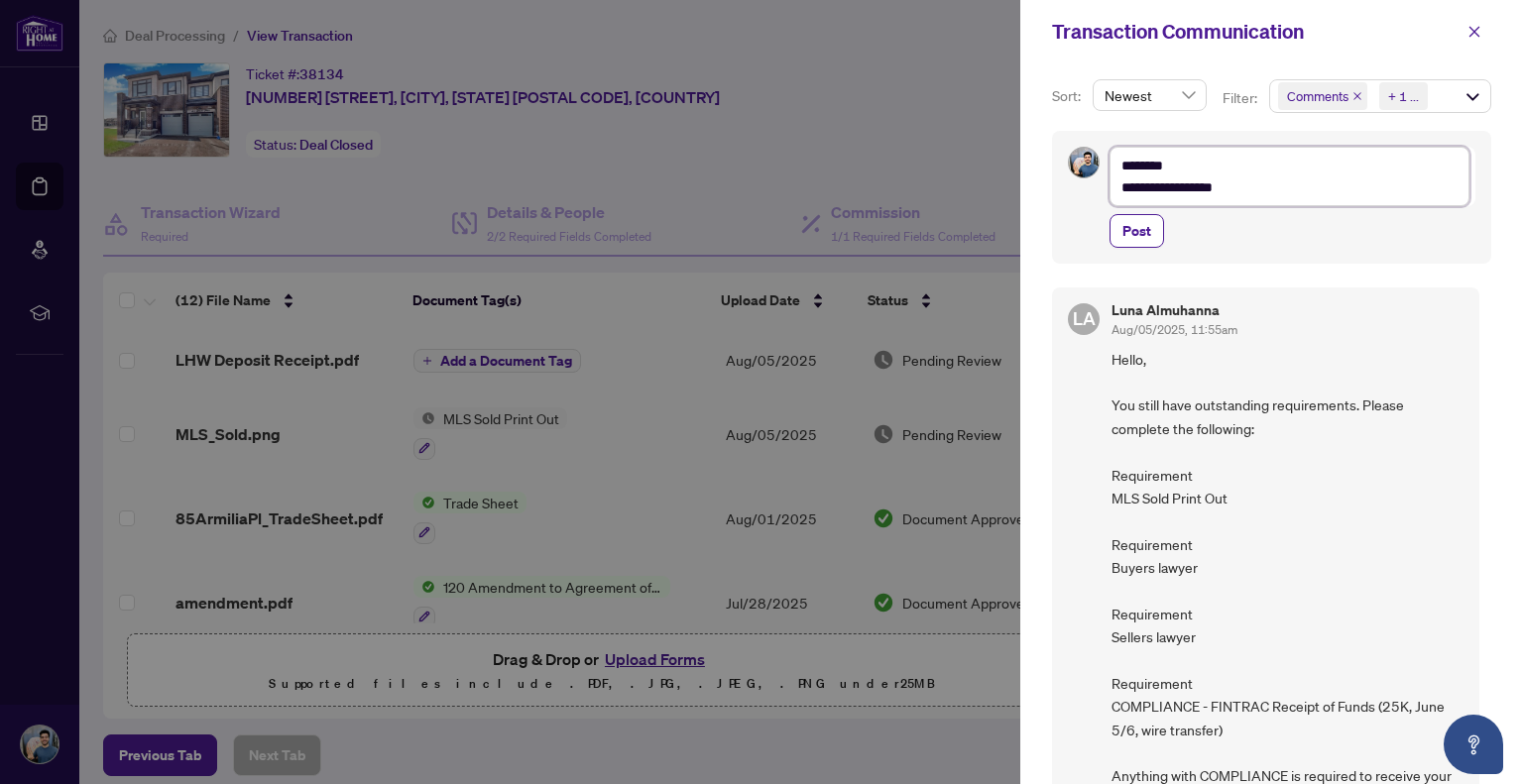 type on "**********" 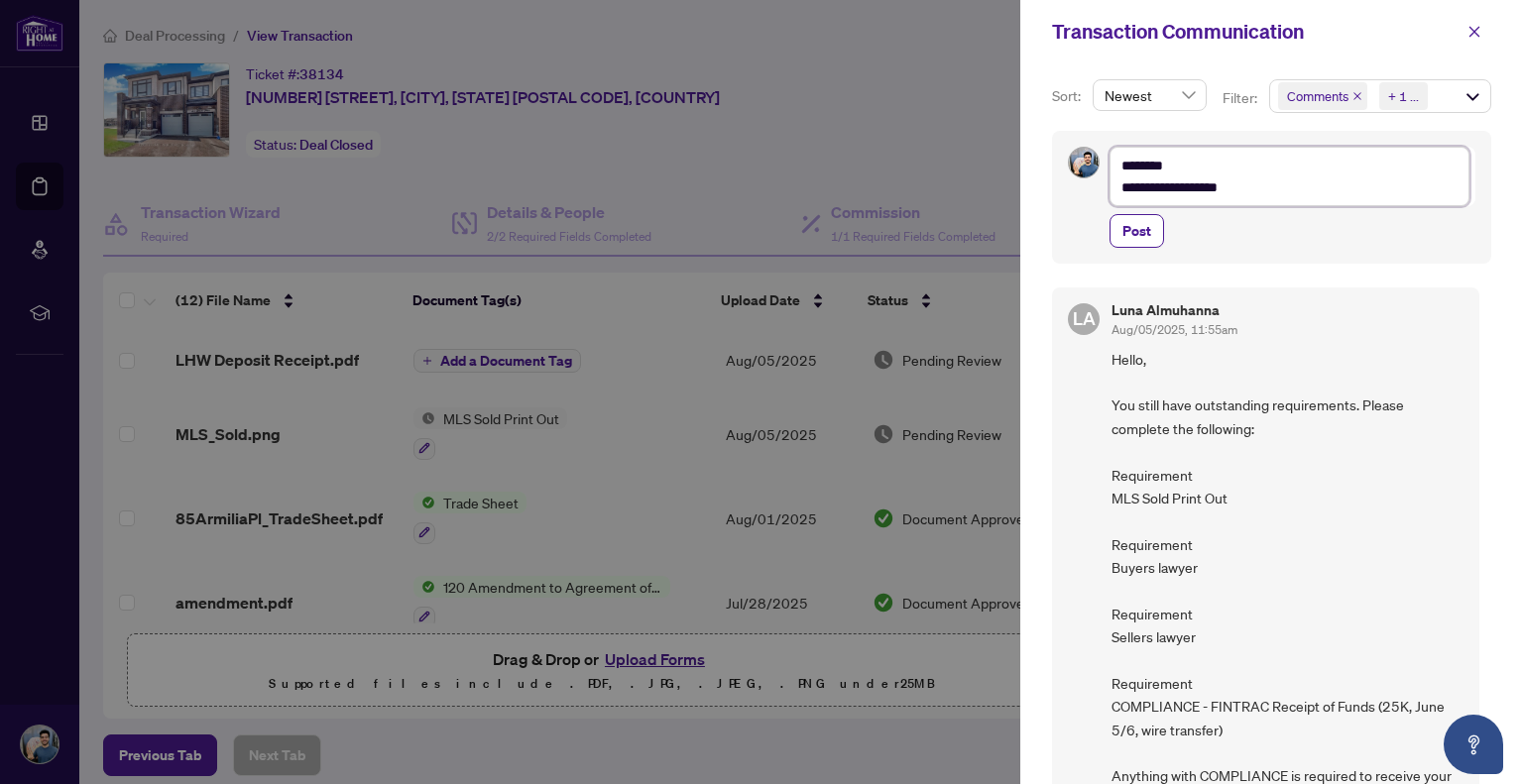 type on "**********" 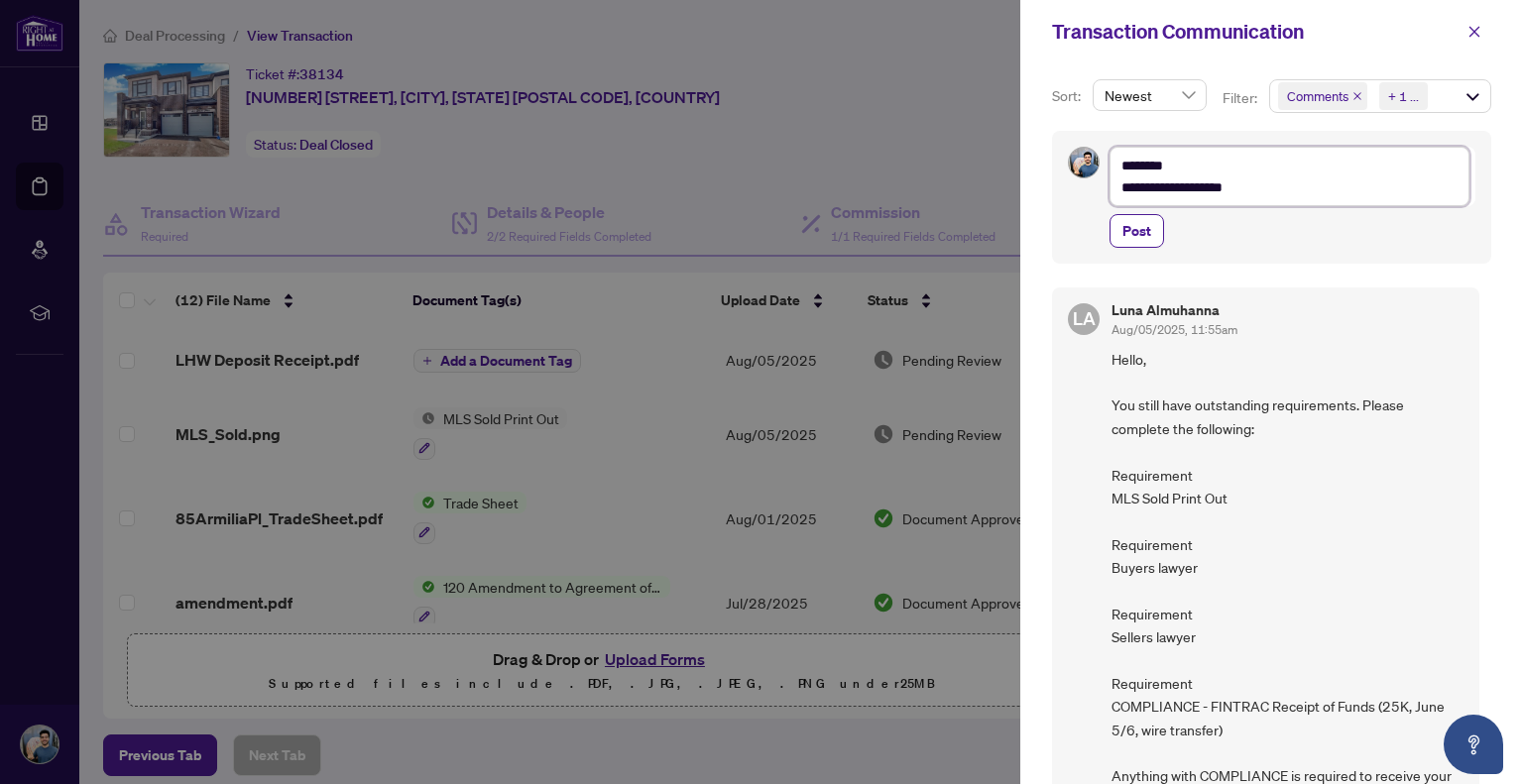type on "**********" 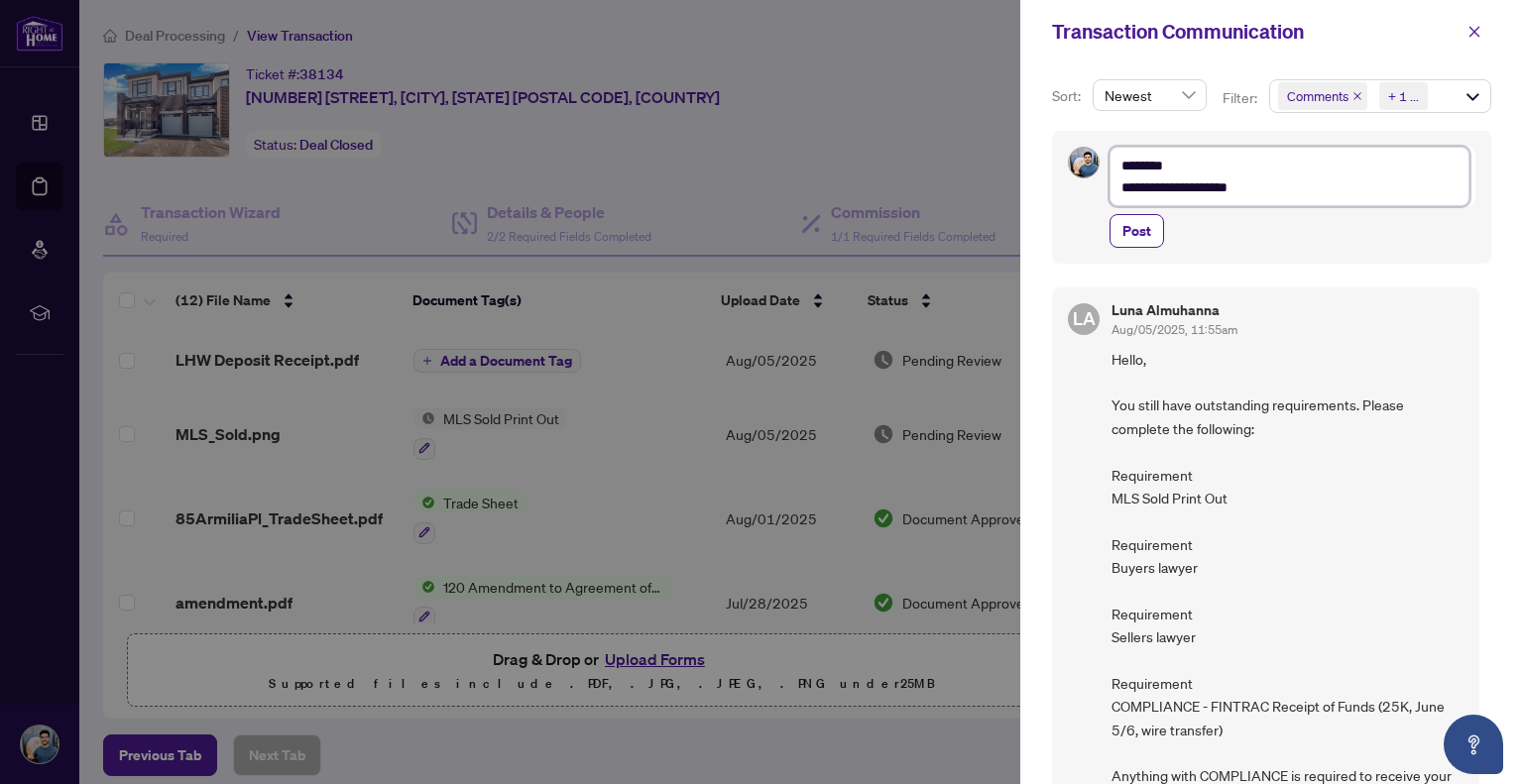 type on "**********" 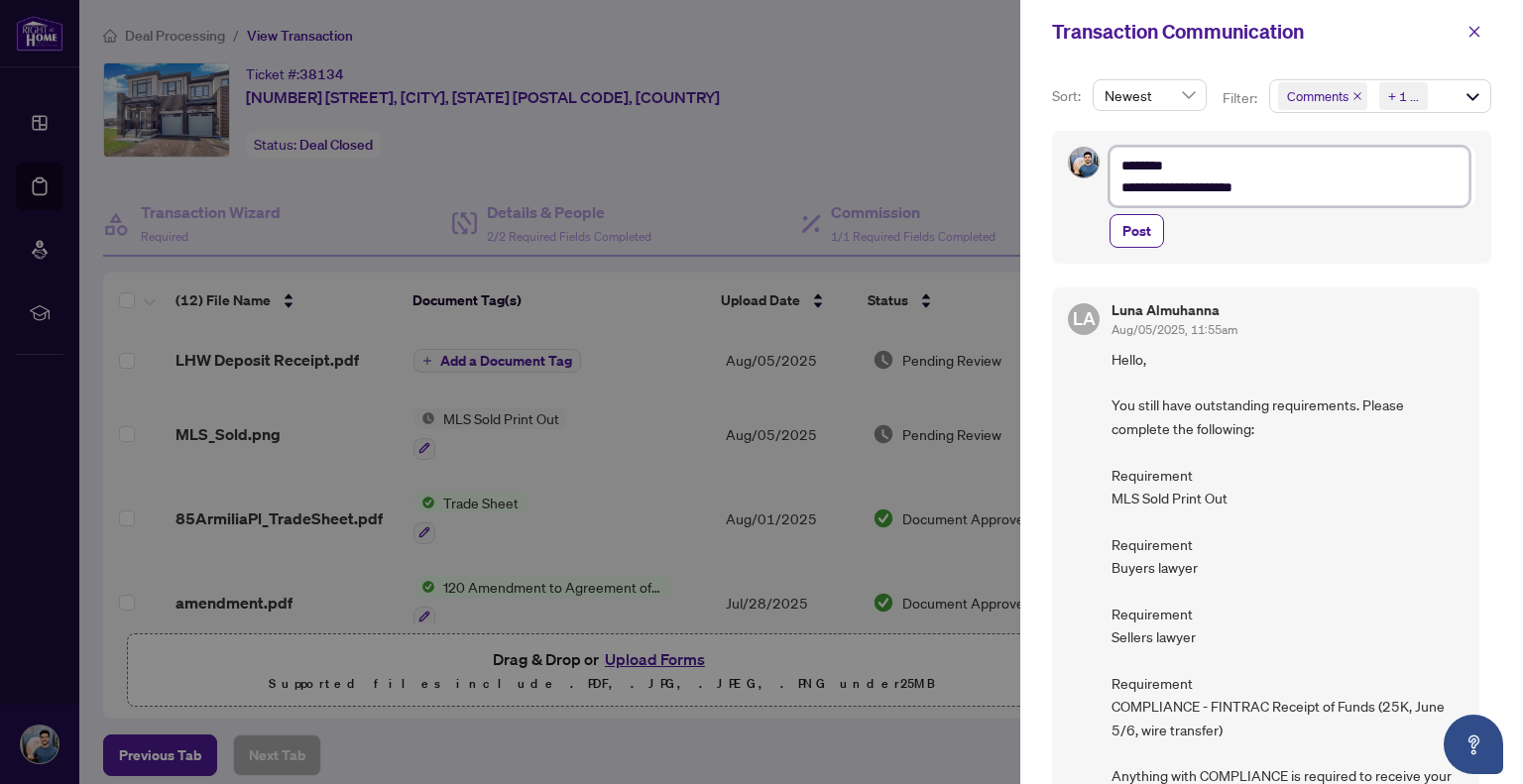 type on "**********" 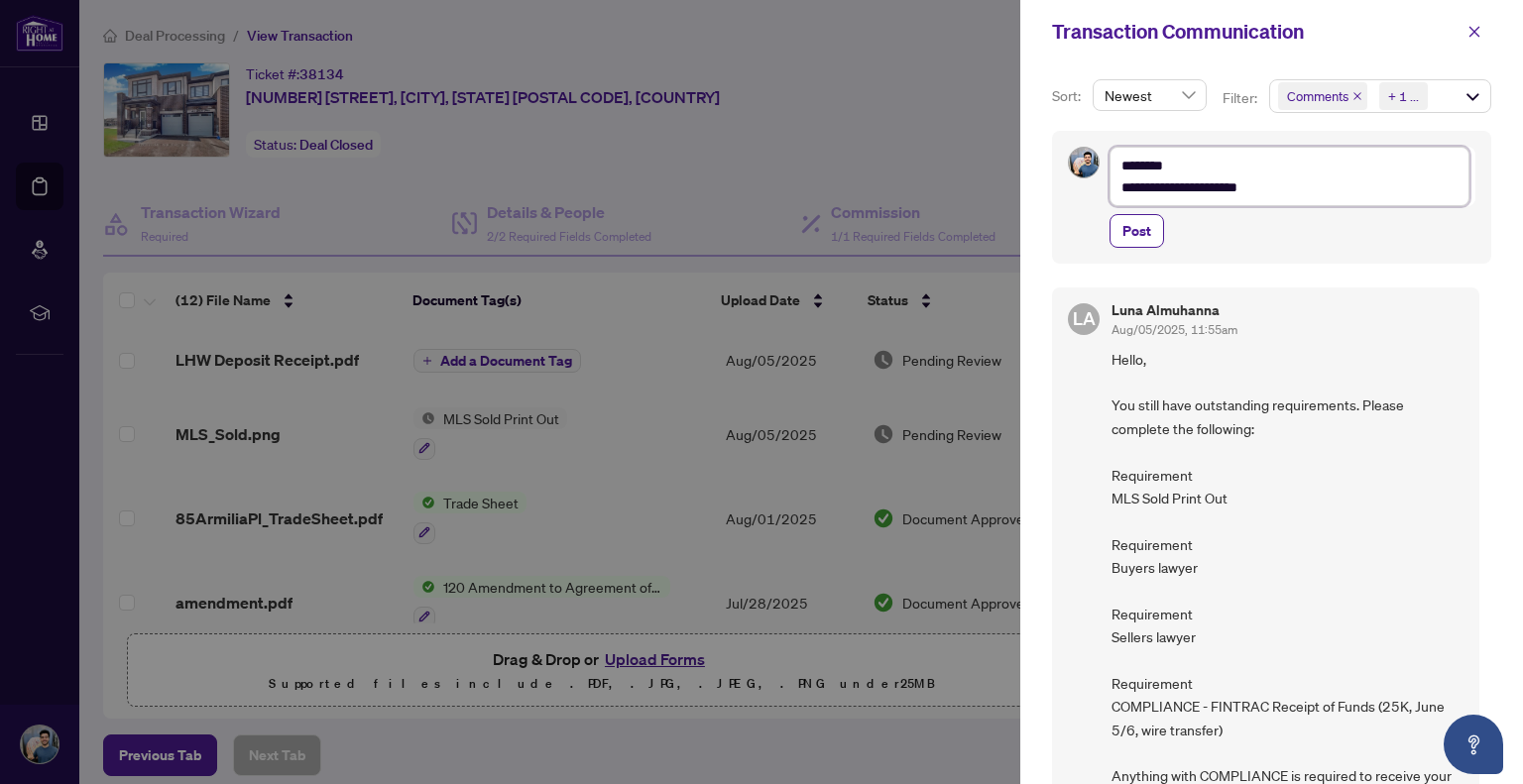 type on "**********" 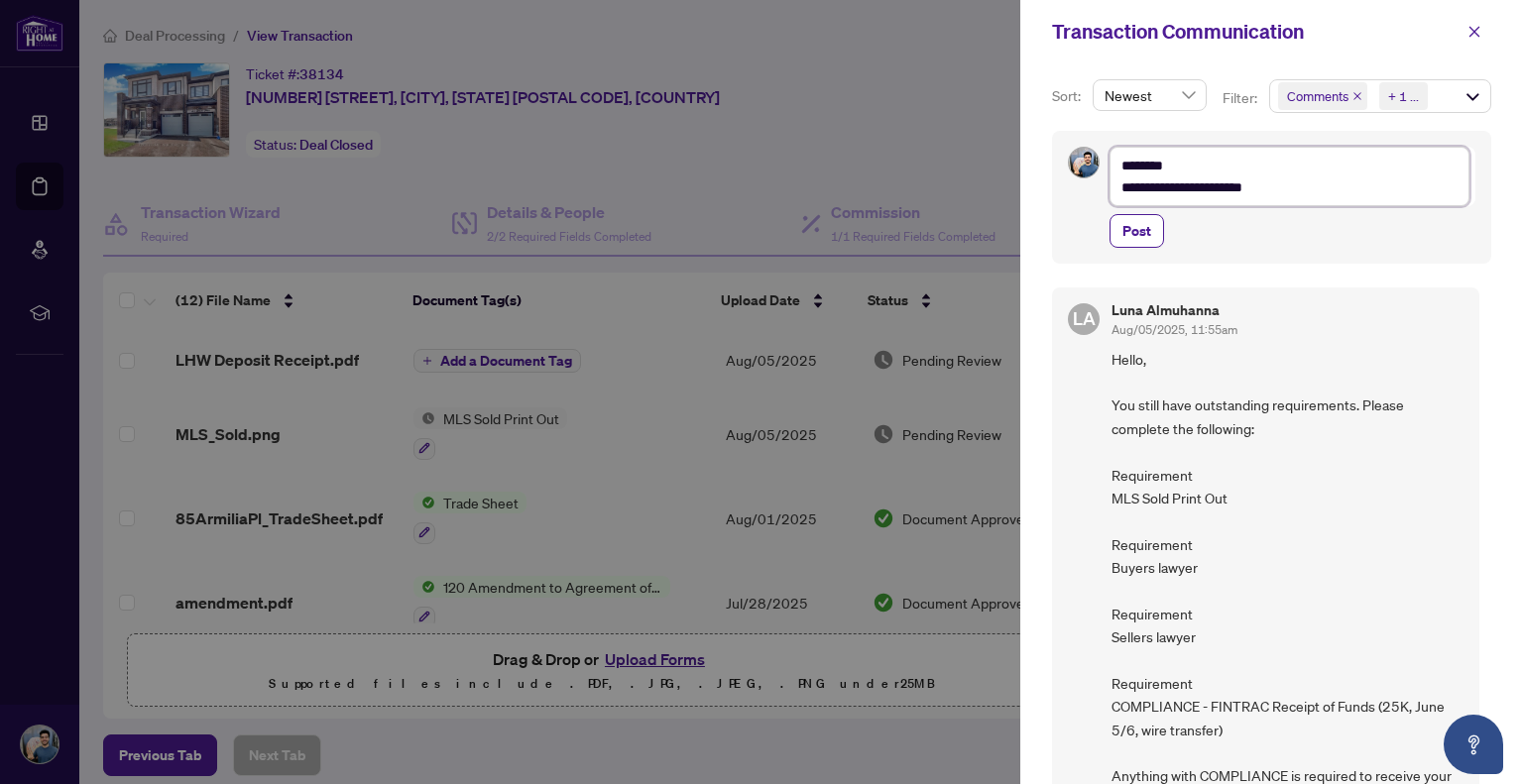 type on "**********" 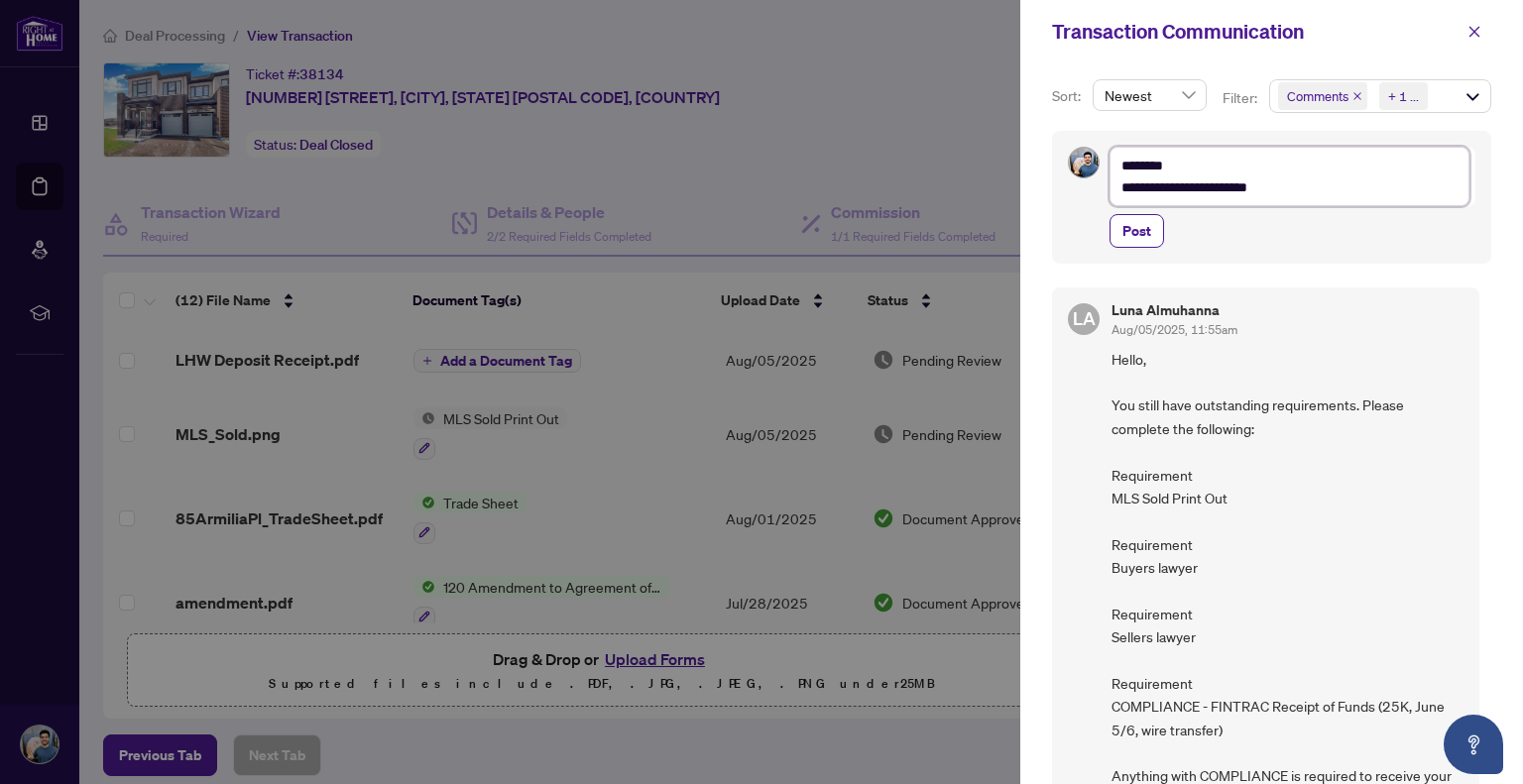 type on "**********" 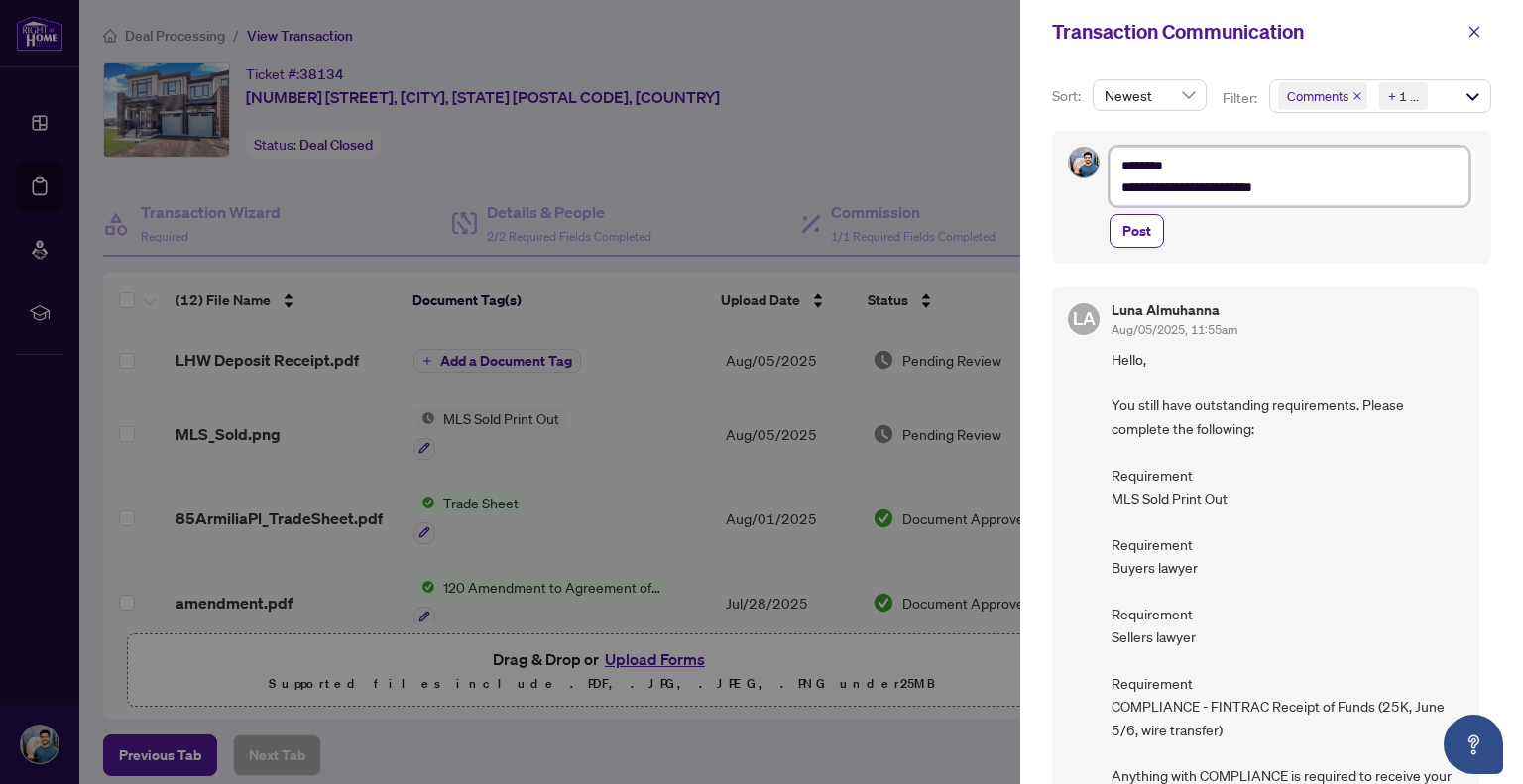 type on "**********" 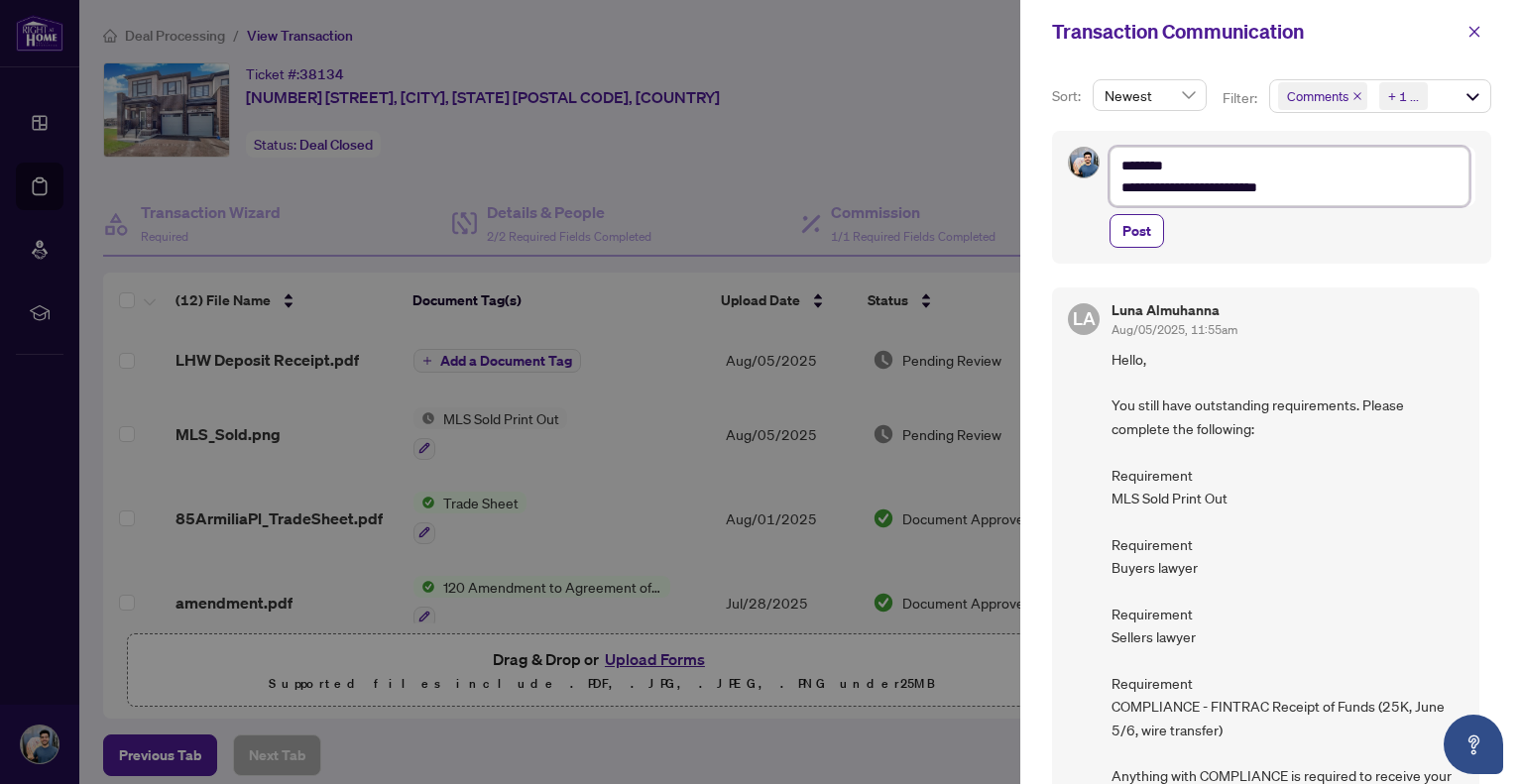 type on "**********" 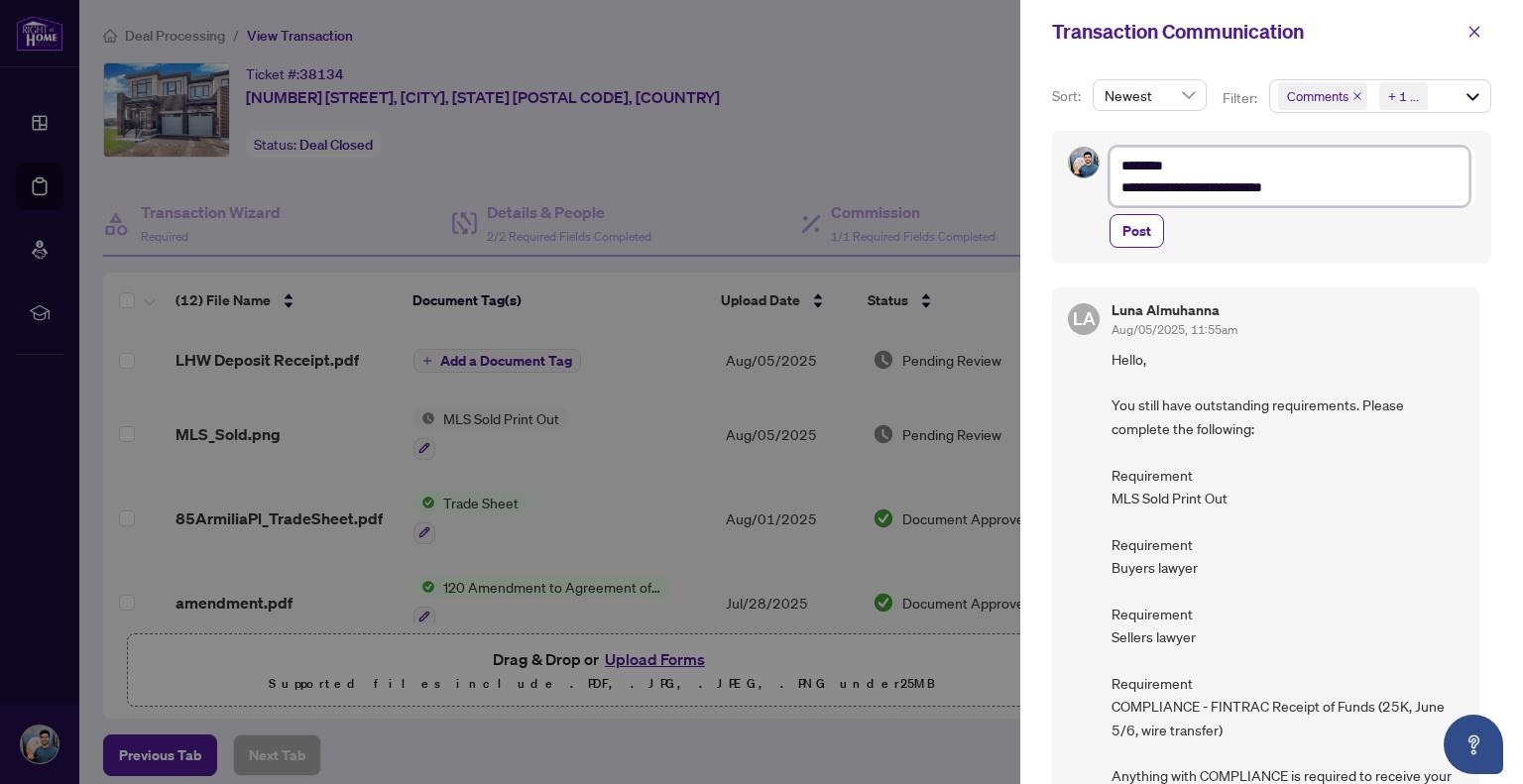 type on "**********" 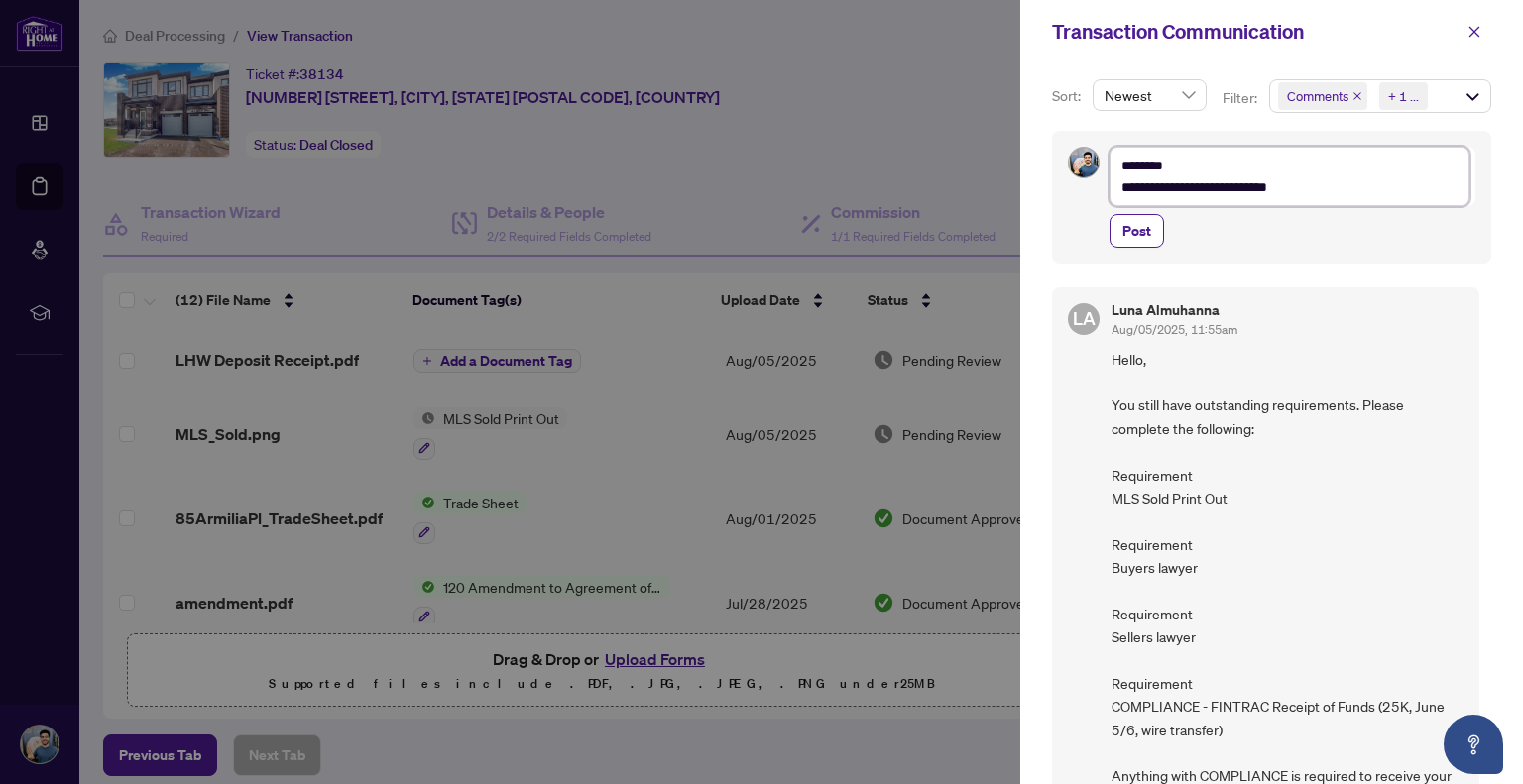 type on "**********" 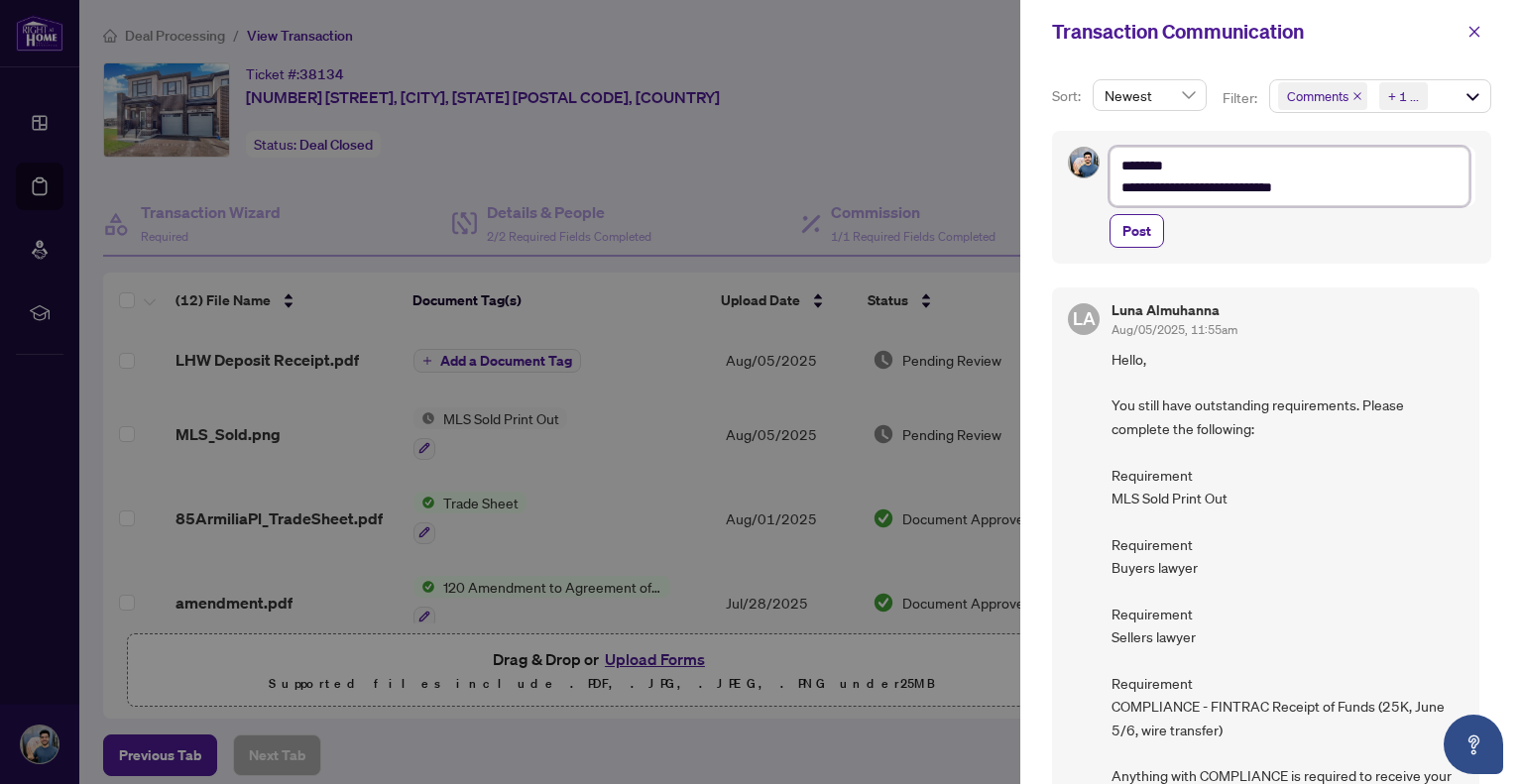 type on "**********" 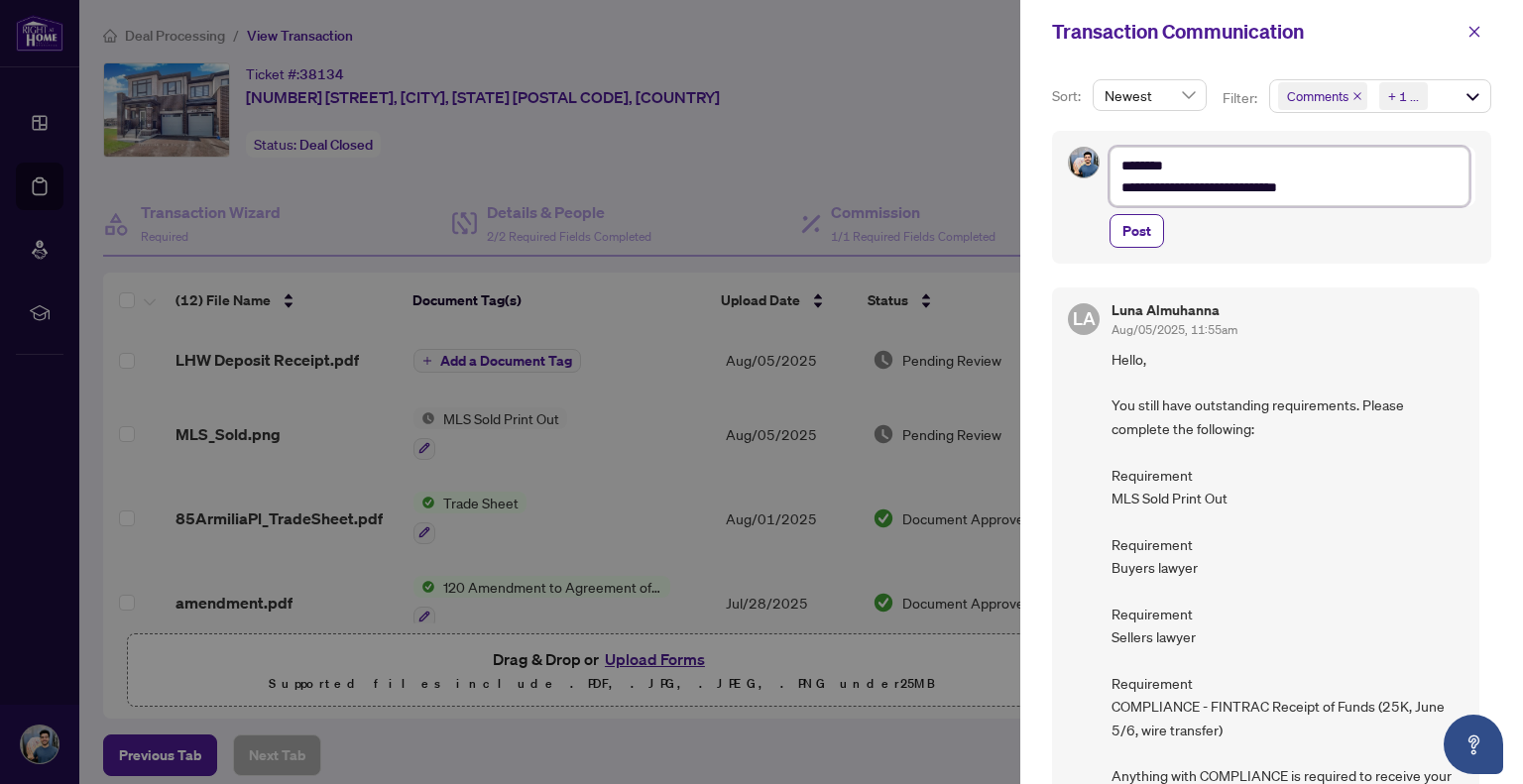 type on "**********" 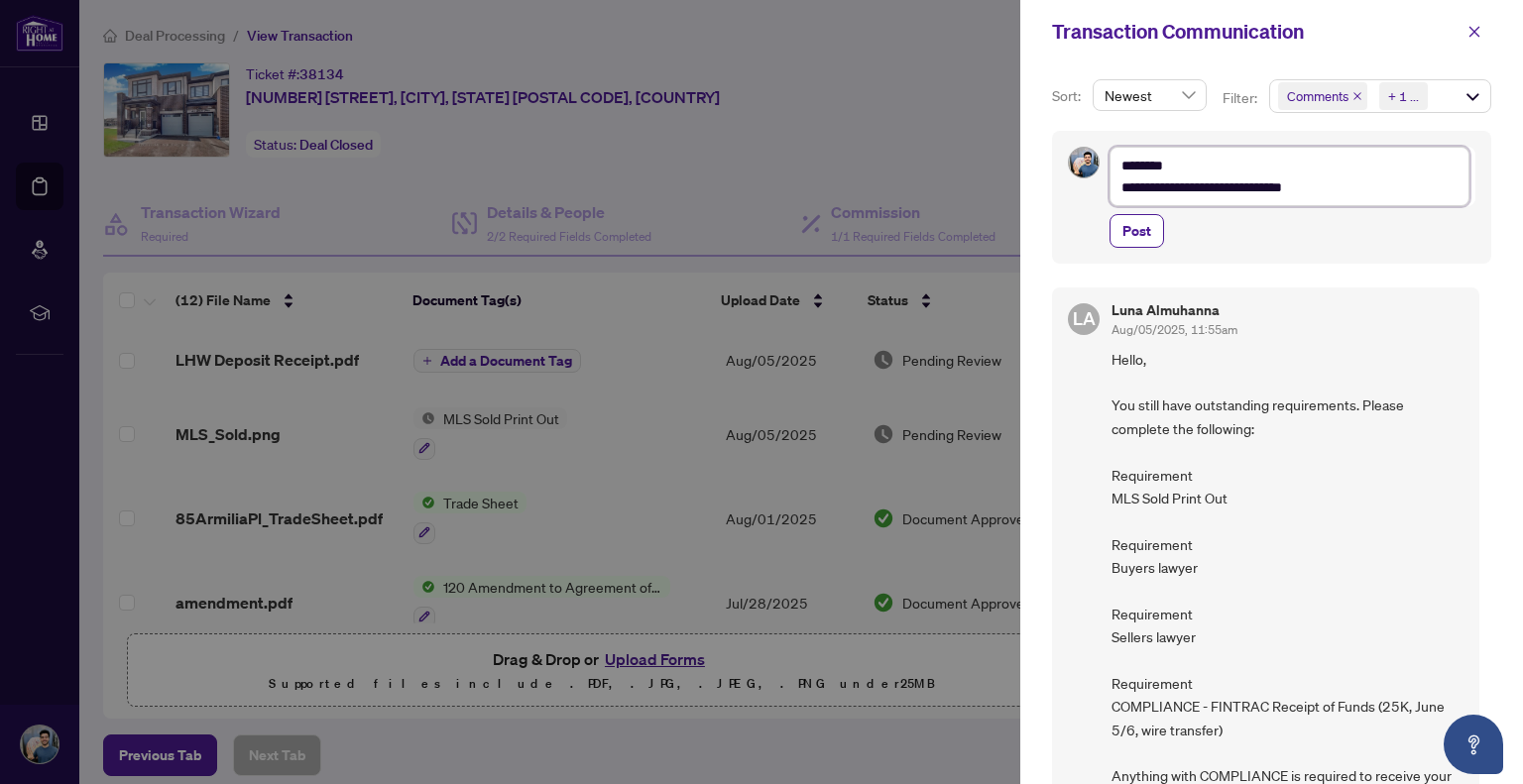 type on "**********" 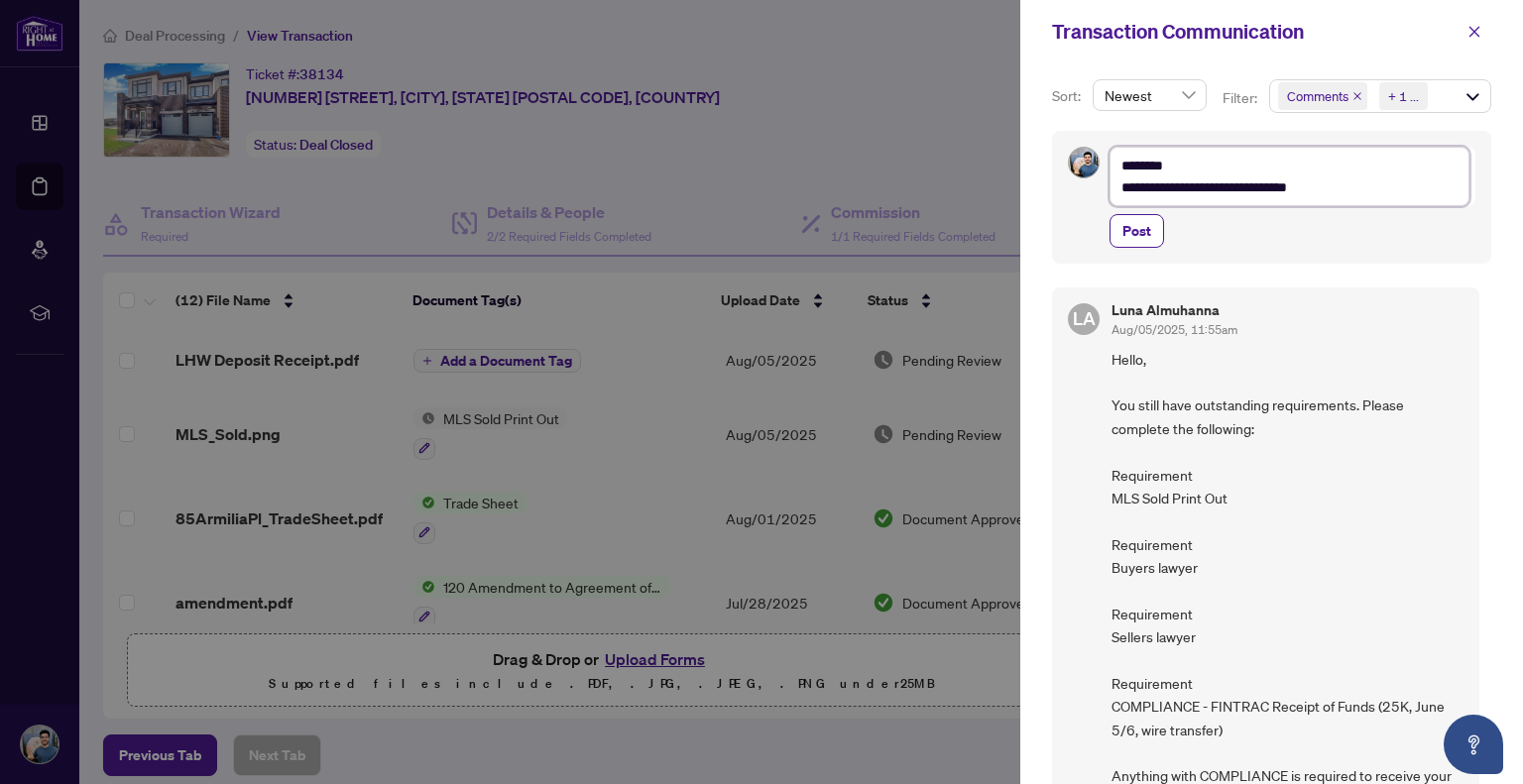 type on "**********" 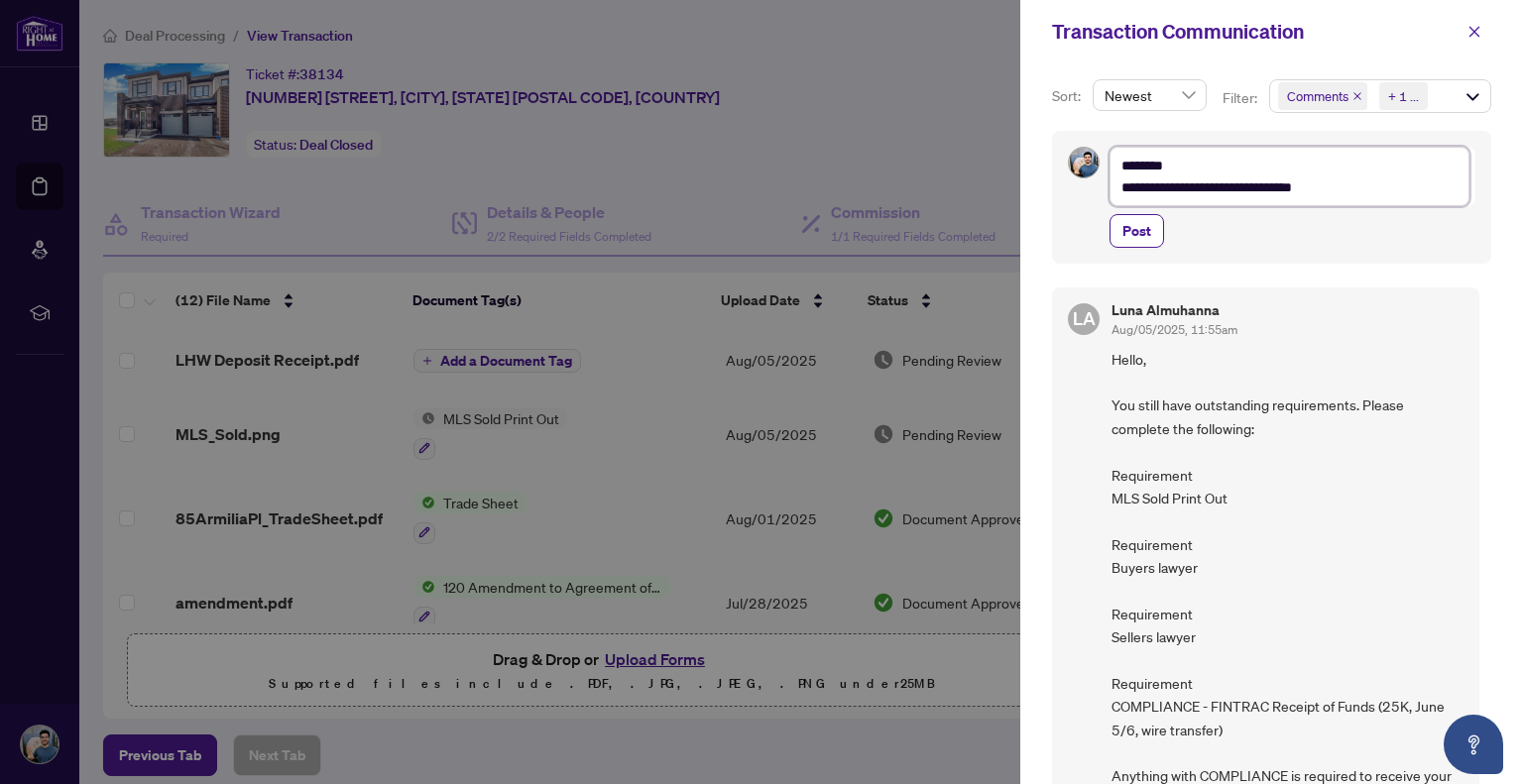 type on "**********" 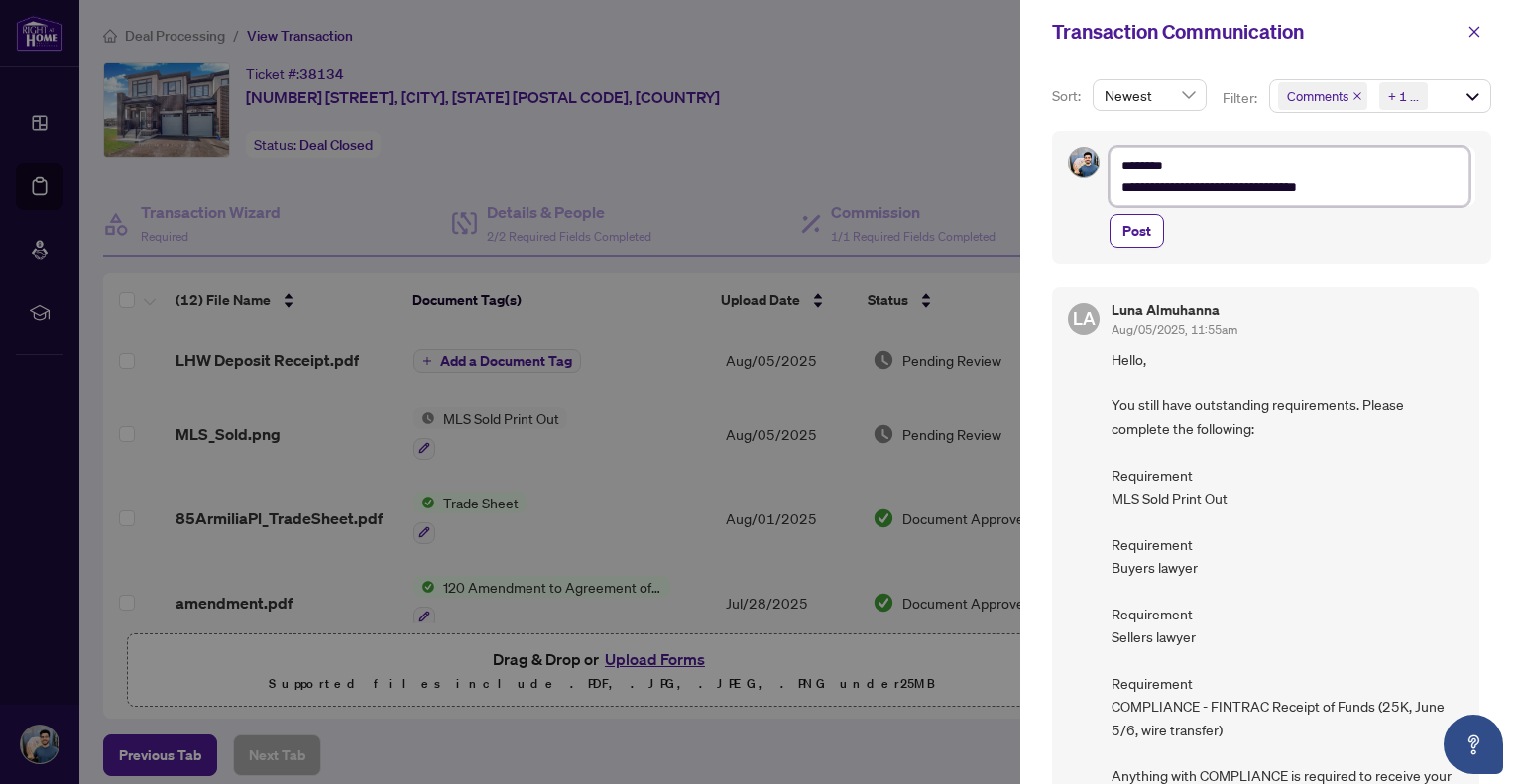 type on "**********" 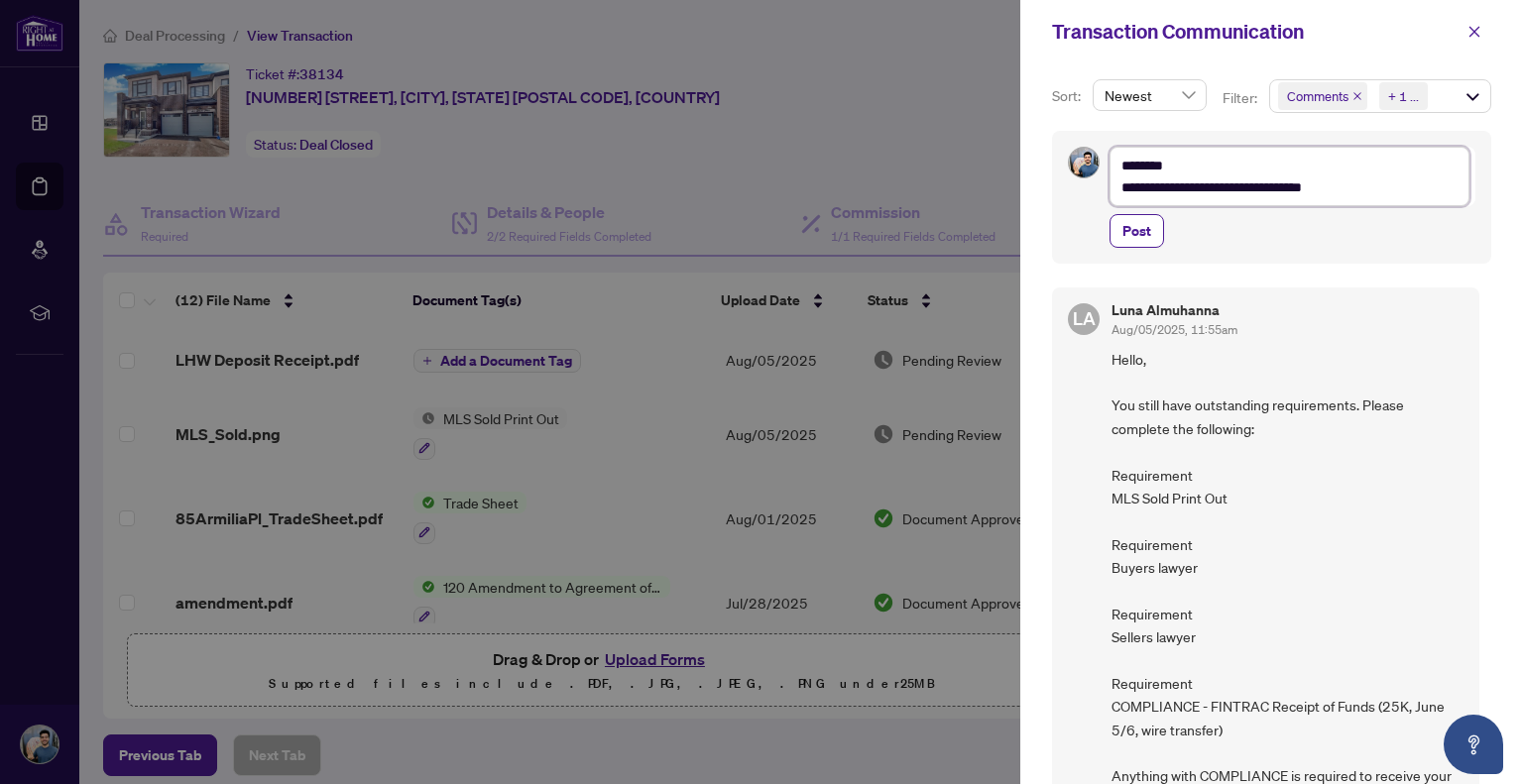 type on "**********" 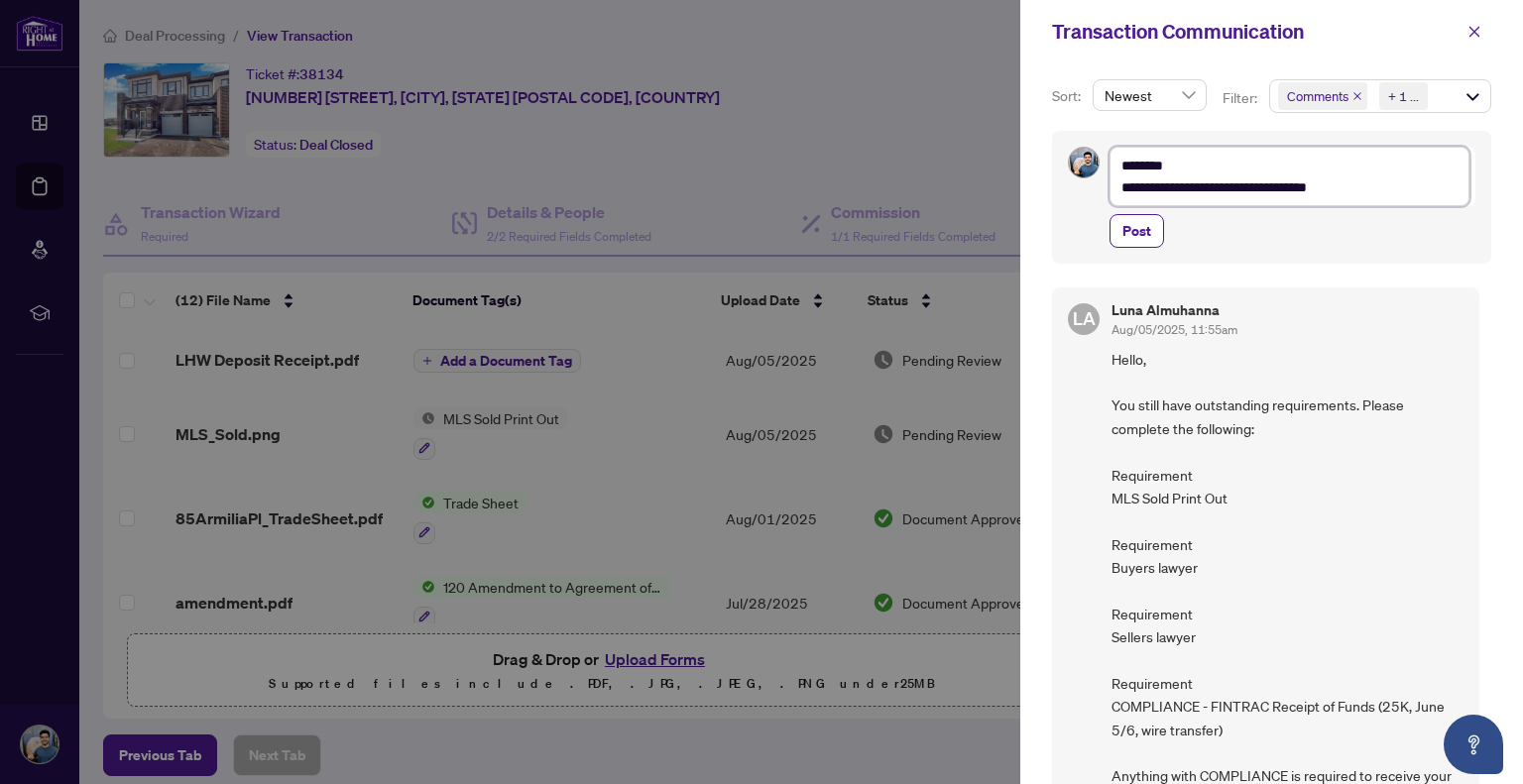 type on "**********" 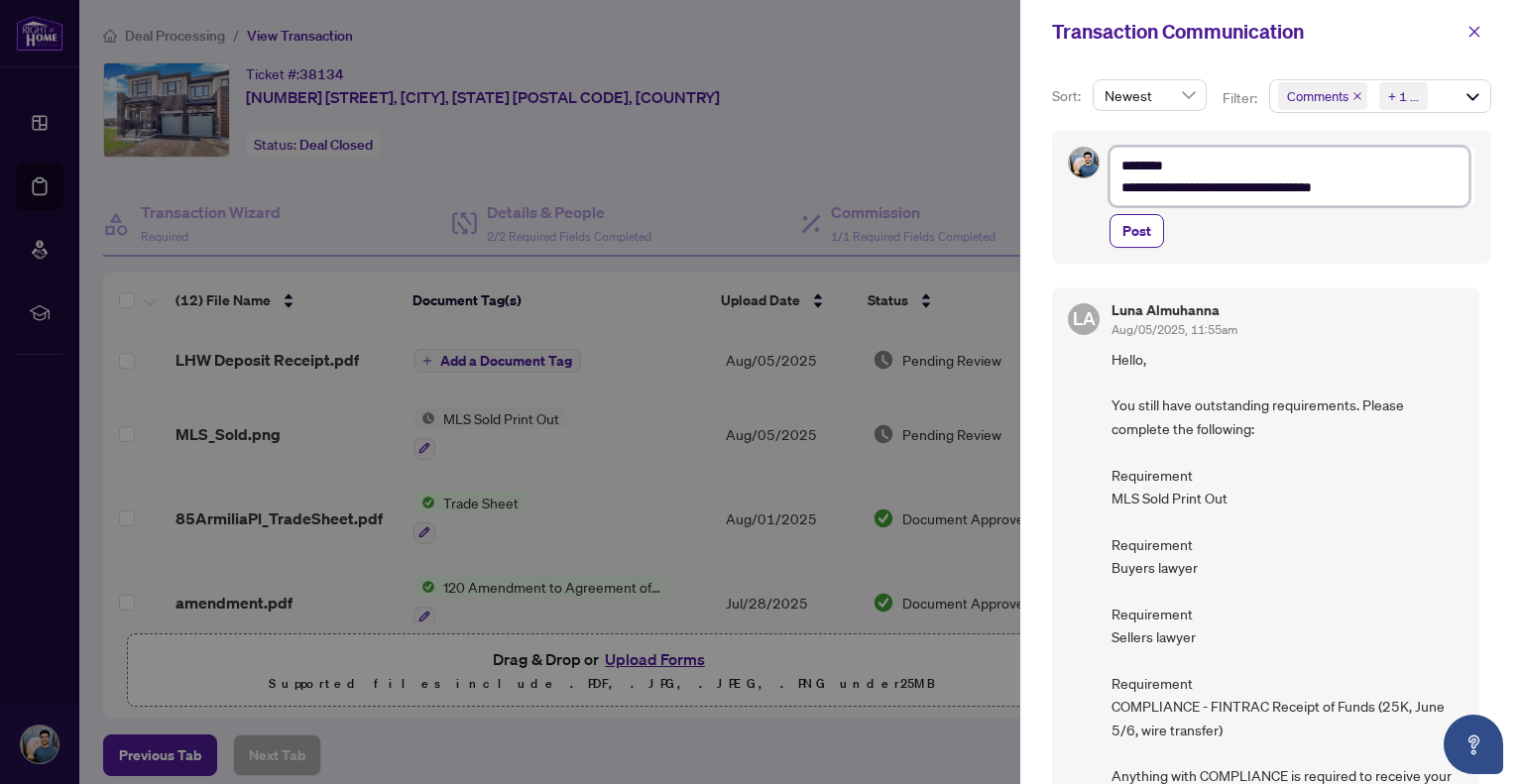 type on "**********" 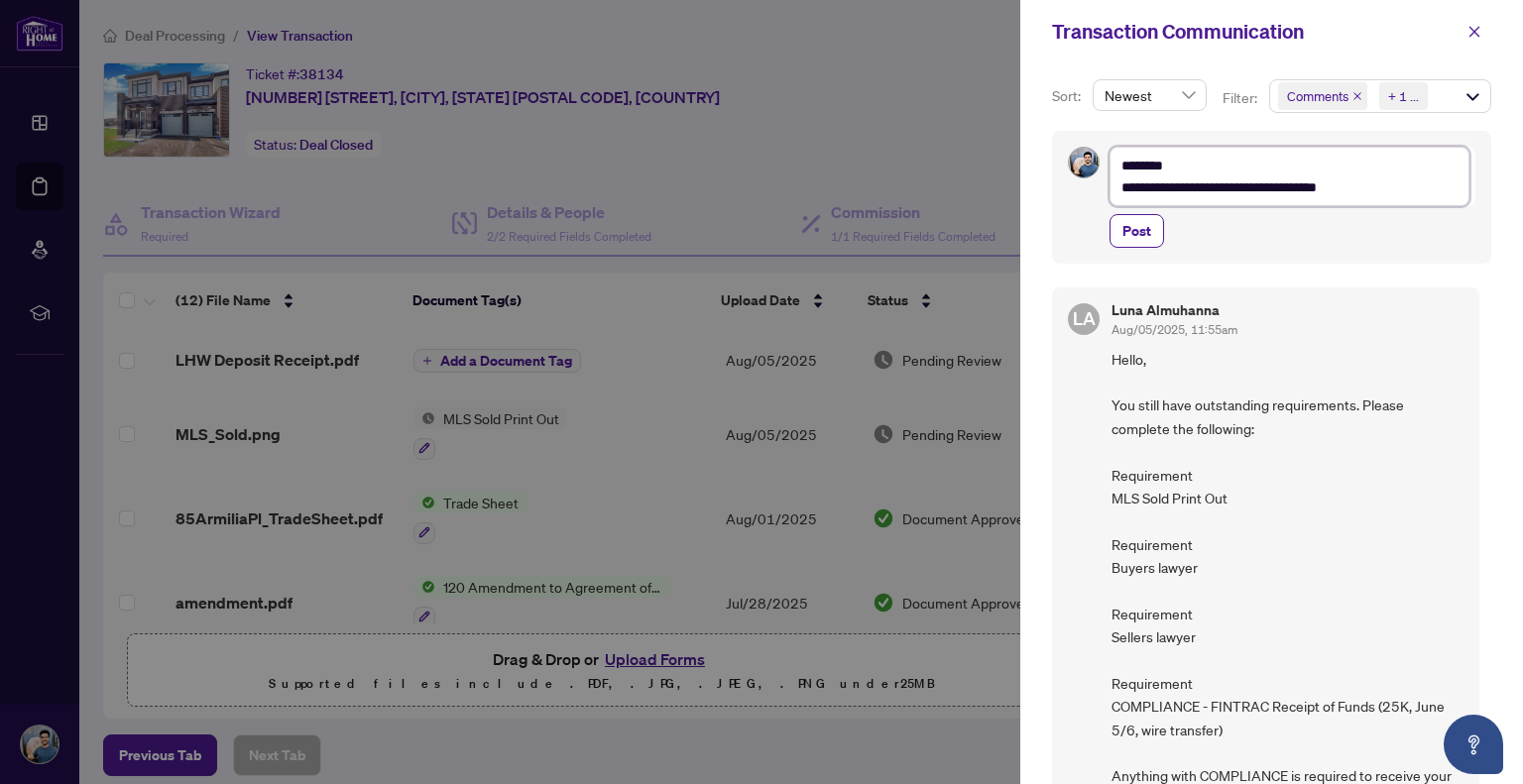 type on "**********" 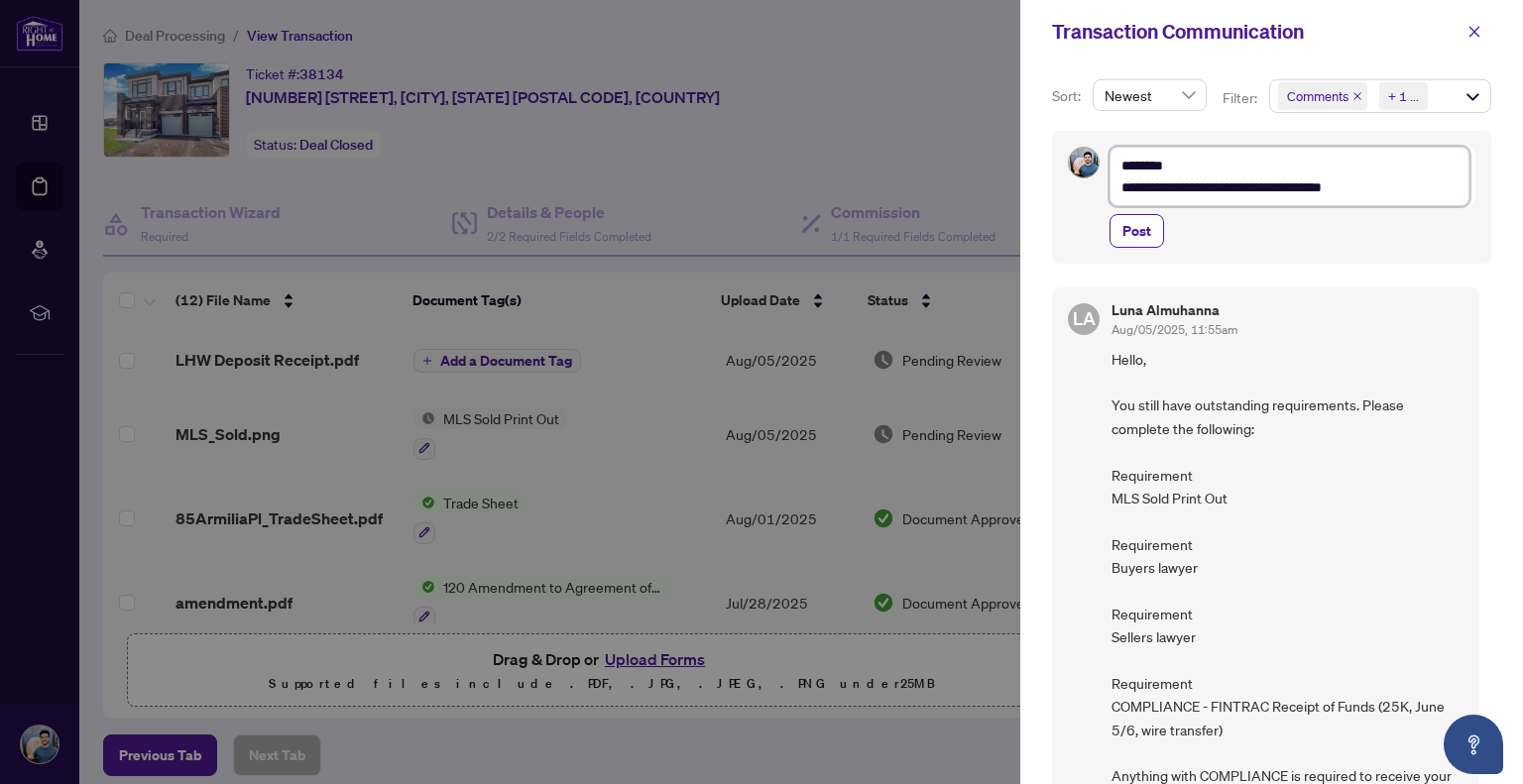 type on "**********" 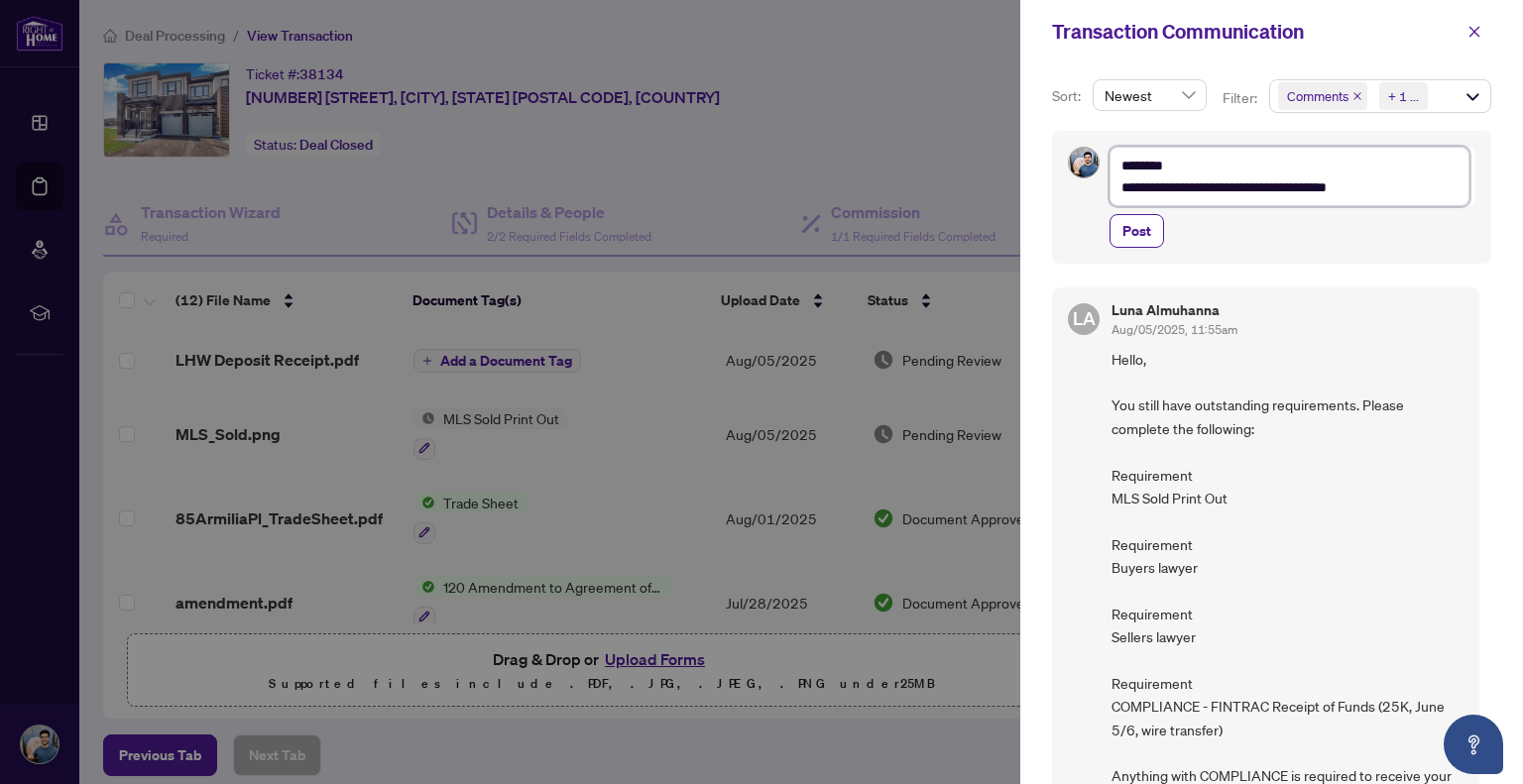 type on "**********" 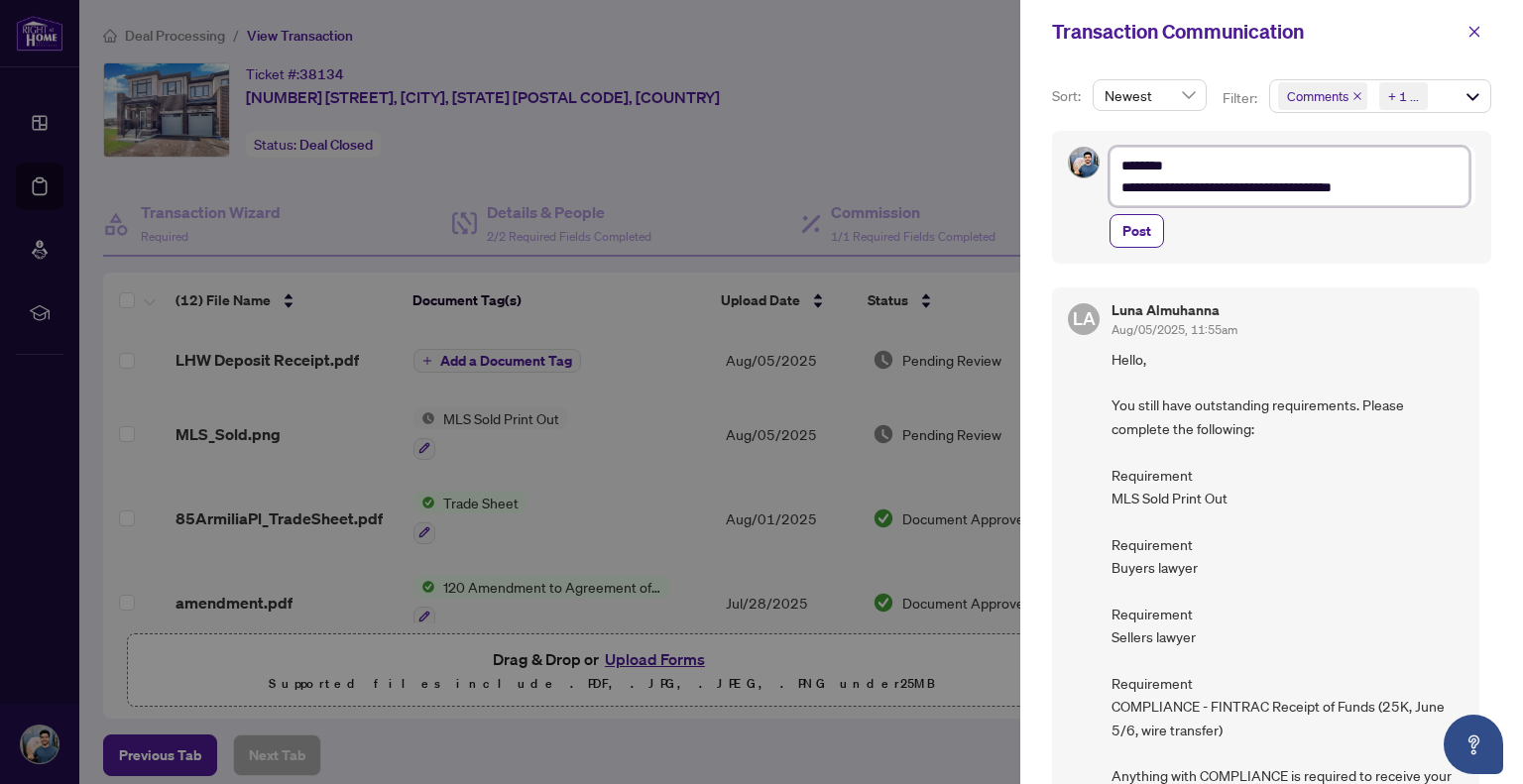 type on "**********" 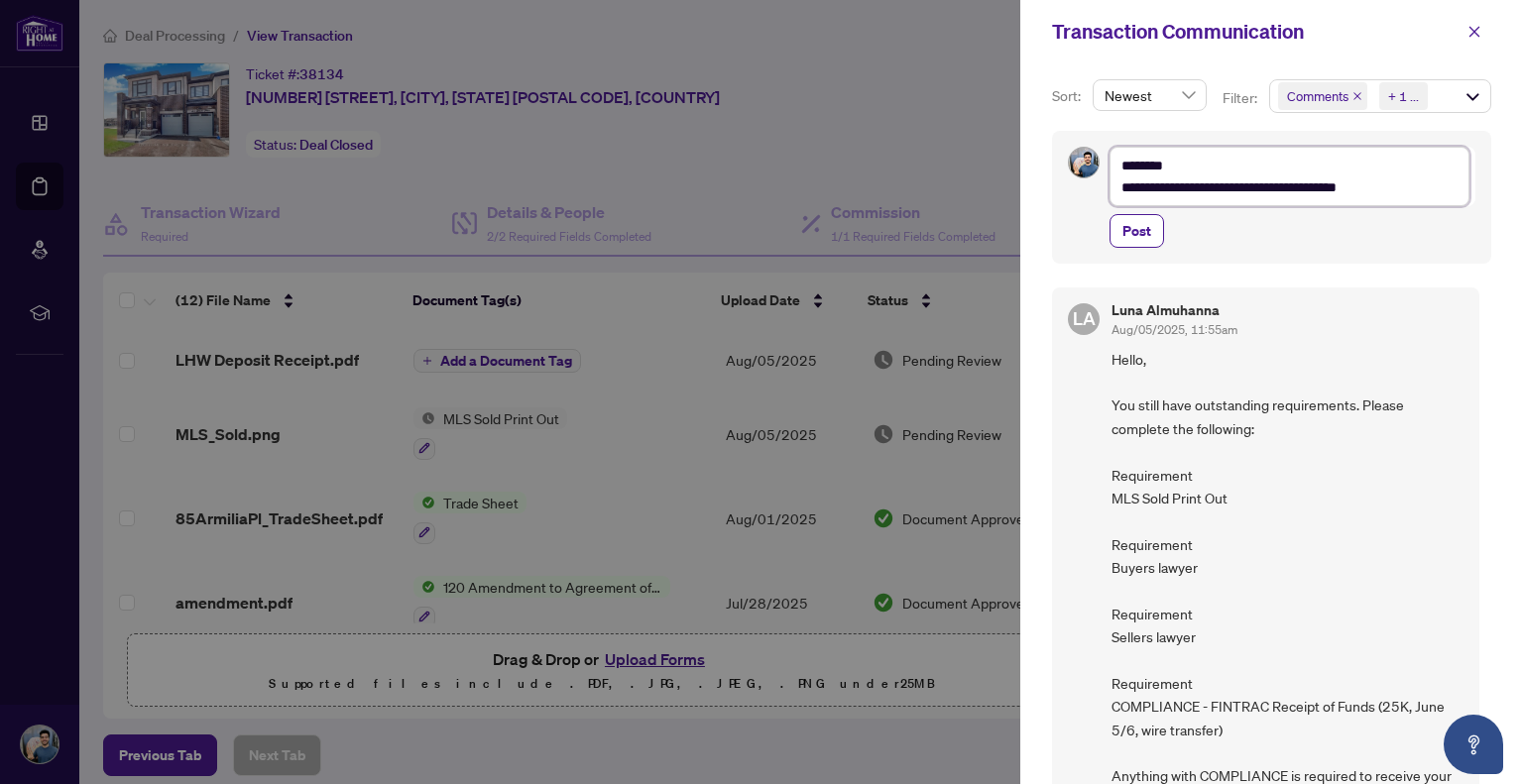 type on "**********" 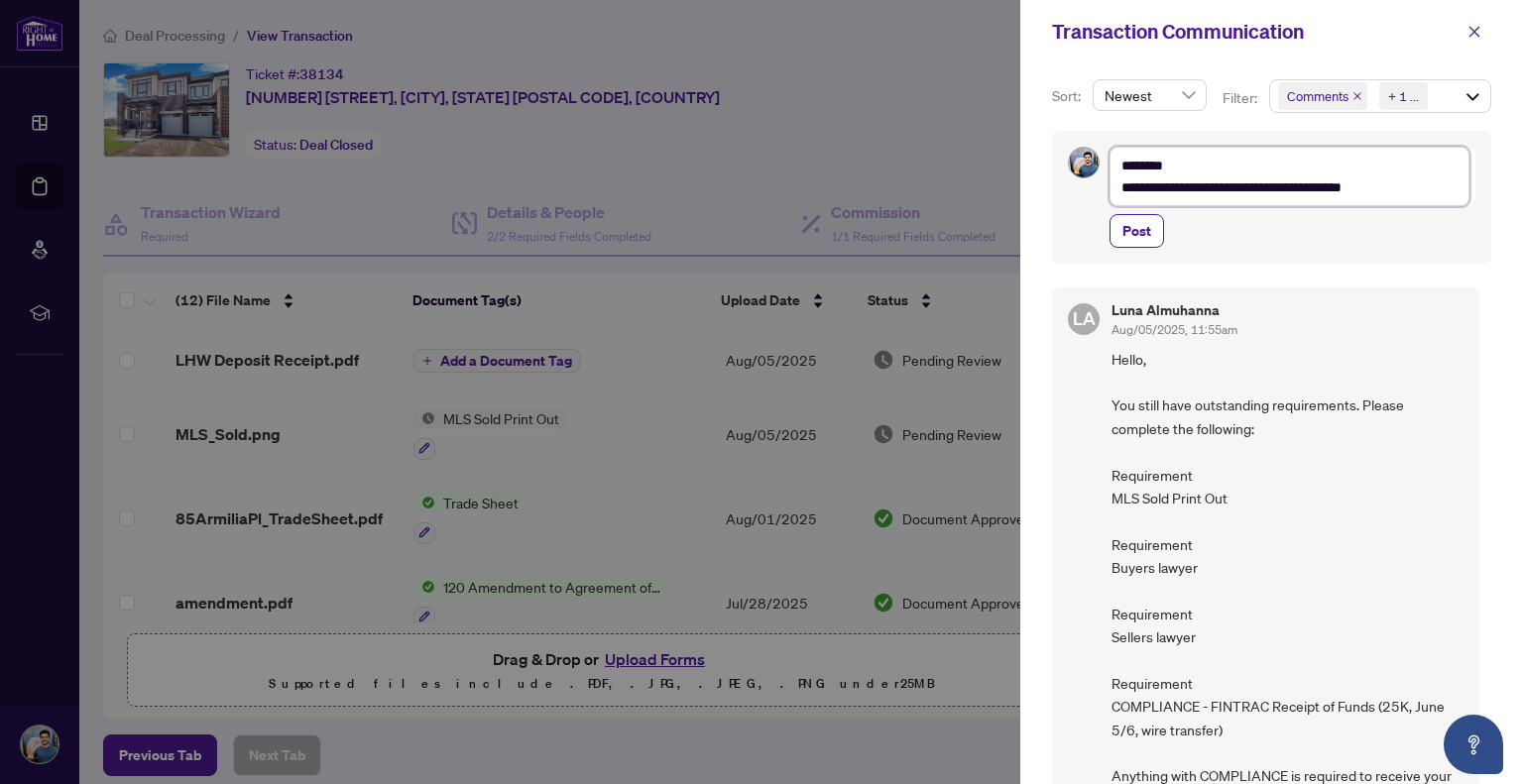 type on "**********" 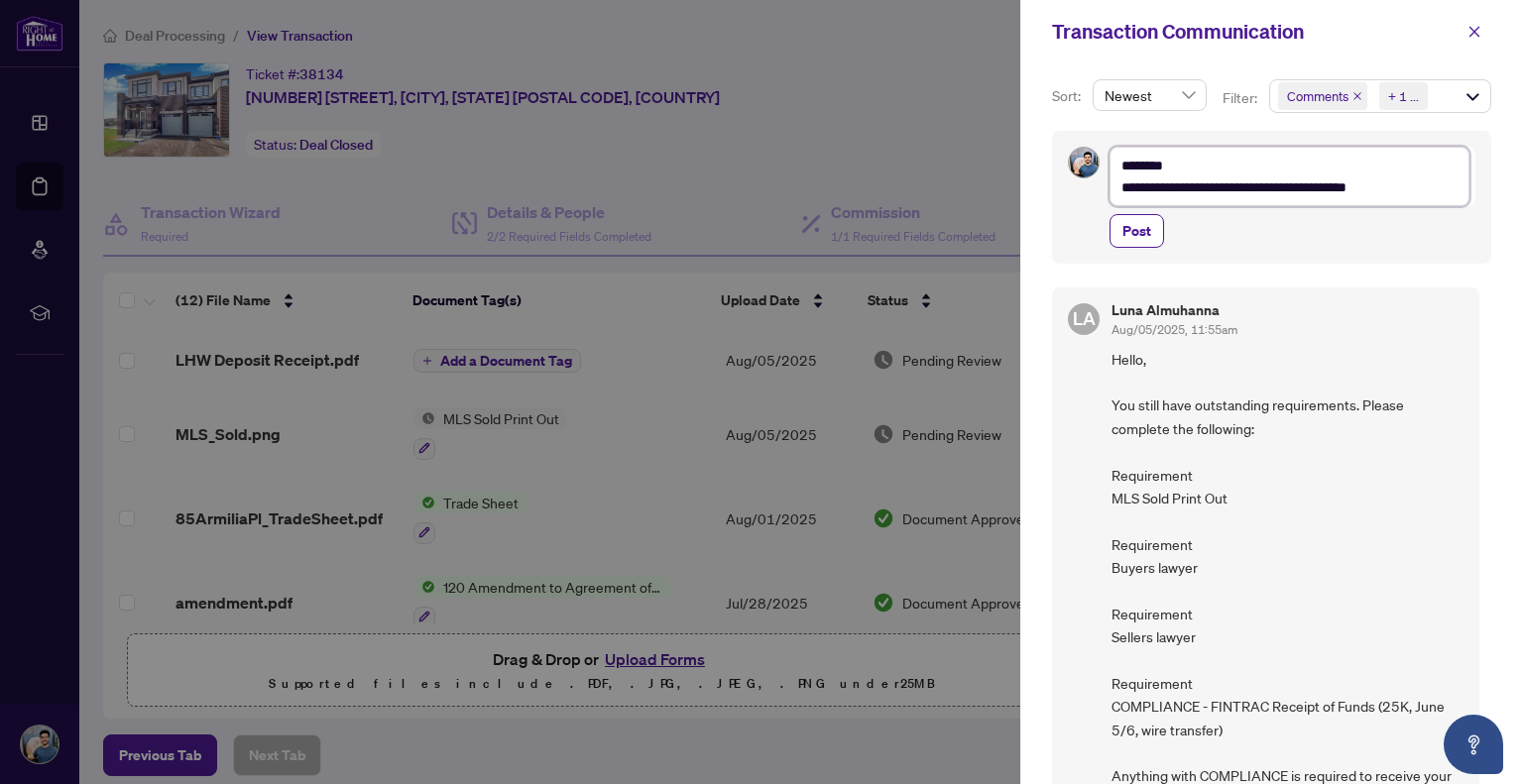 type on "**********" 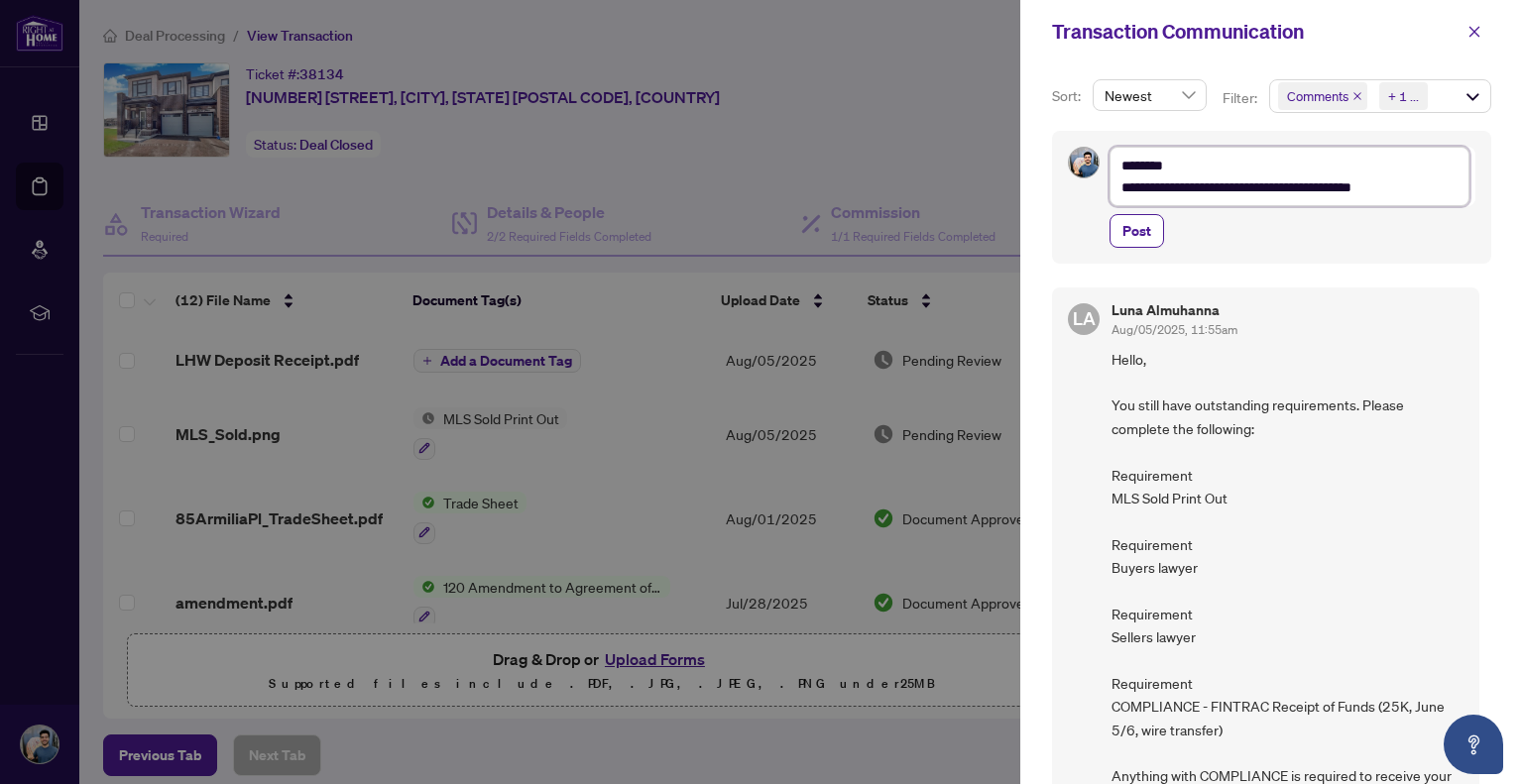 type on "**********" 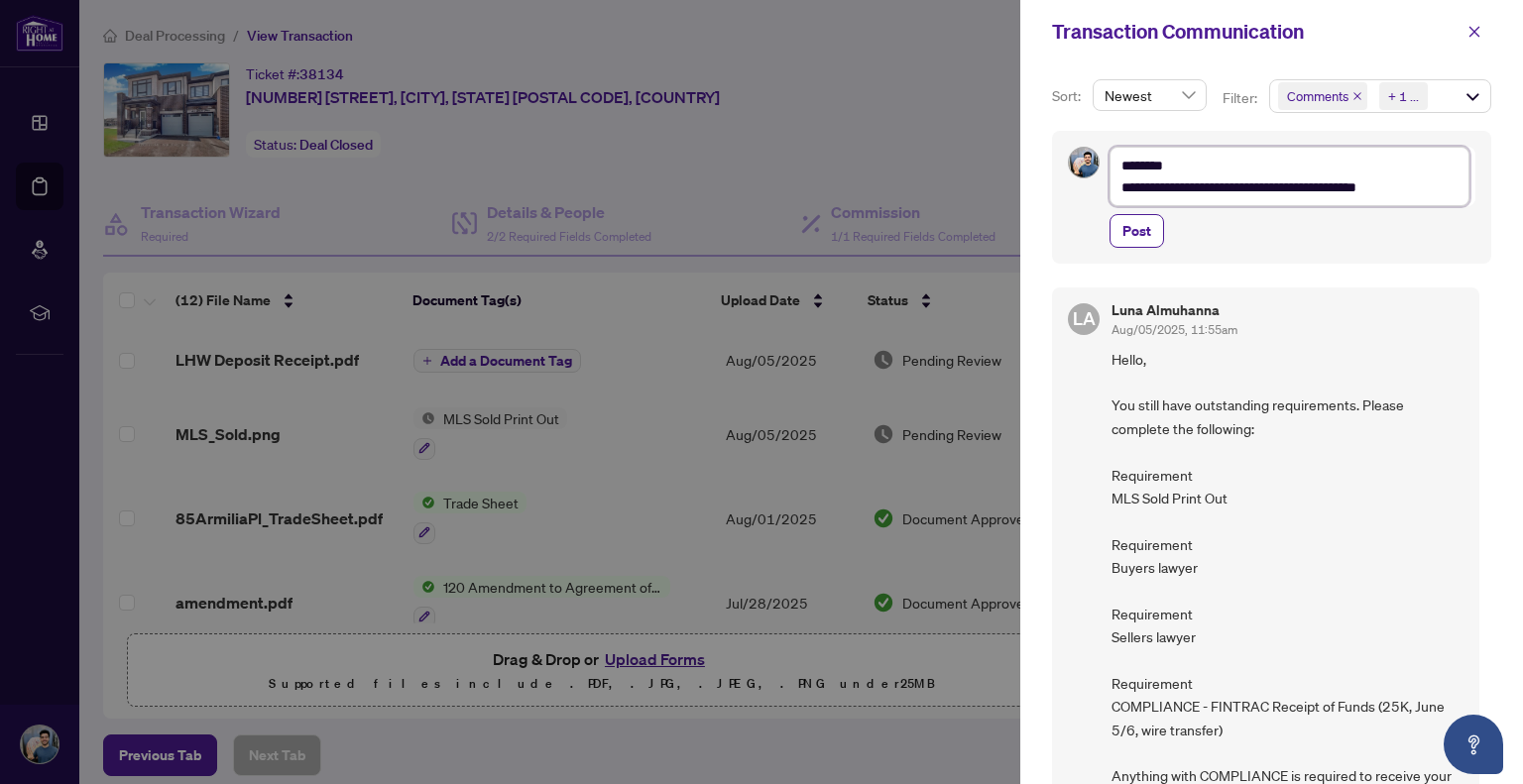 type on "**********" 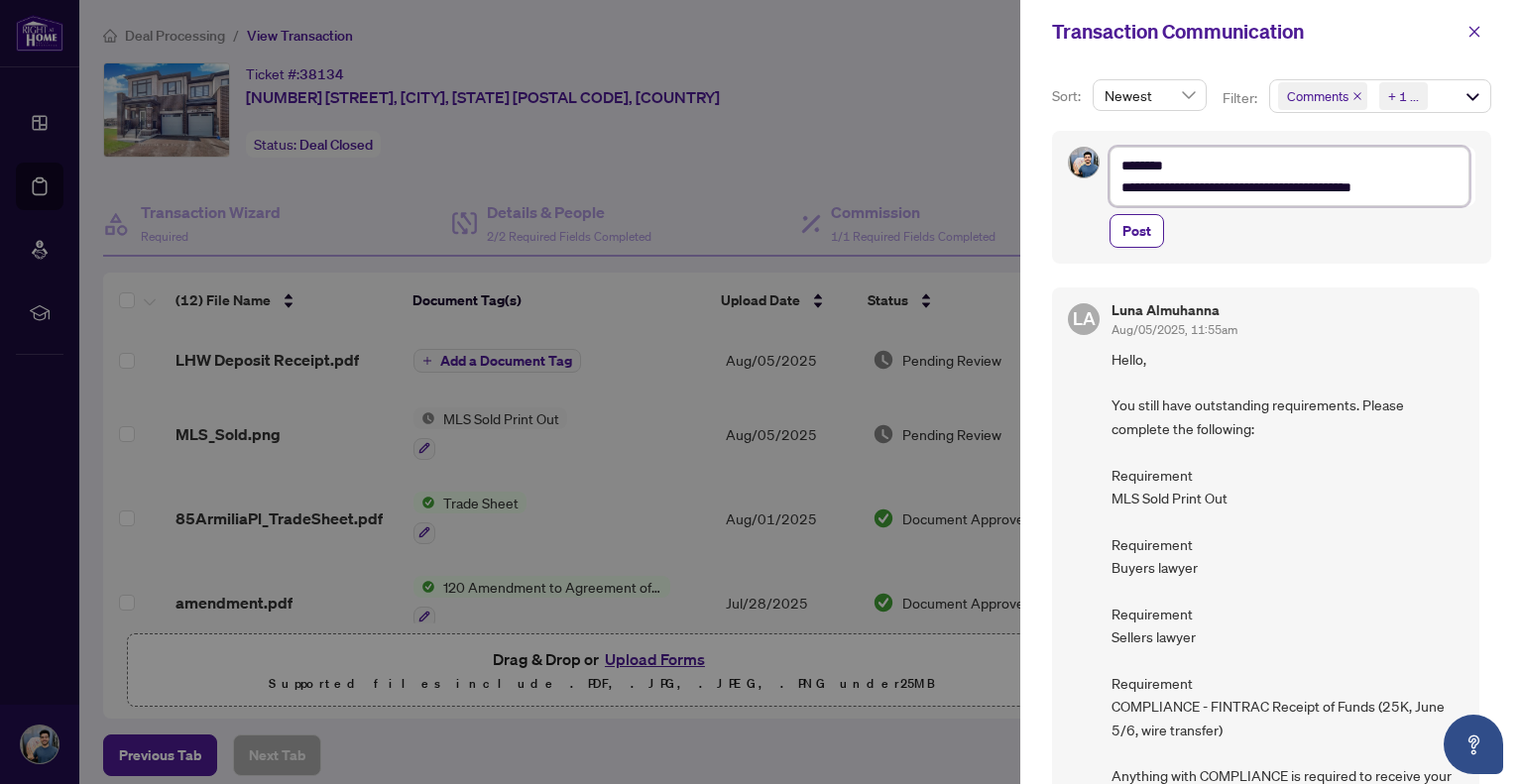 type on "**********" 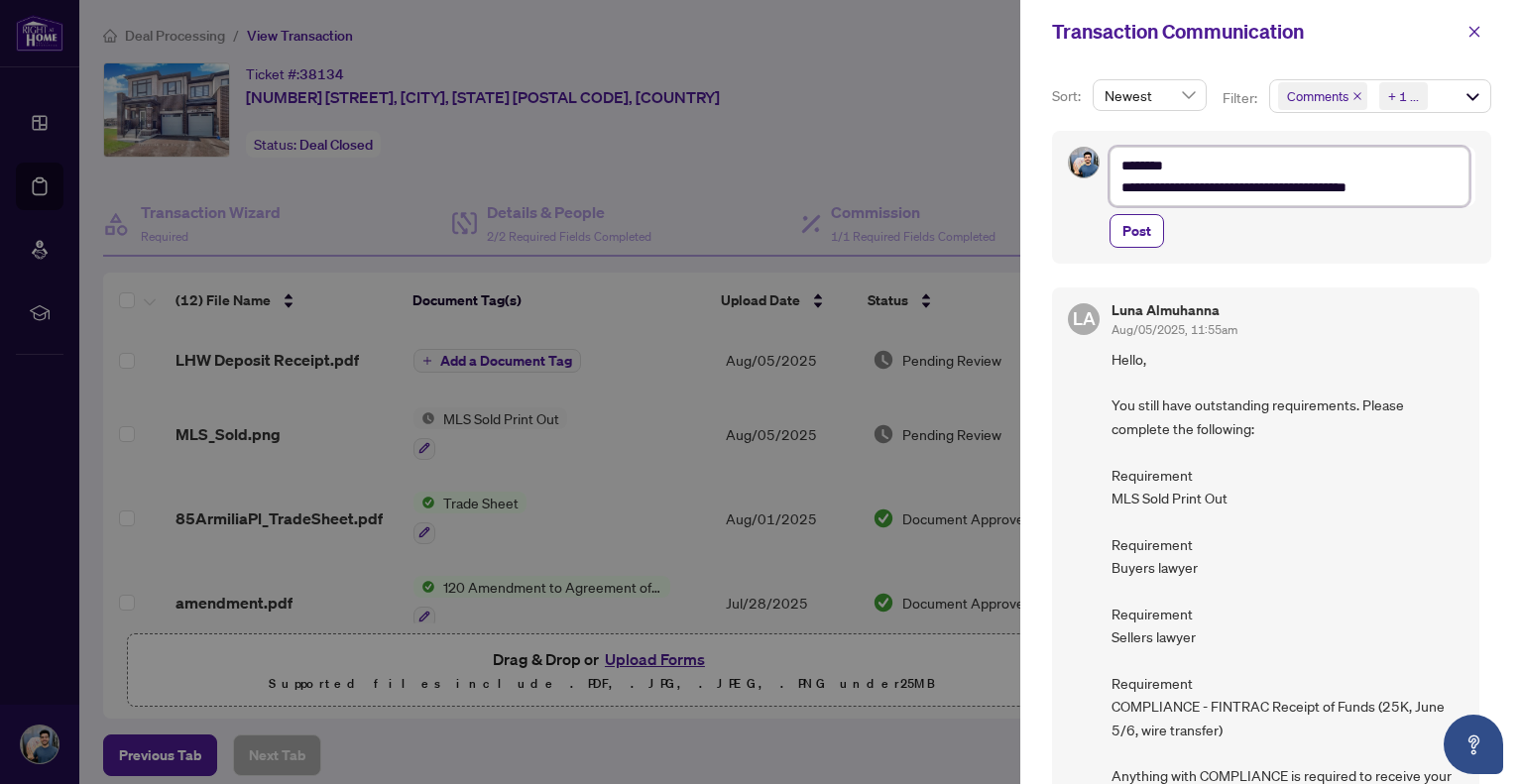type on "**********" 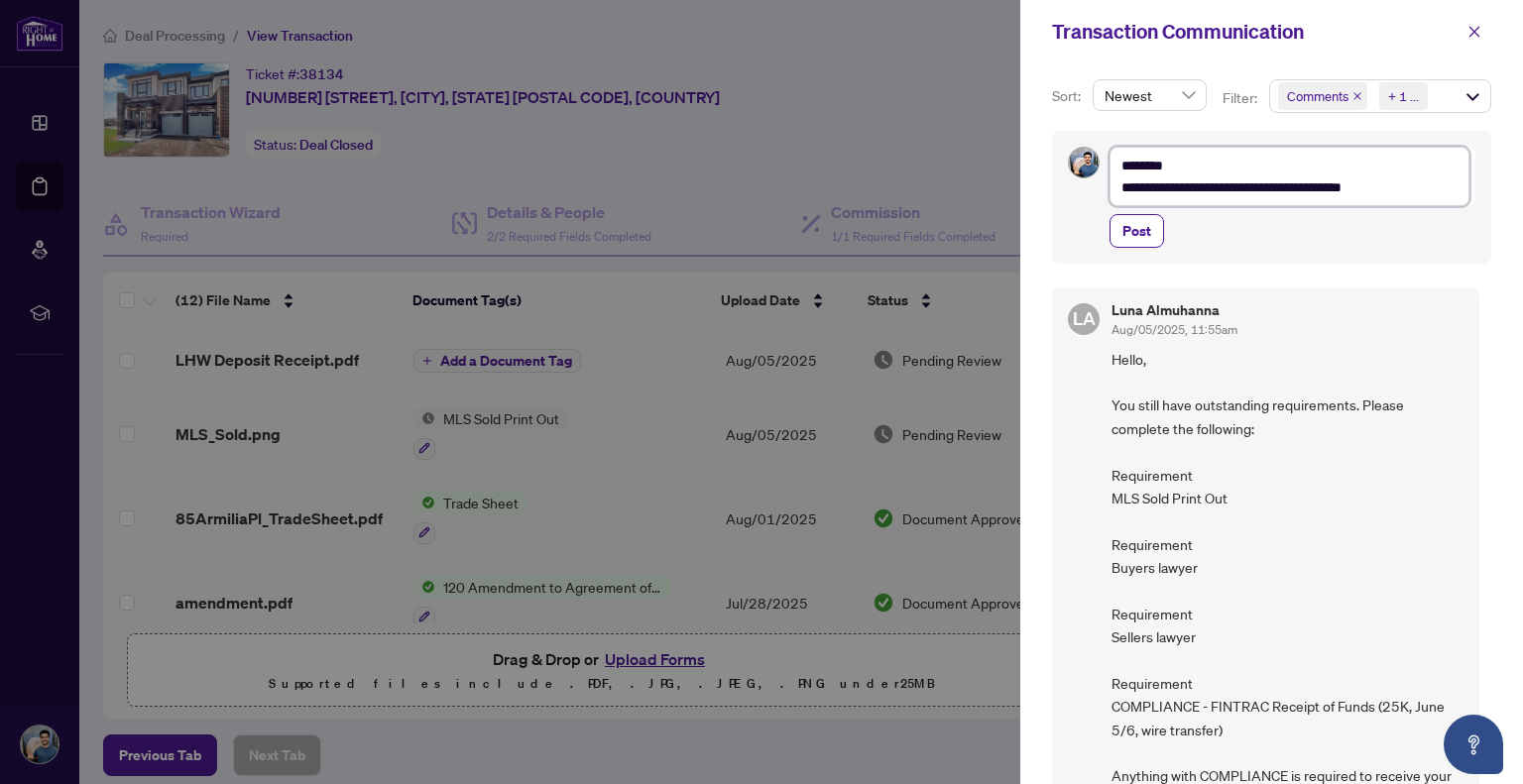 type on "**********" 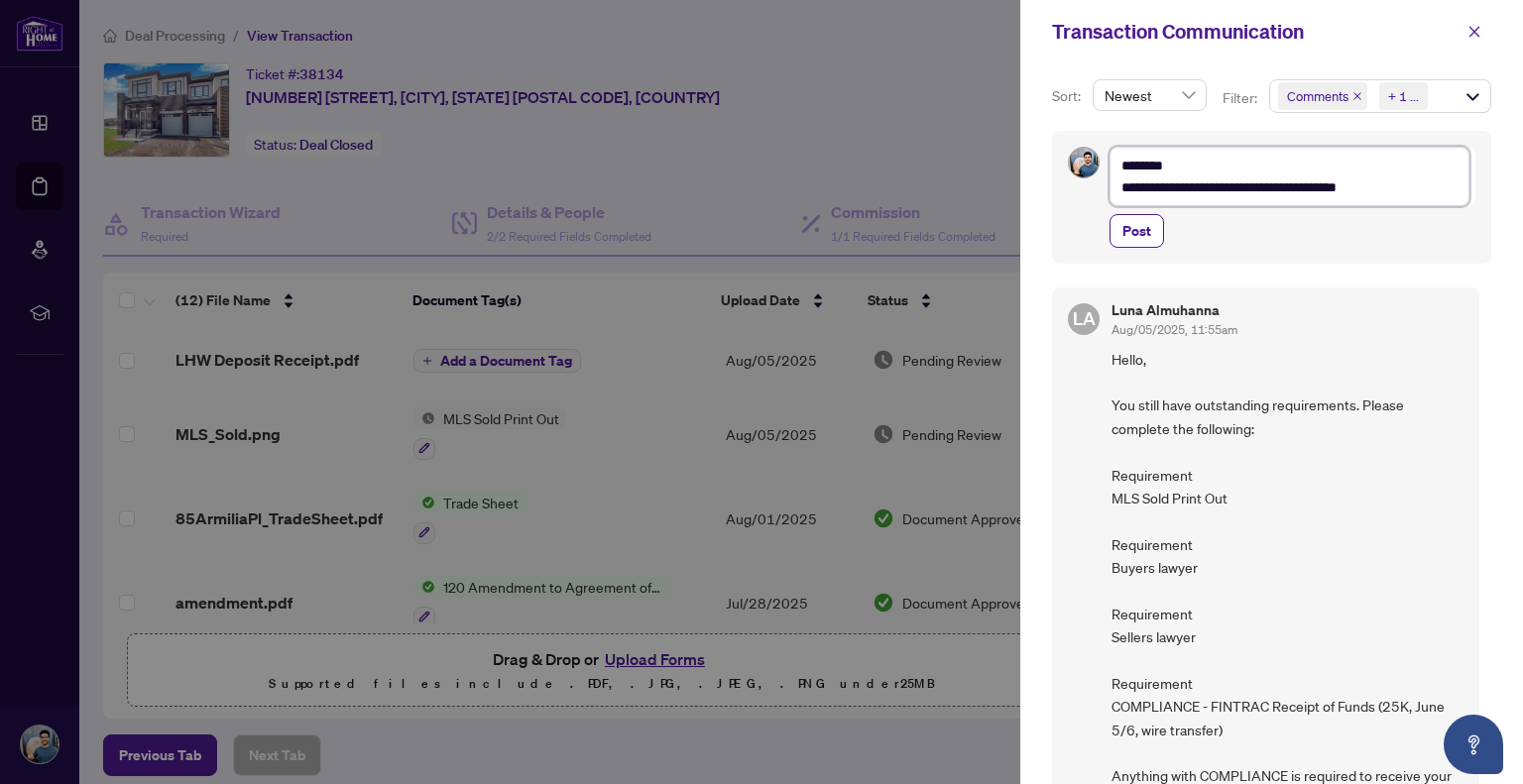 type on "**********" 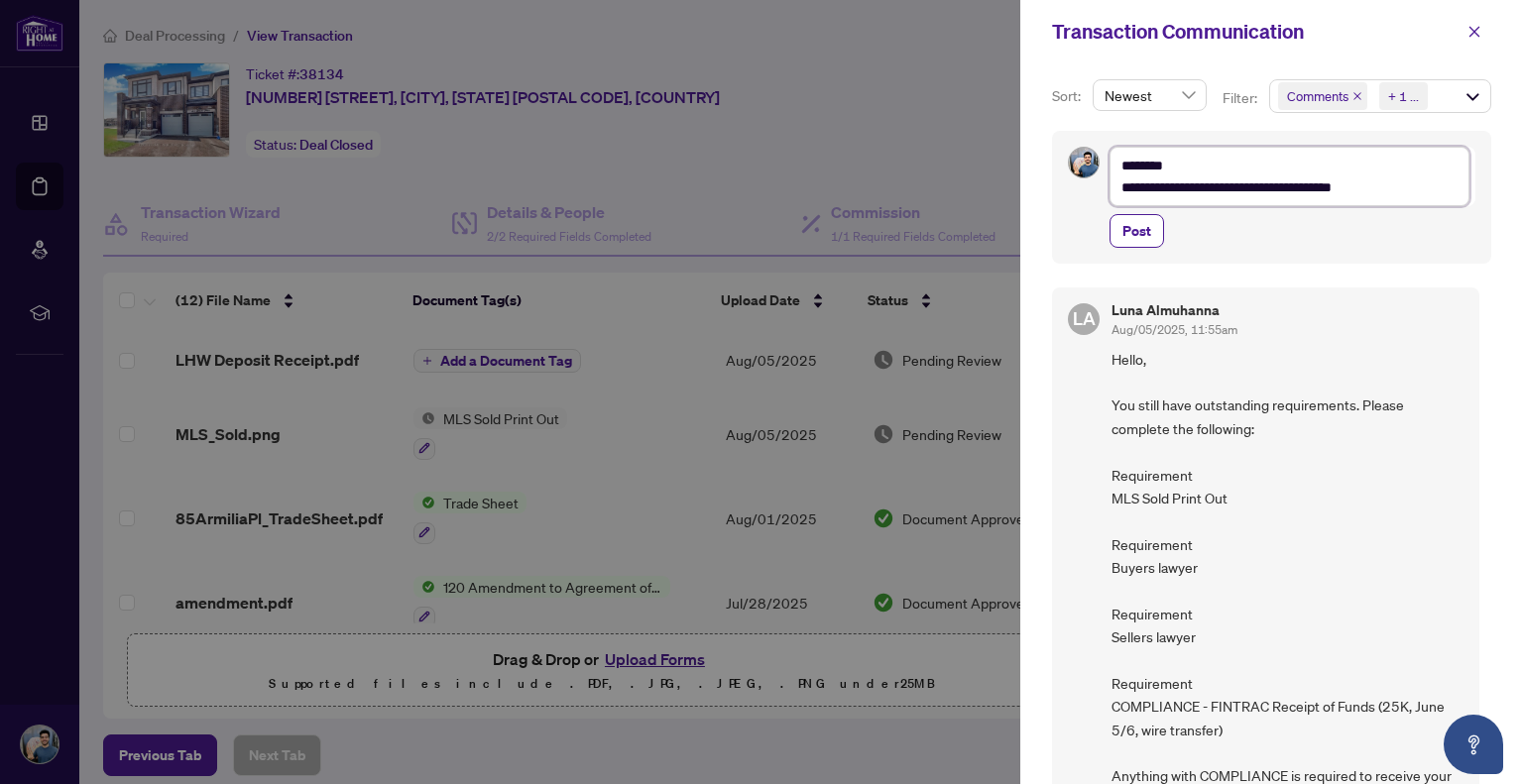 type on "**********" 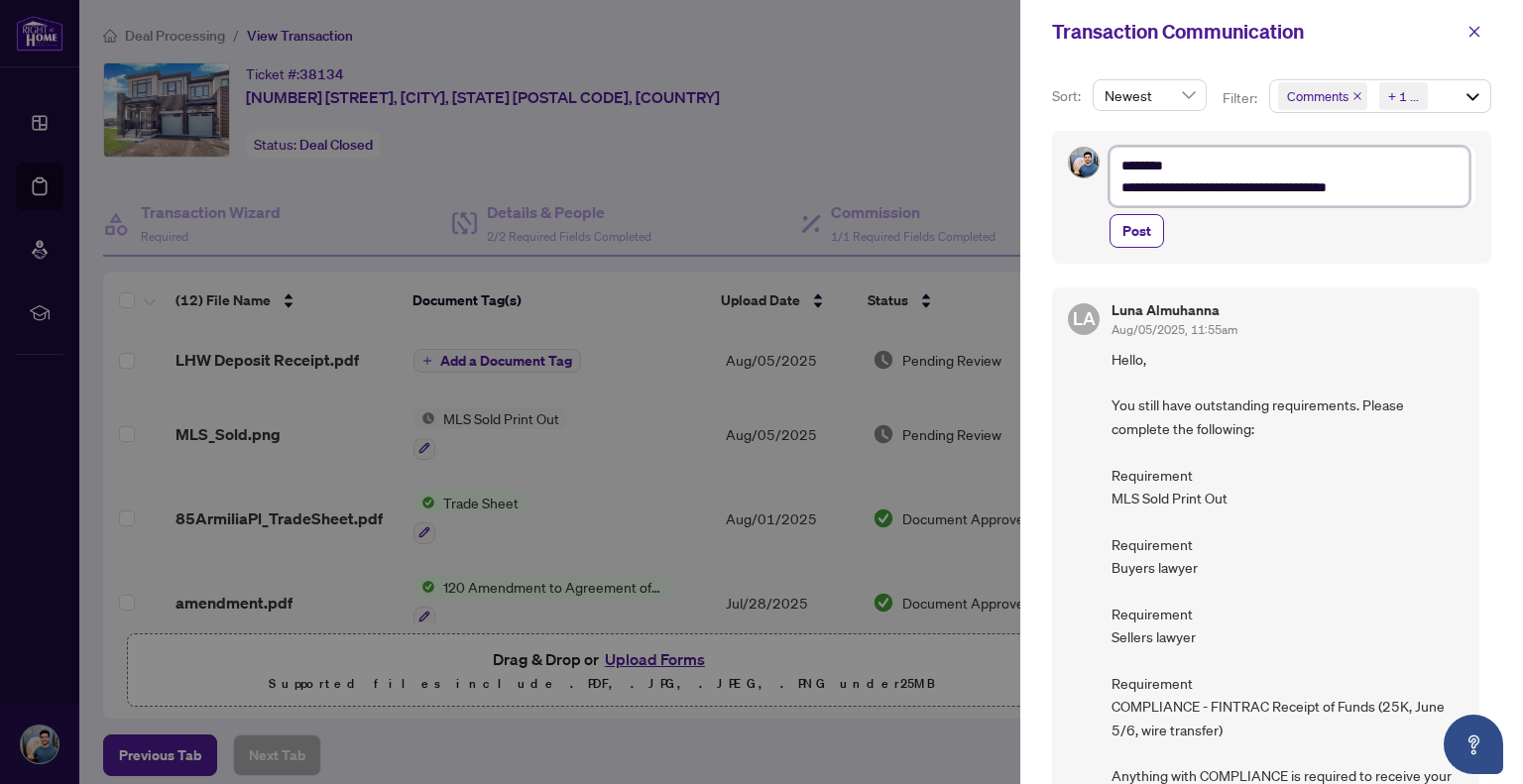 type on "**********" 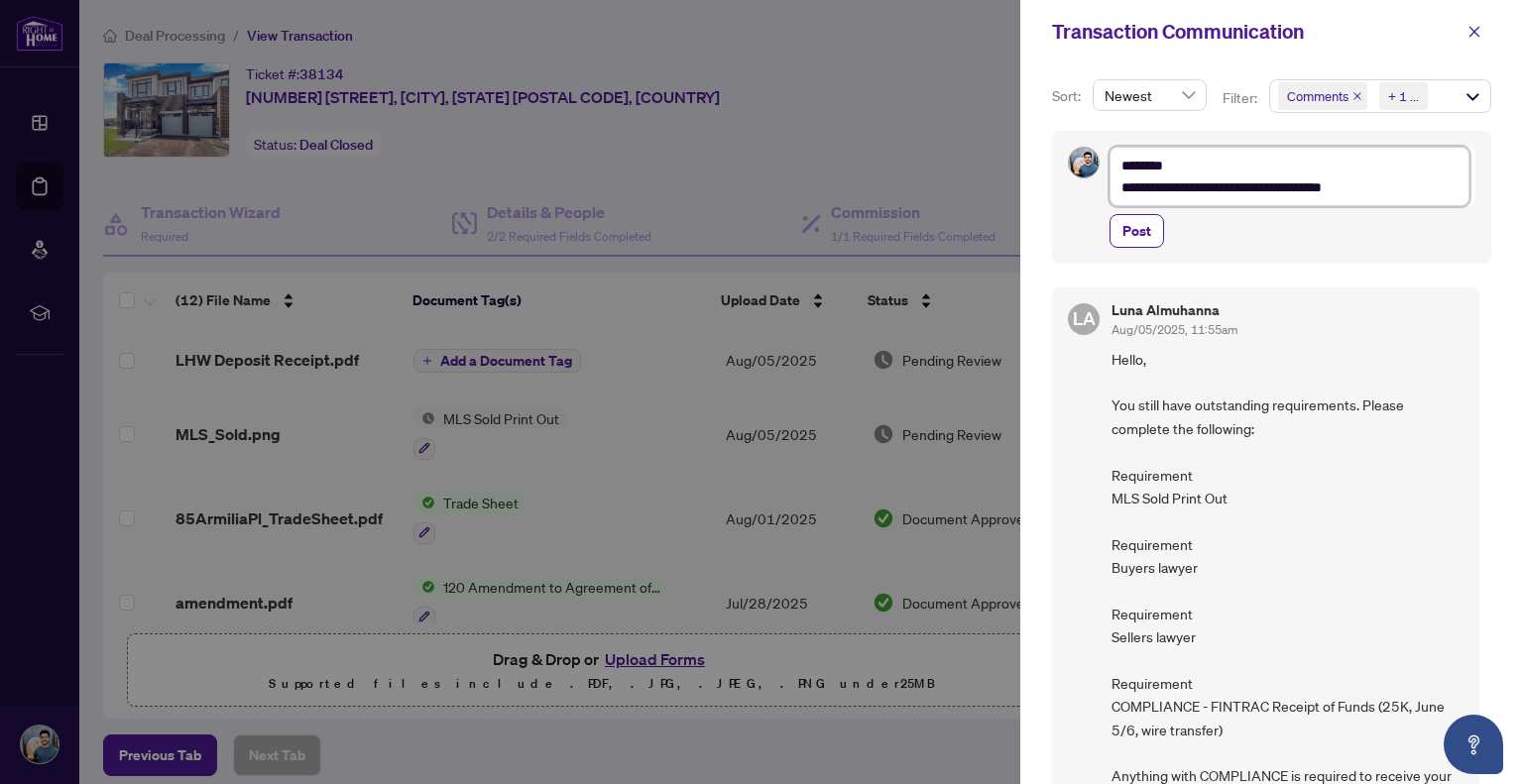 type on "**********" 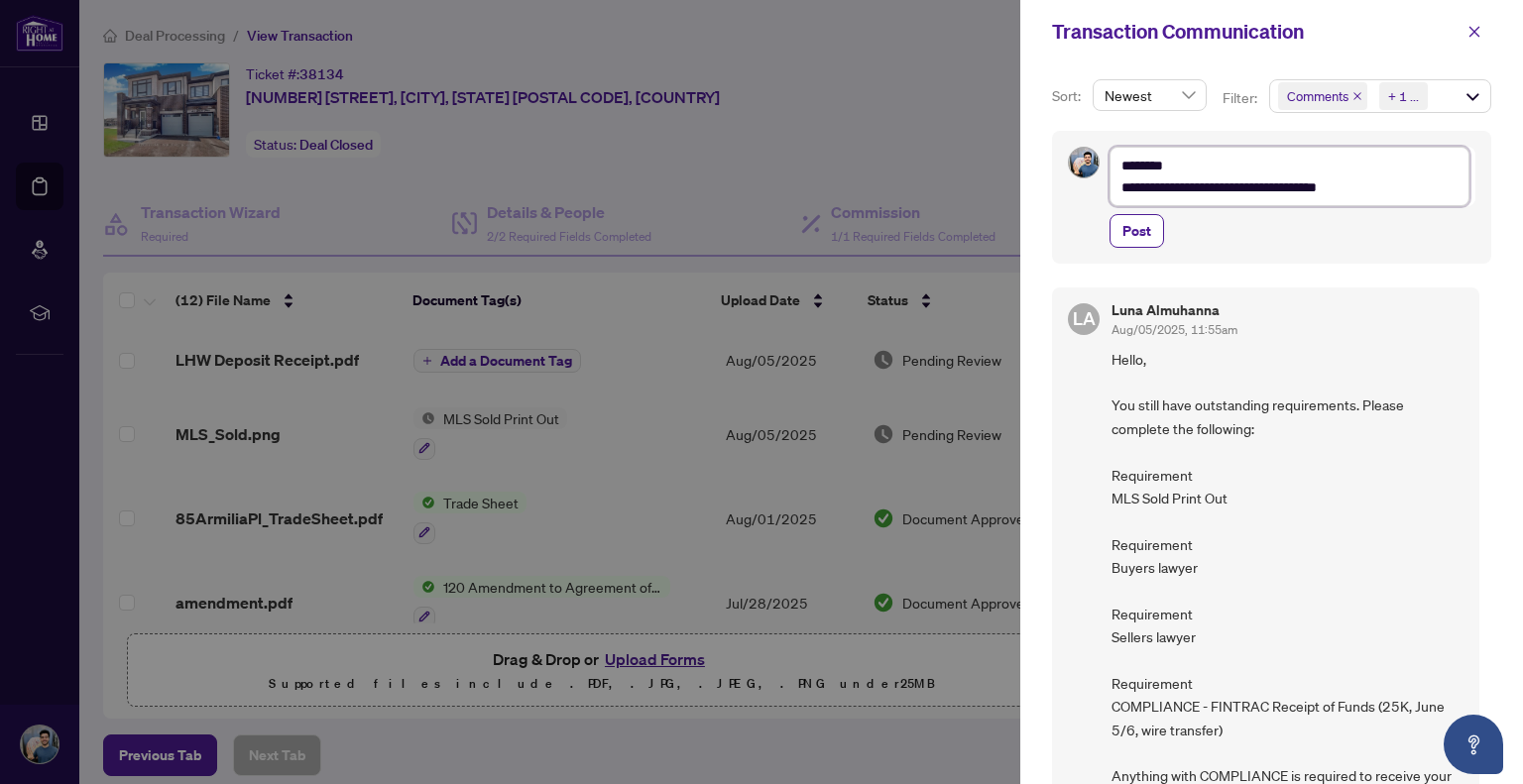 type on "**********" 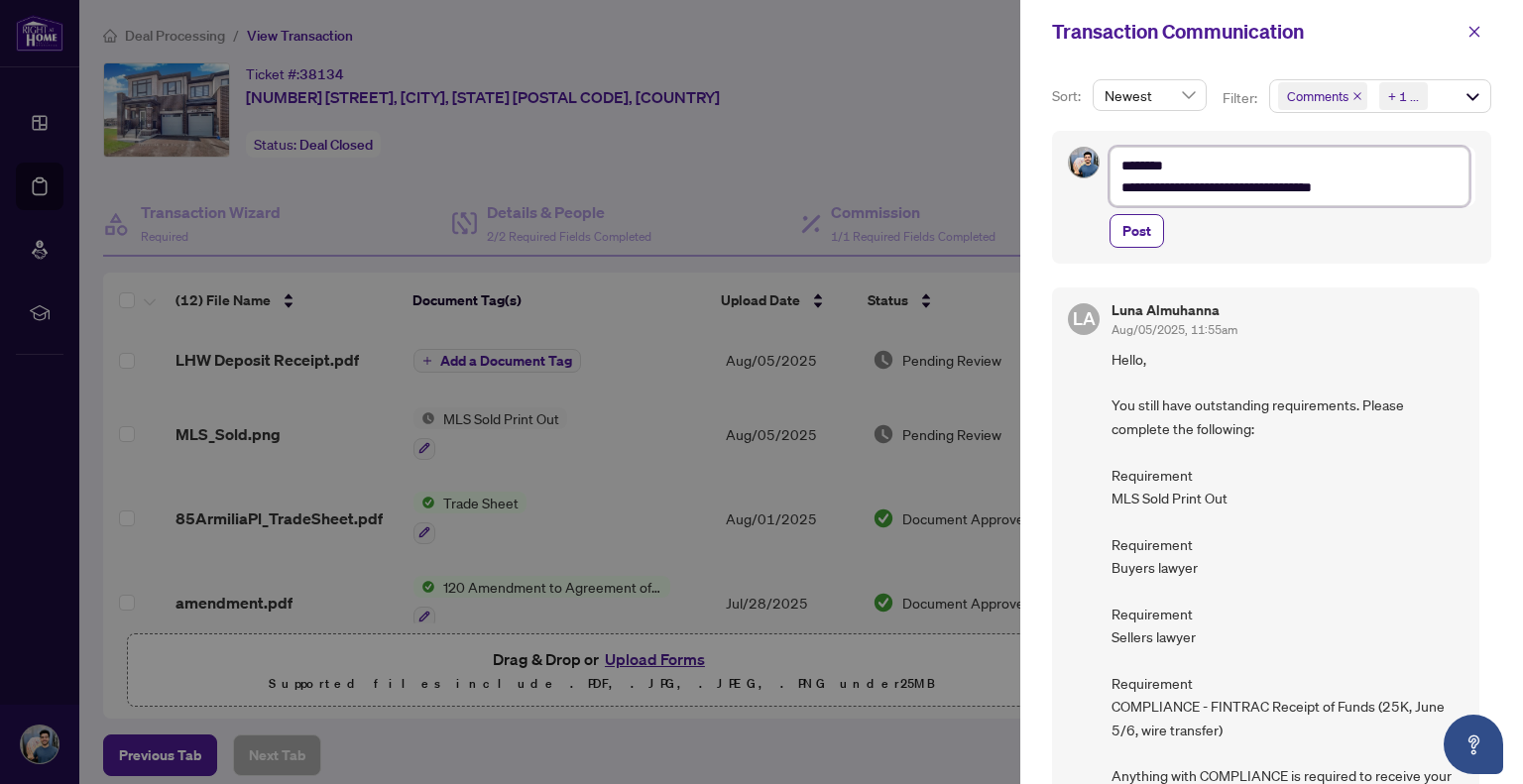 type on "**********" 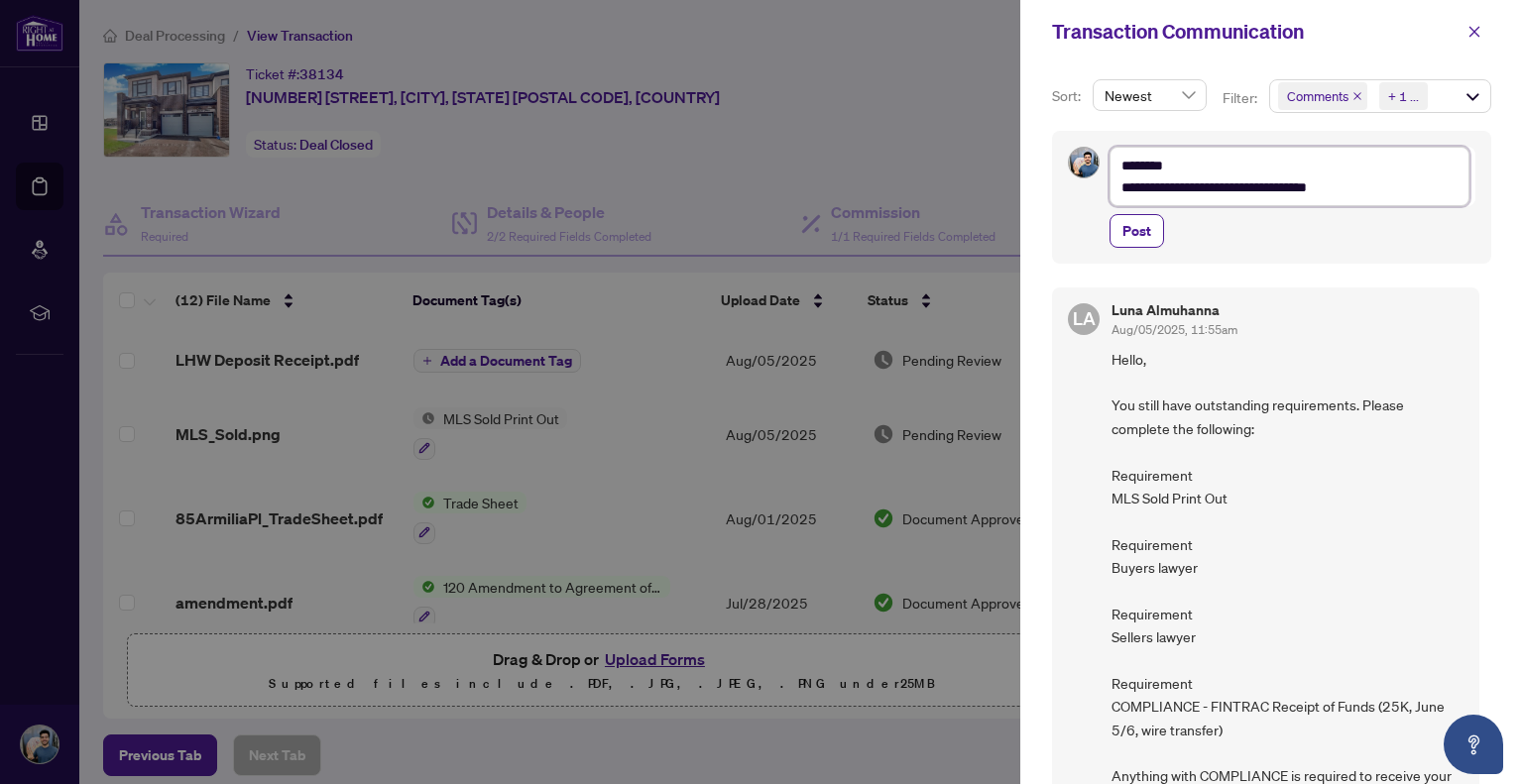 type on "**********" 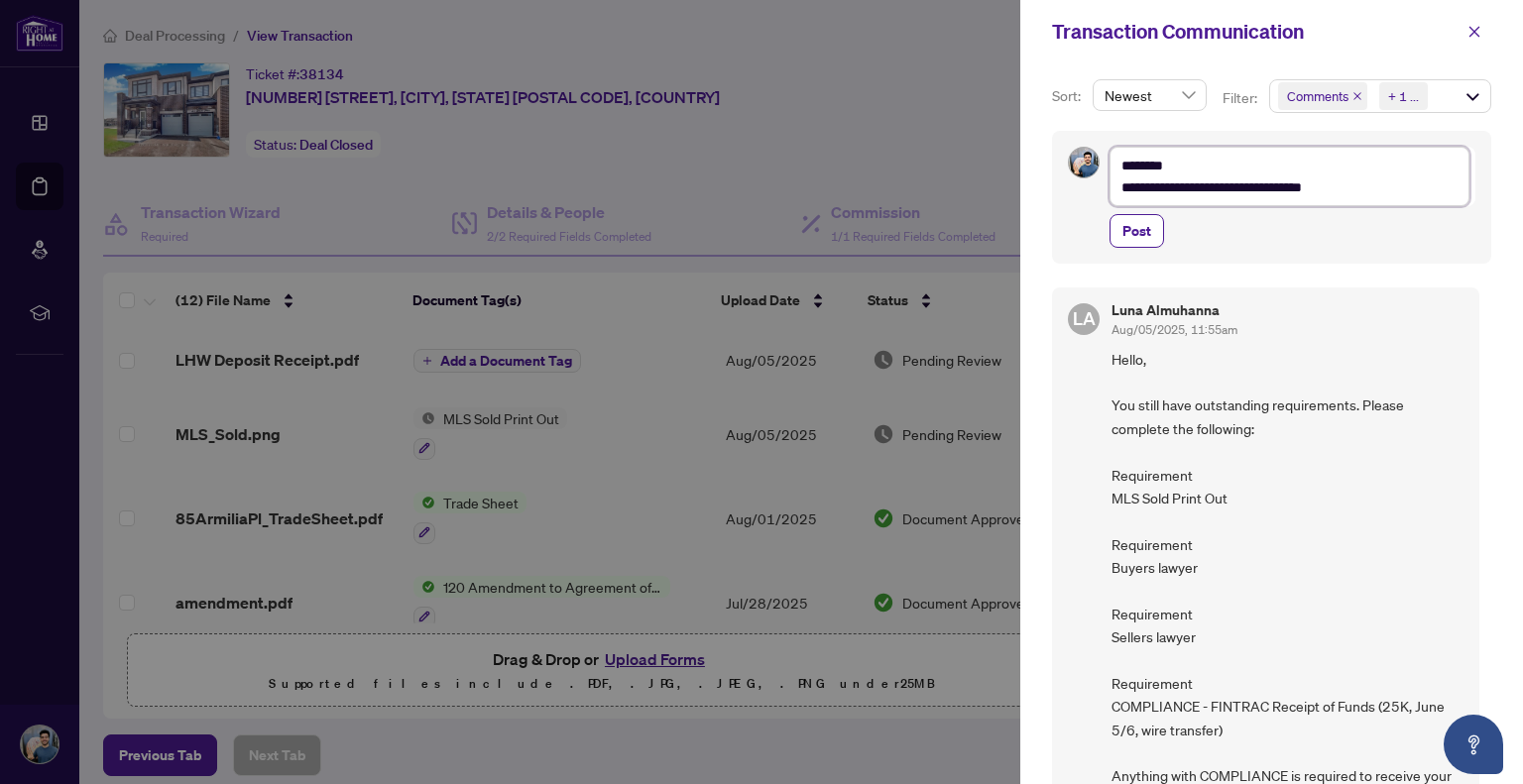 type on "**********" 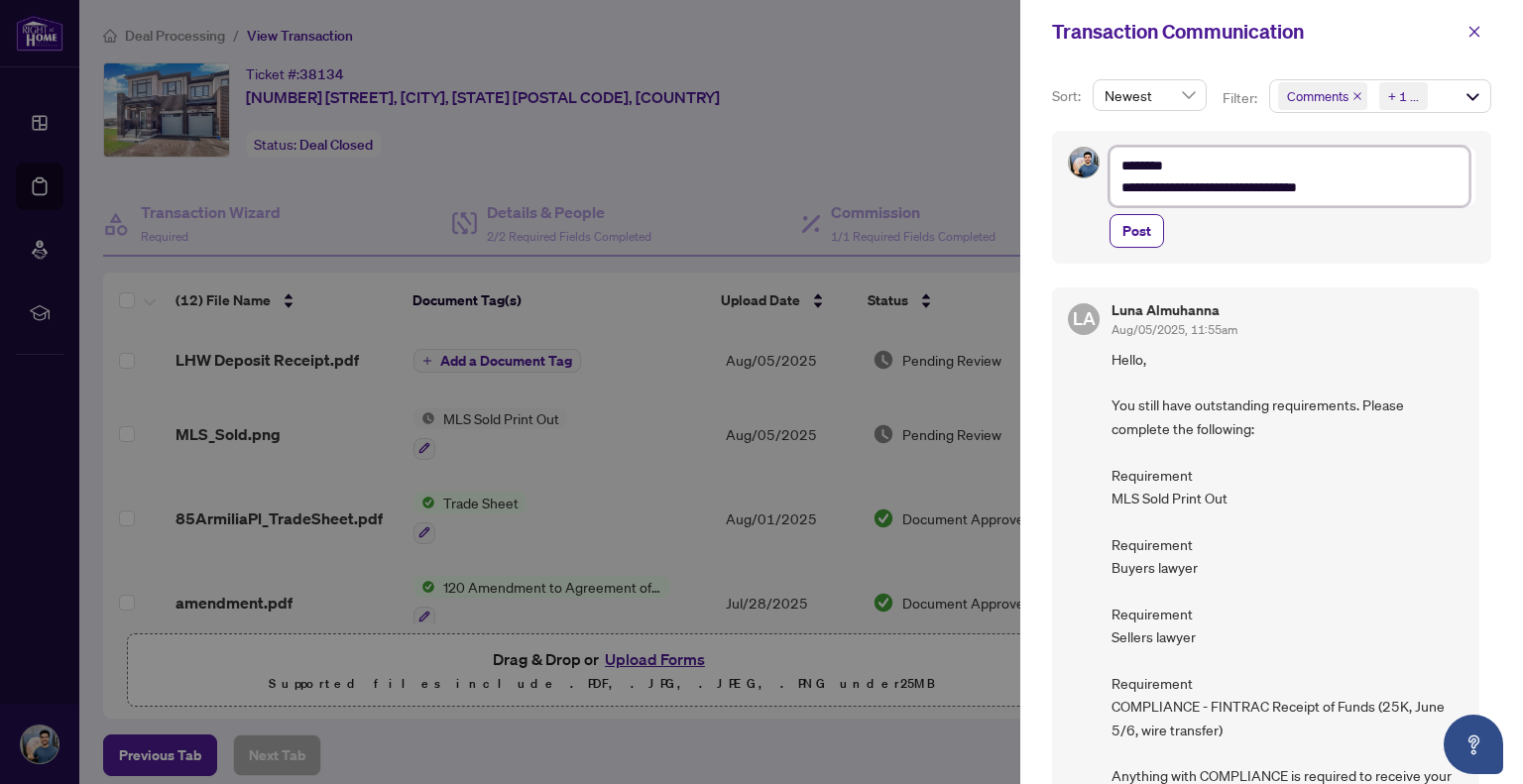 type on "**********" 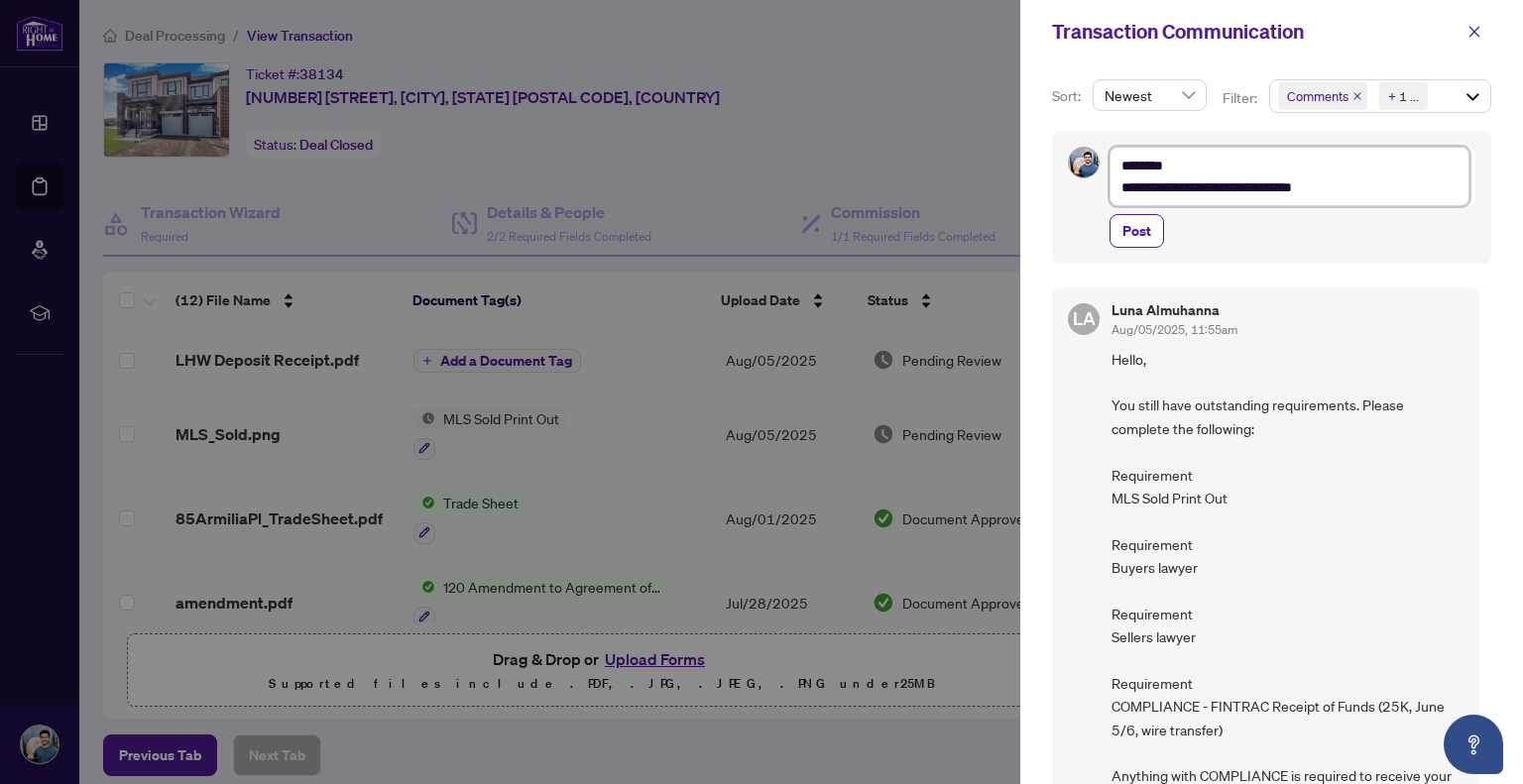 type on "**********" 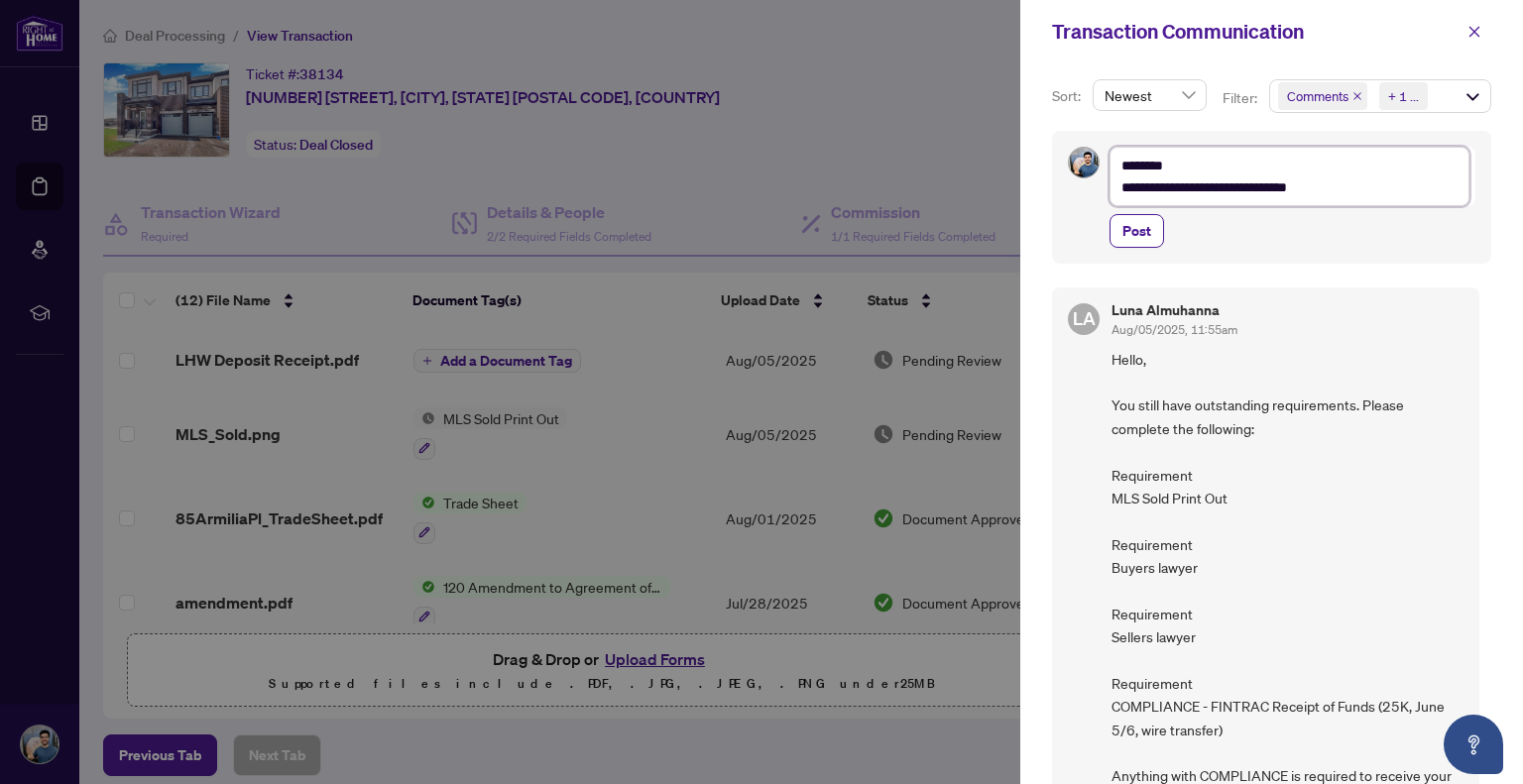 type on "**********" 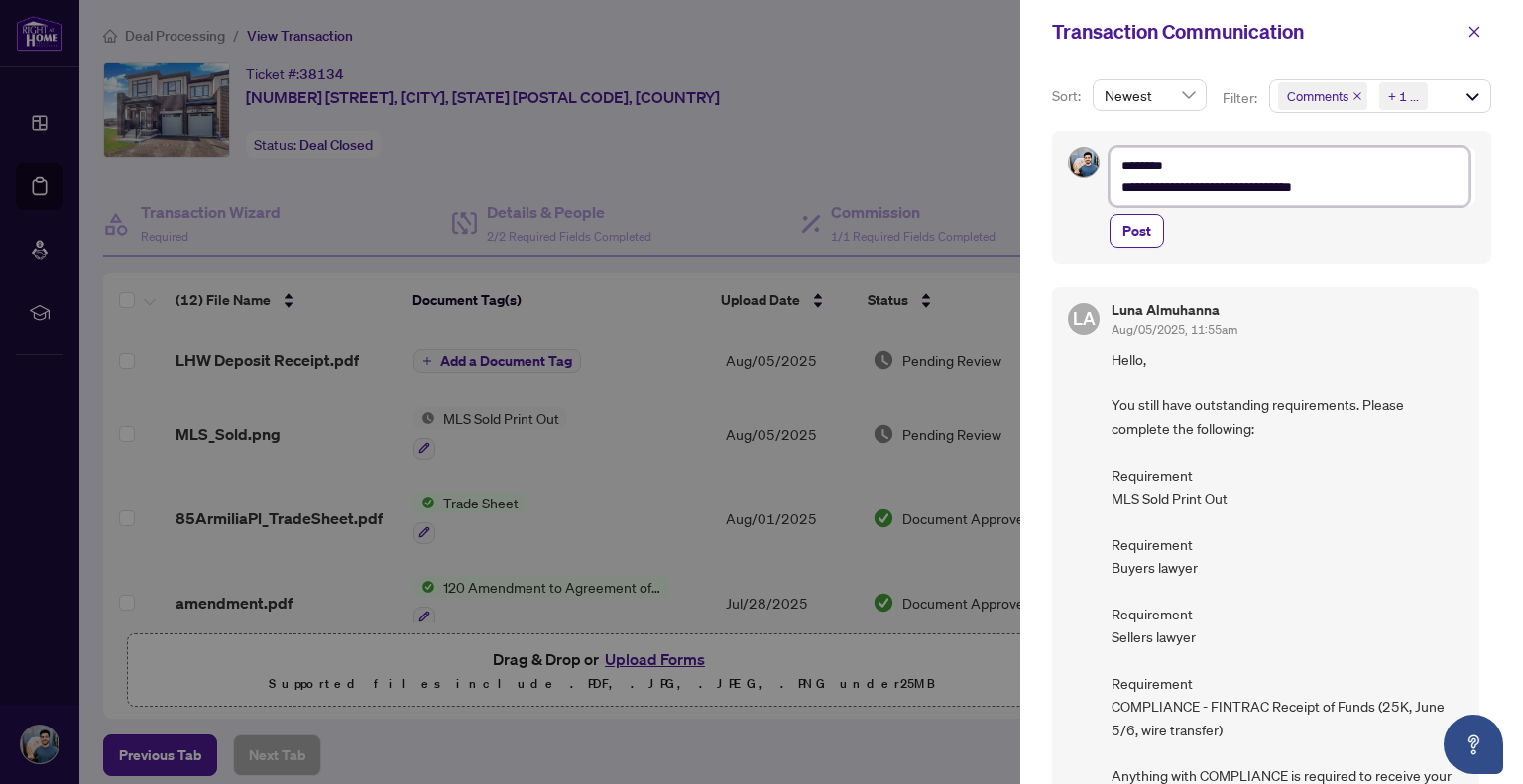 type on "**********" 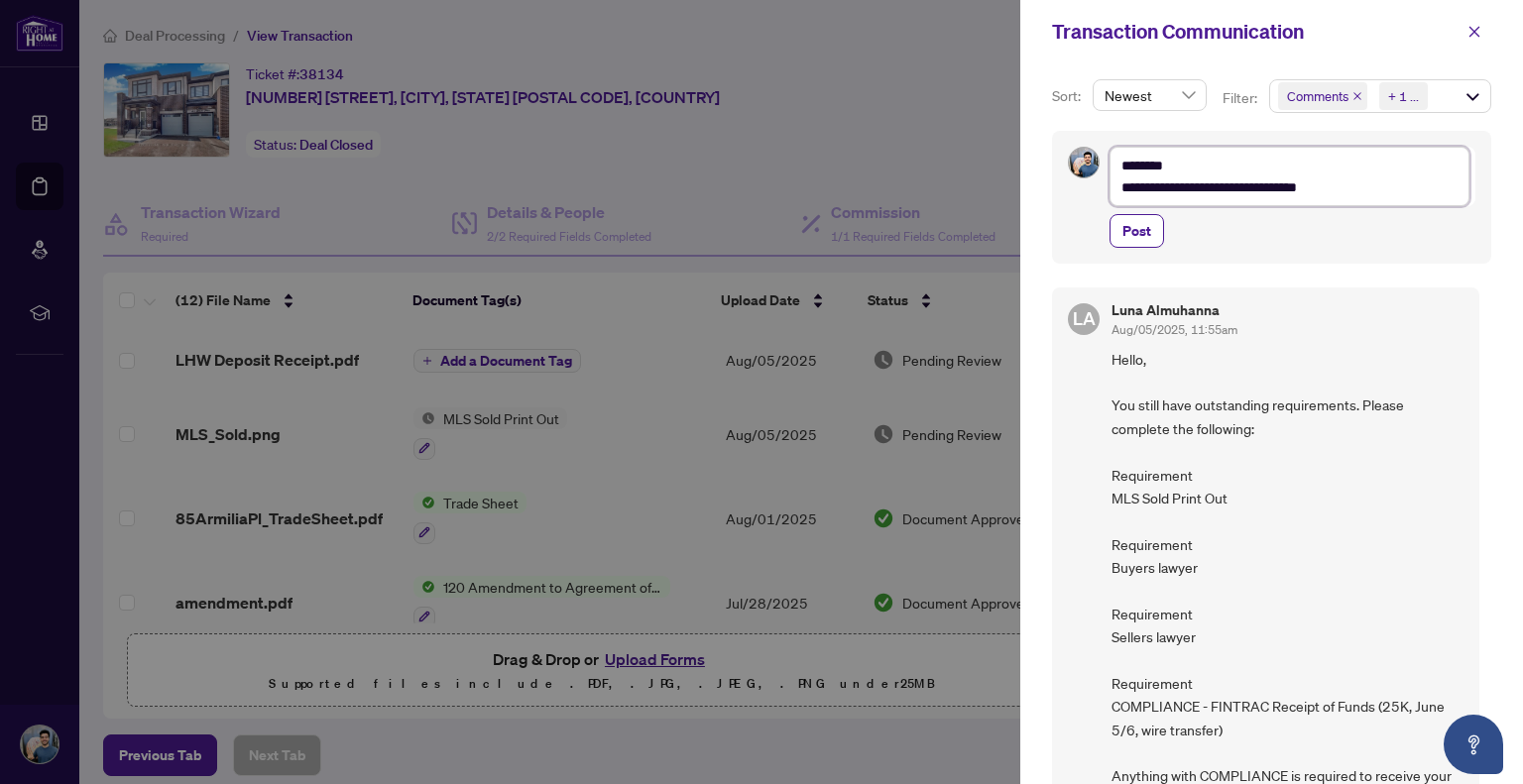 type on "**********" 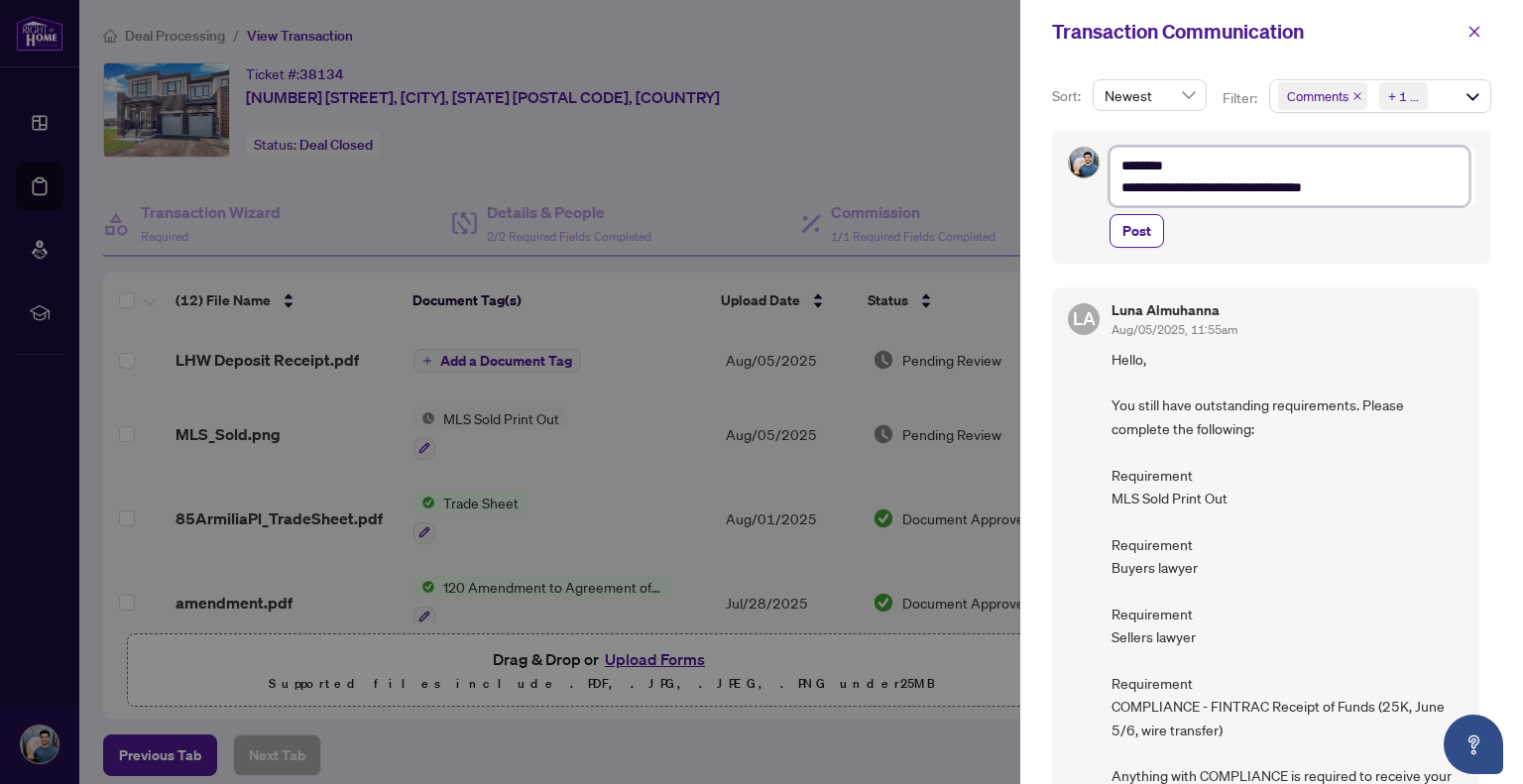 type on "**********" 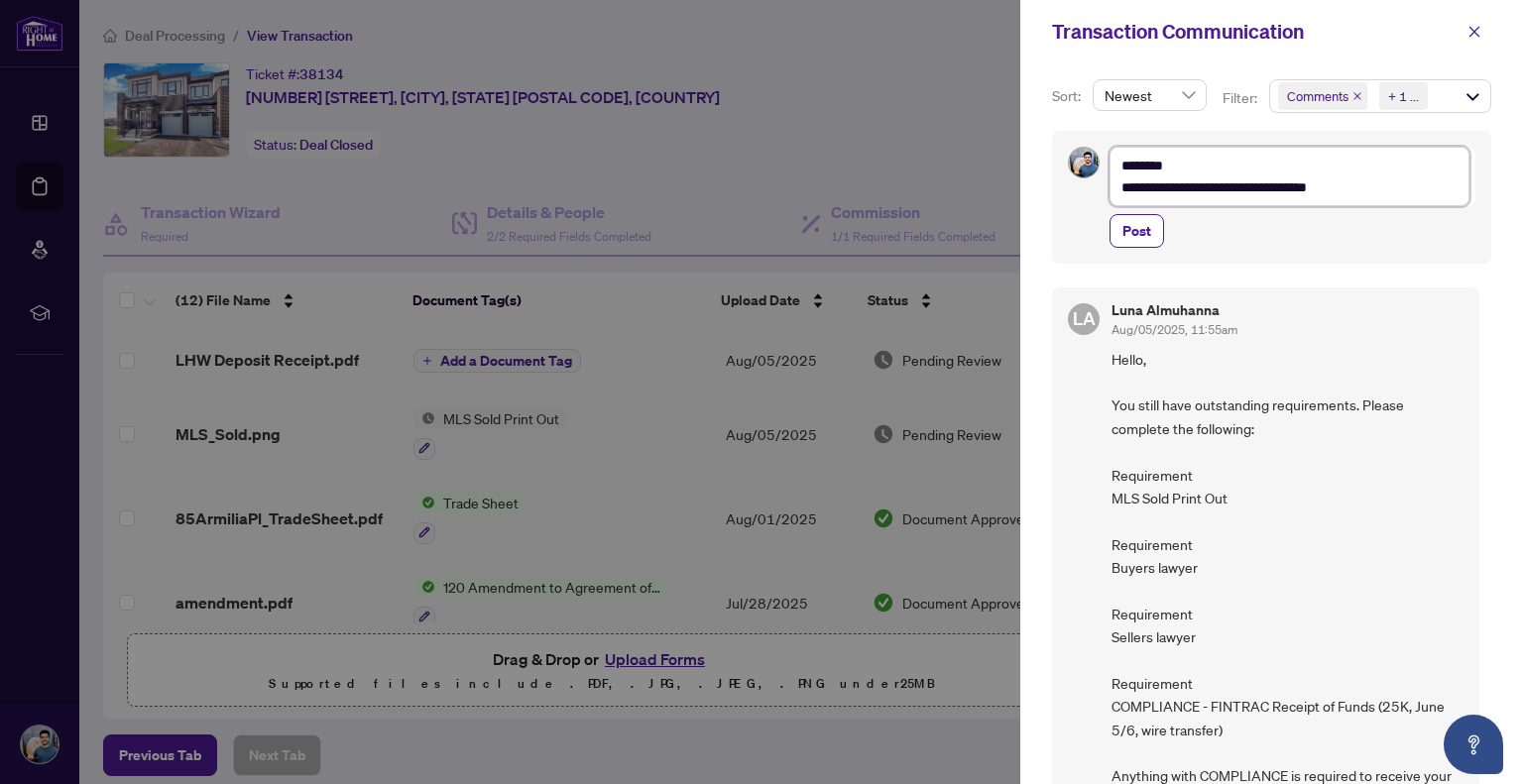 type on "**********" 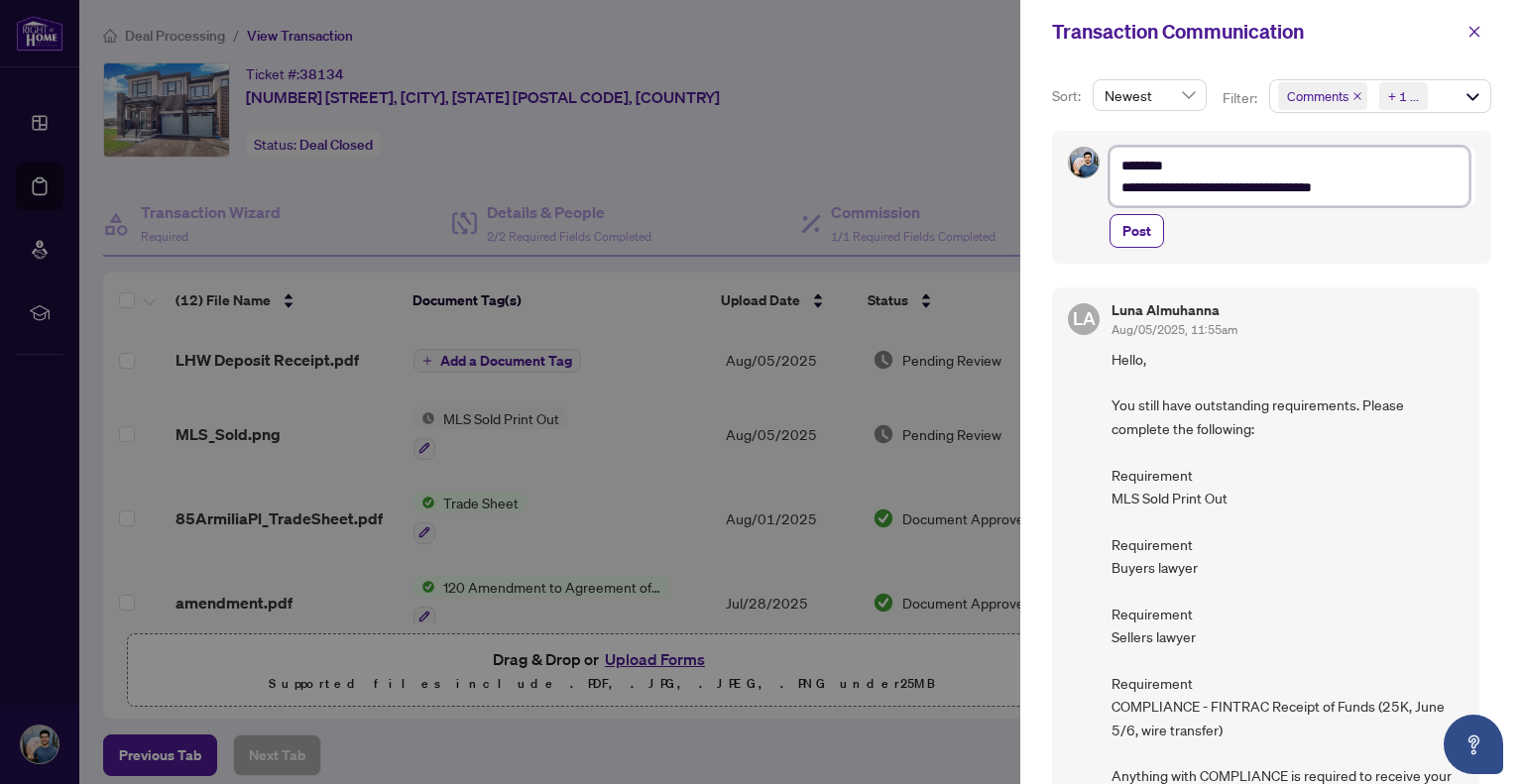 type on "**********" 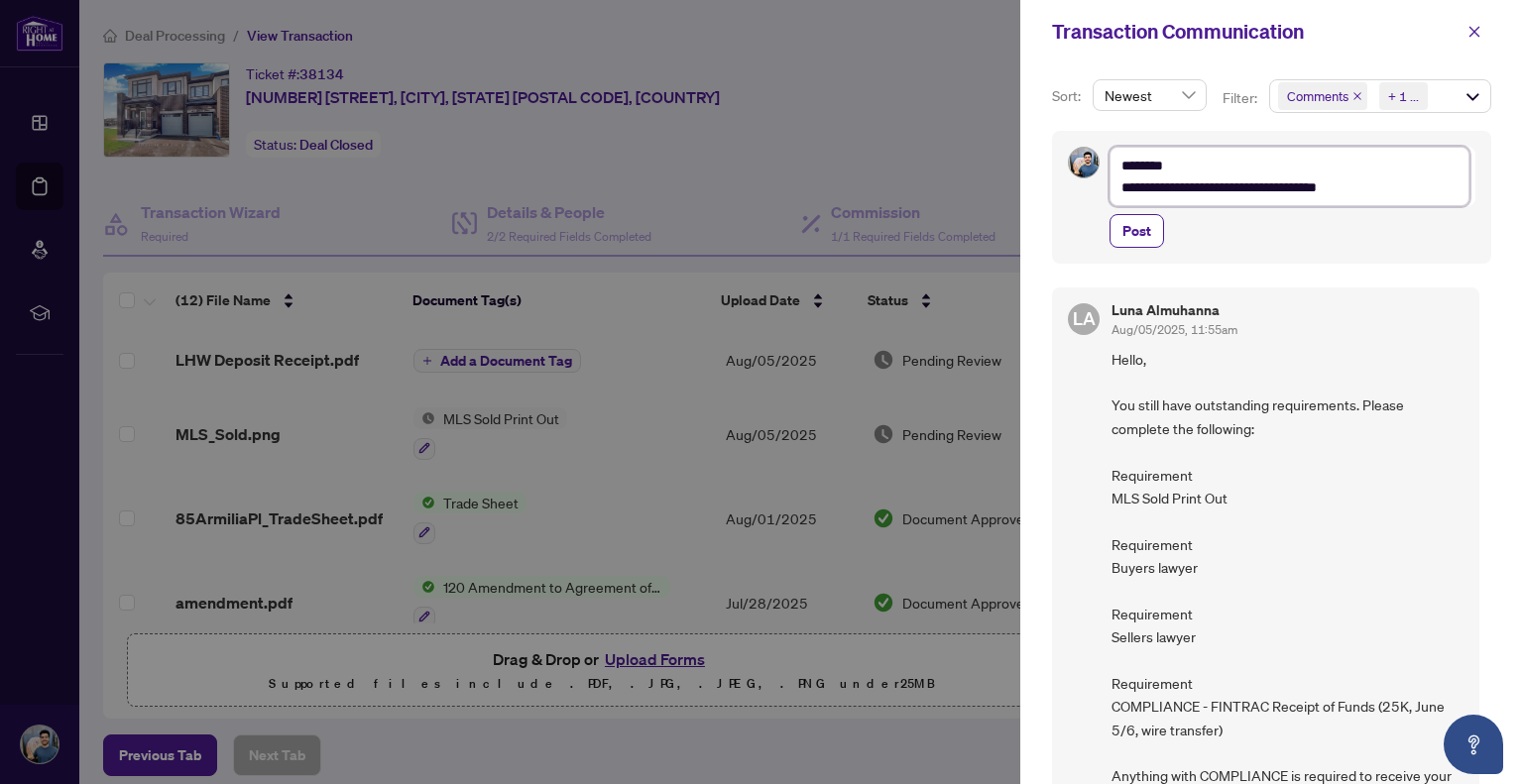 type on "**********" 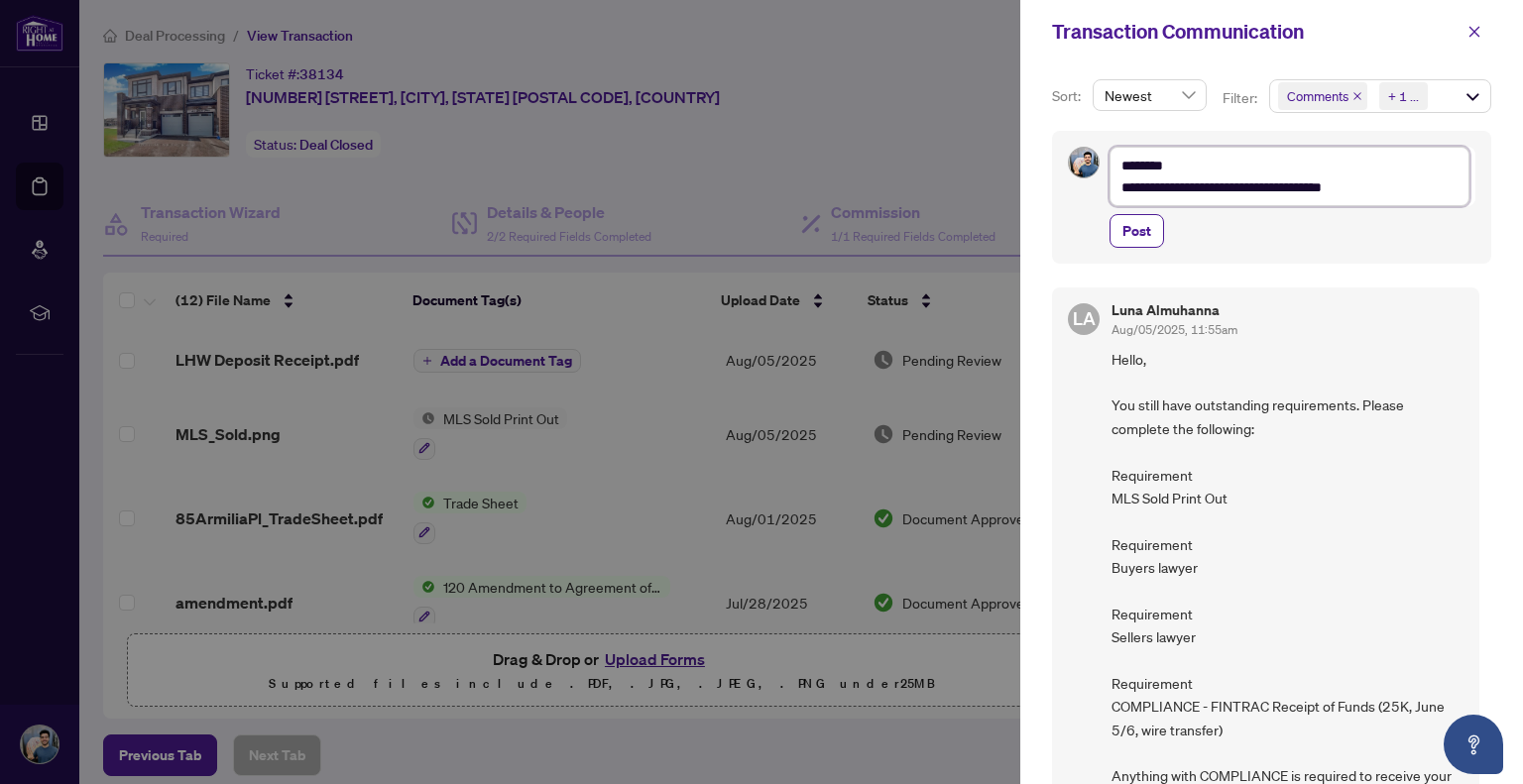 type on "**********" 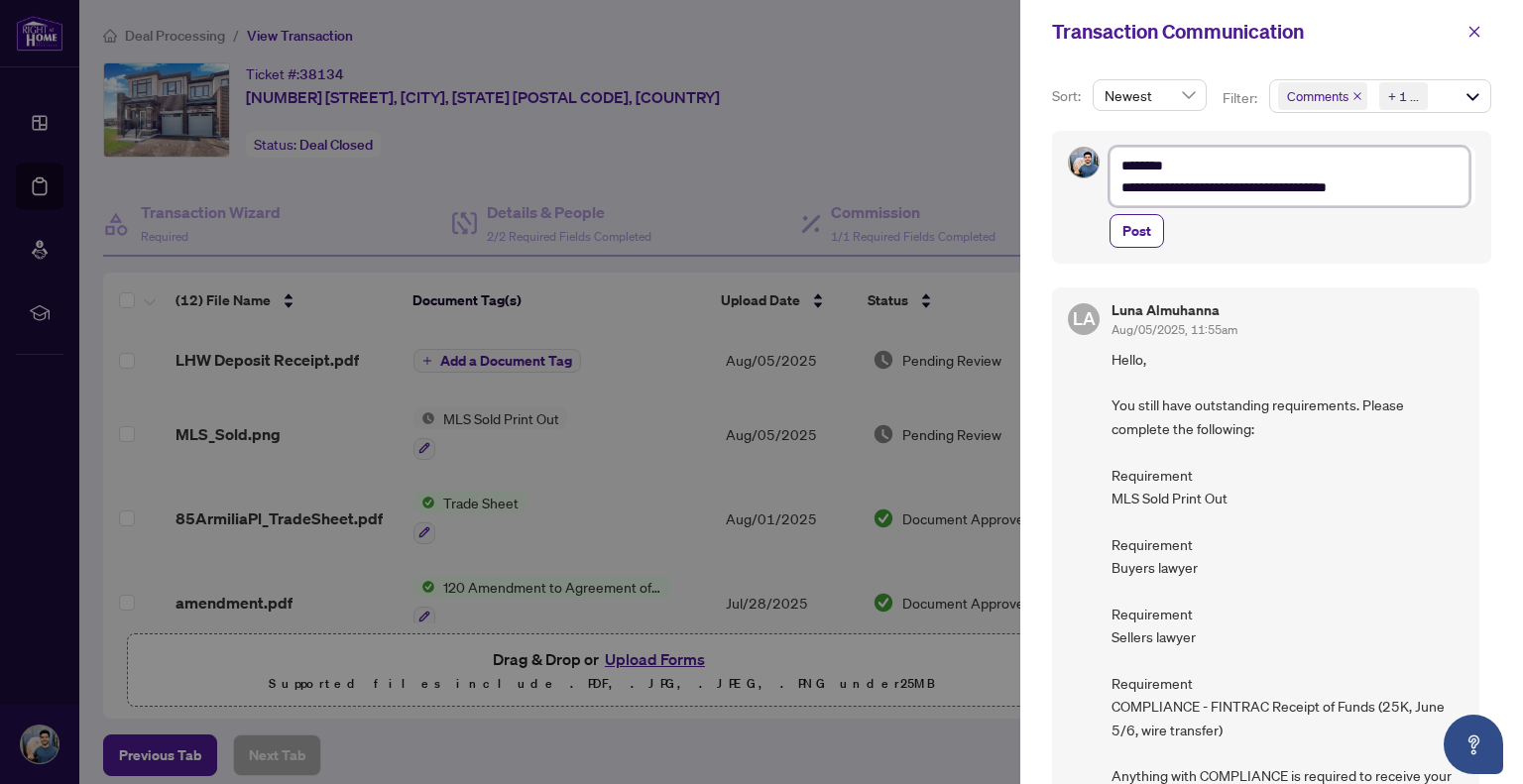 type on "**********" 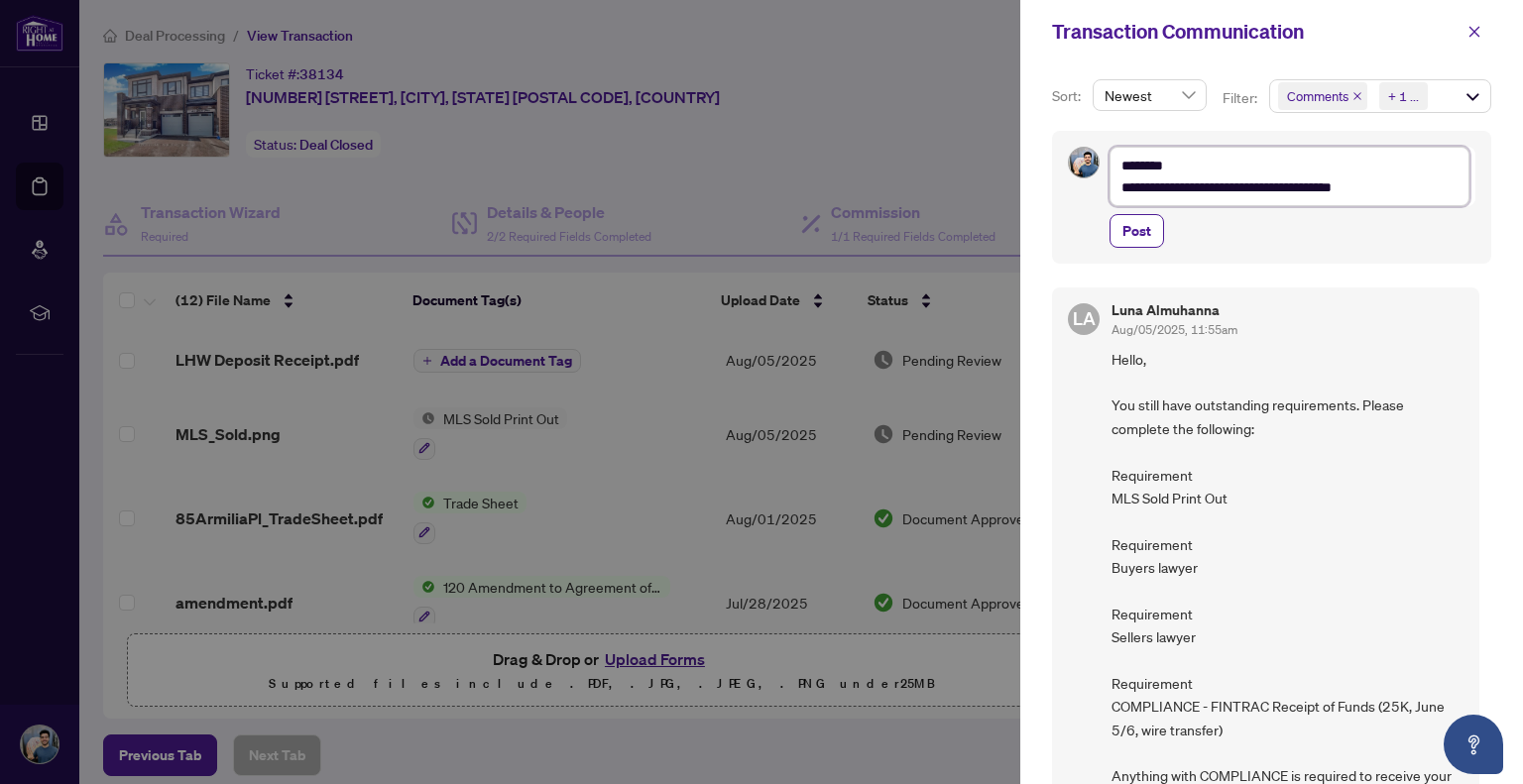 type on "**********" 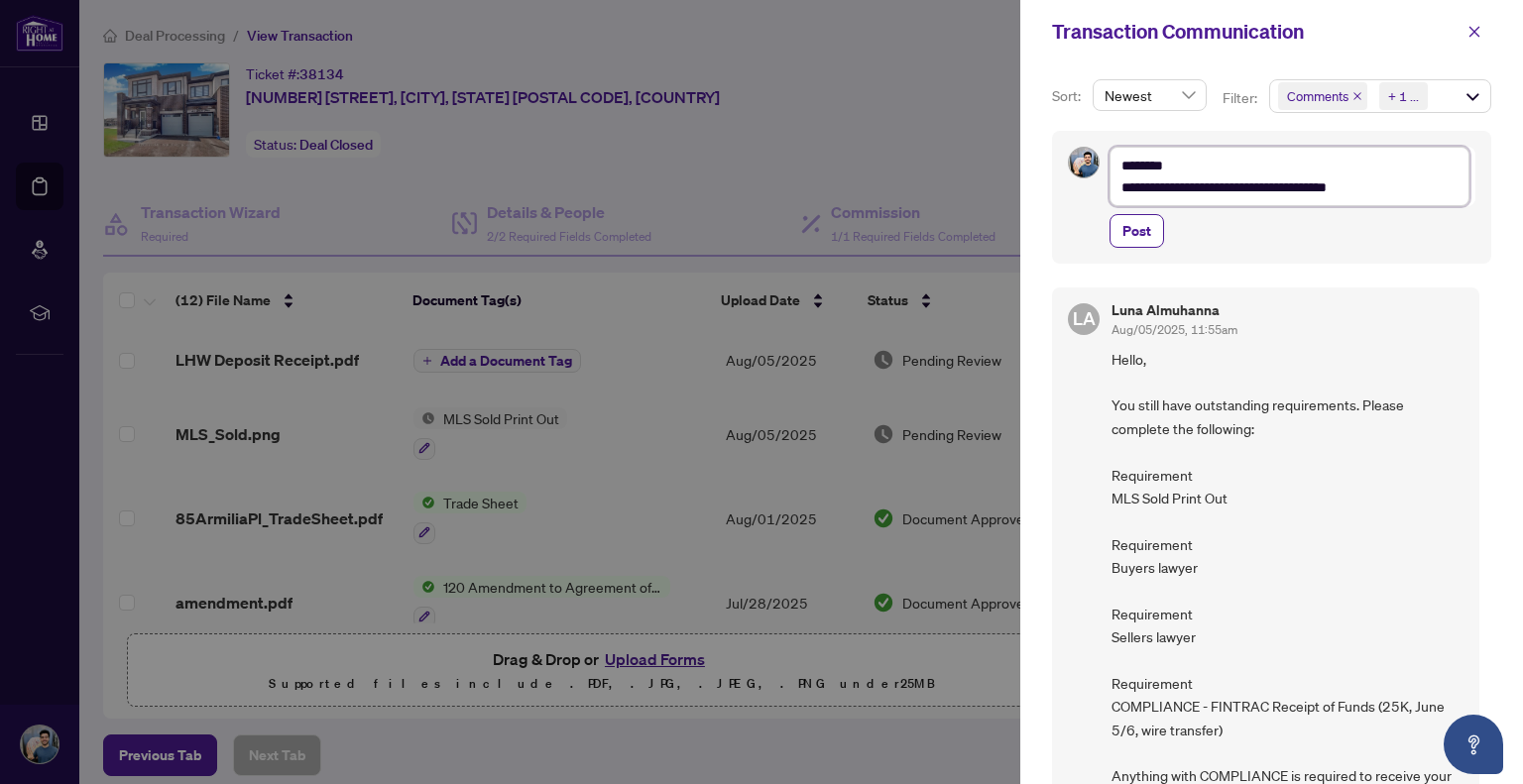 type on "**********" 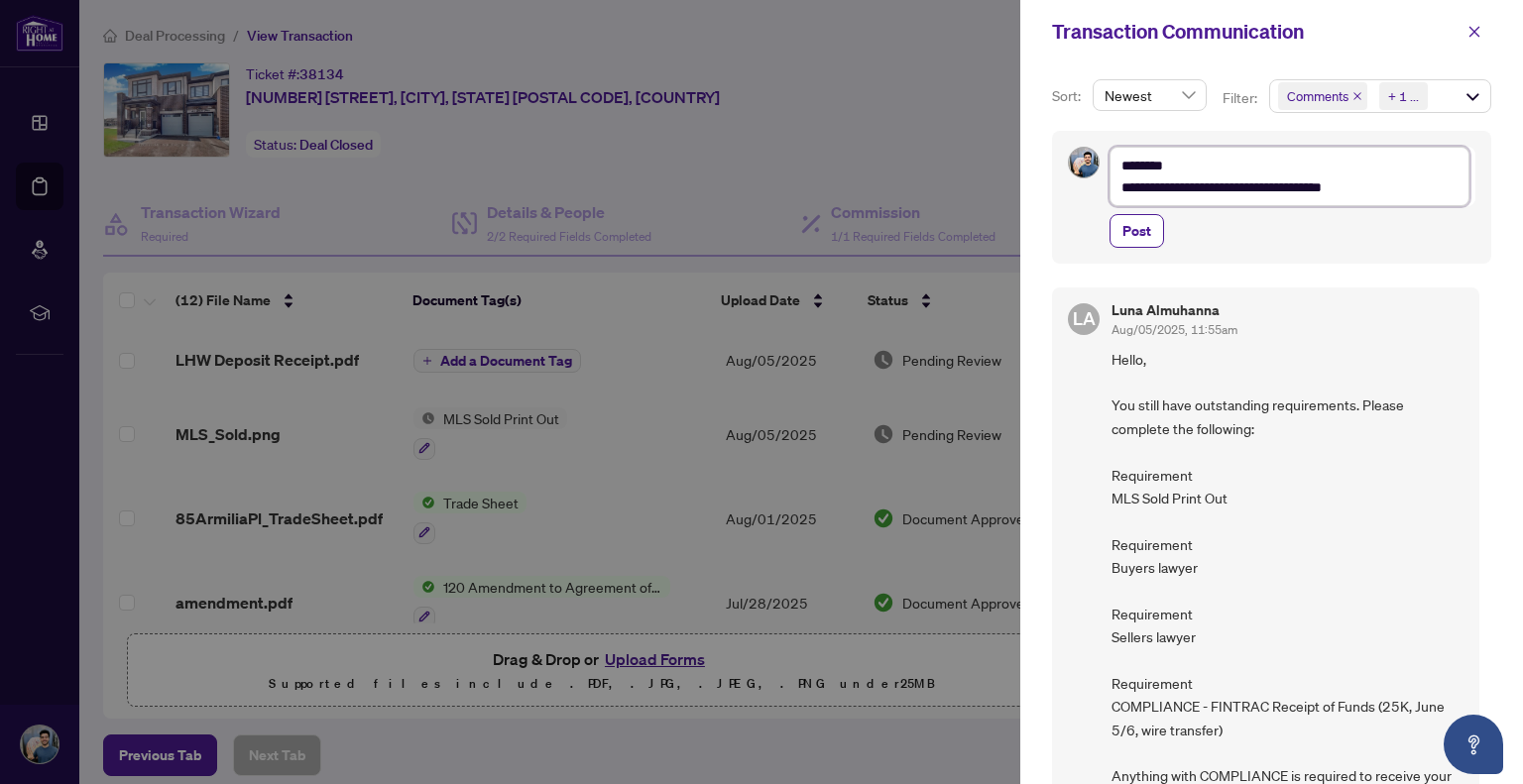 type on "**********" 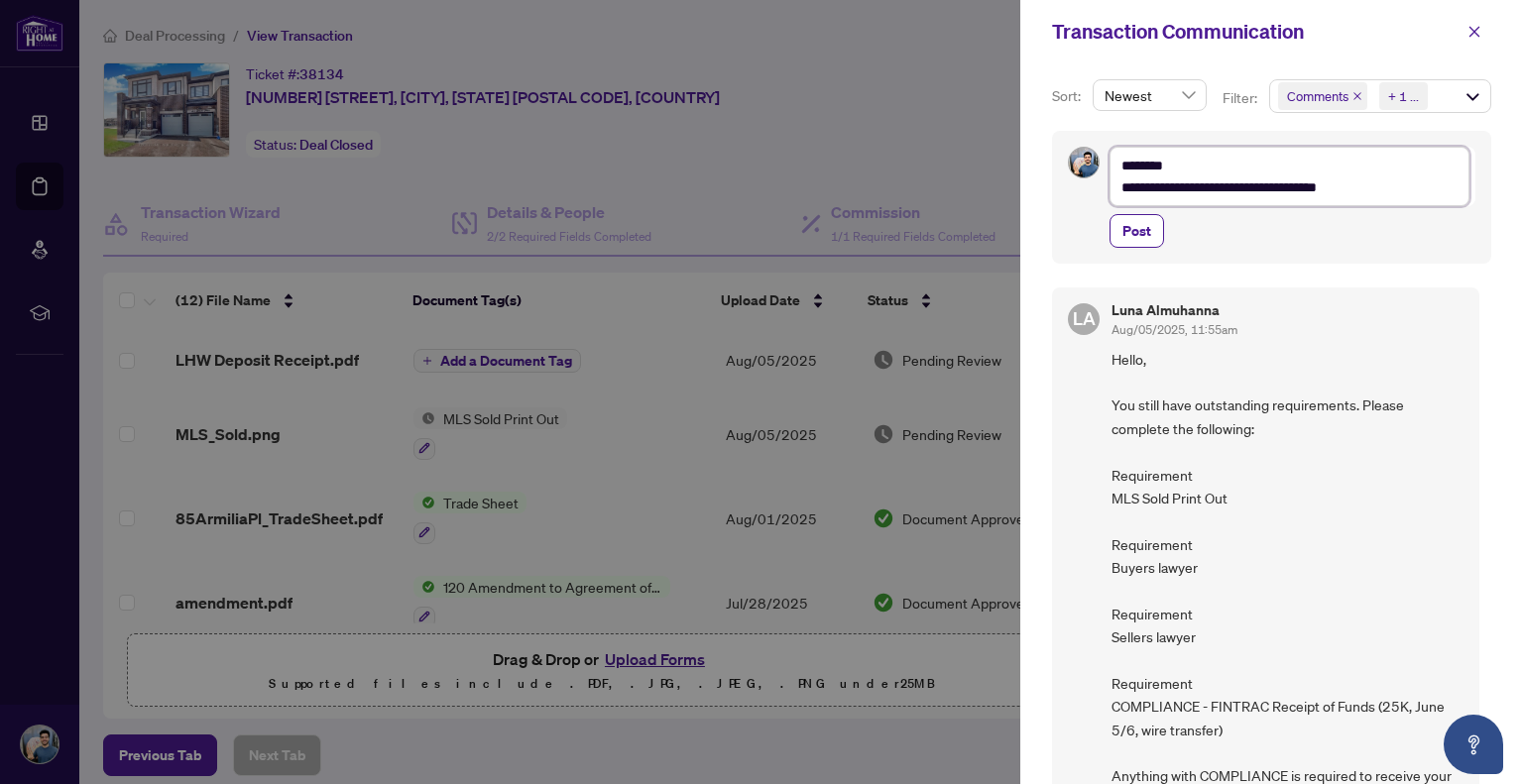 type on "**********" 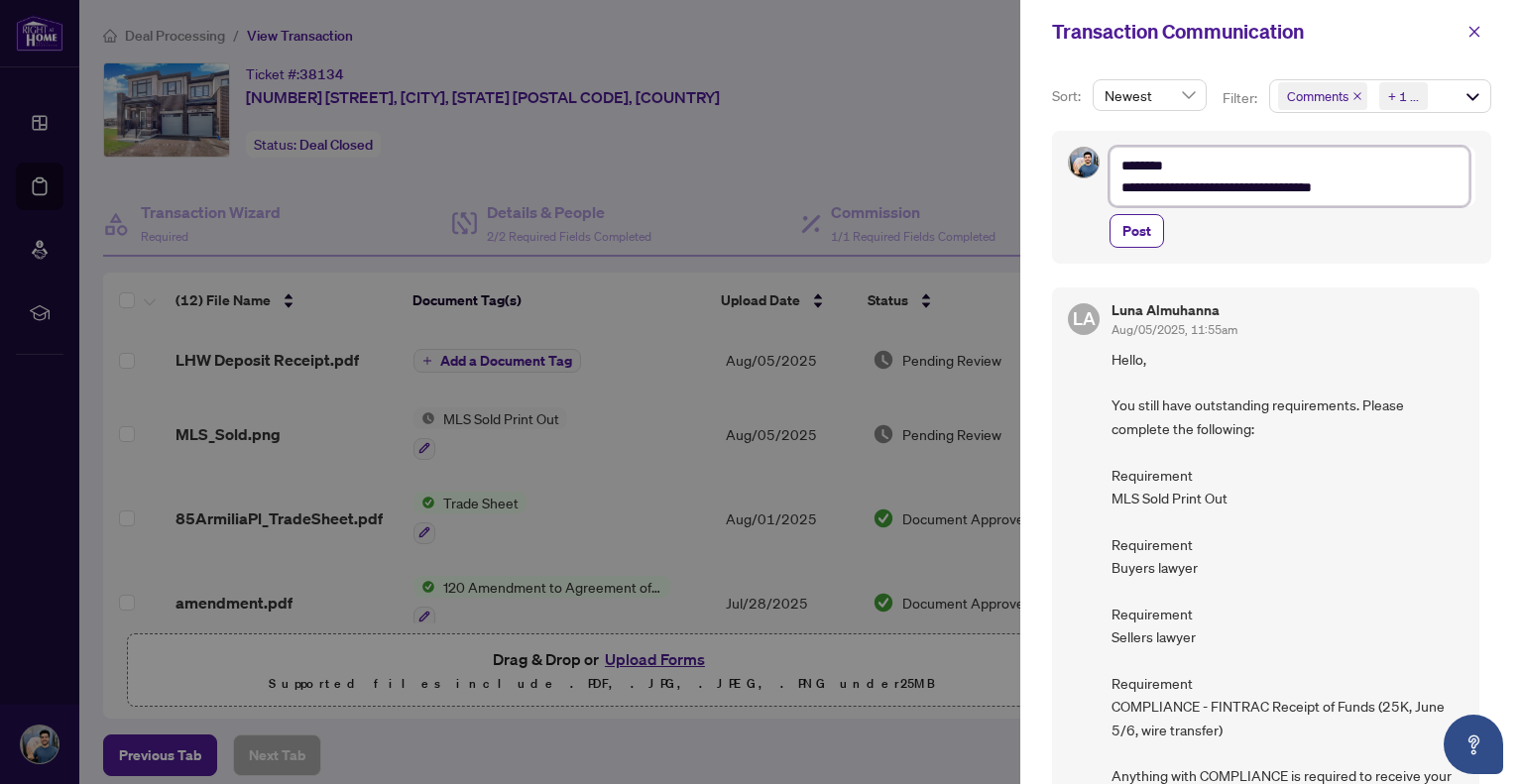 type on "**********" 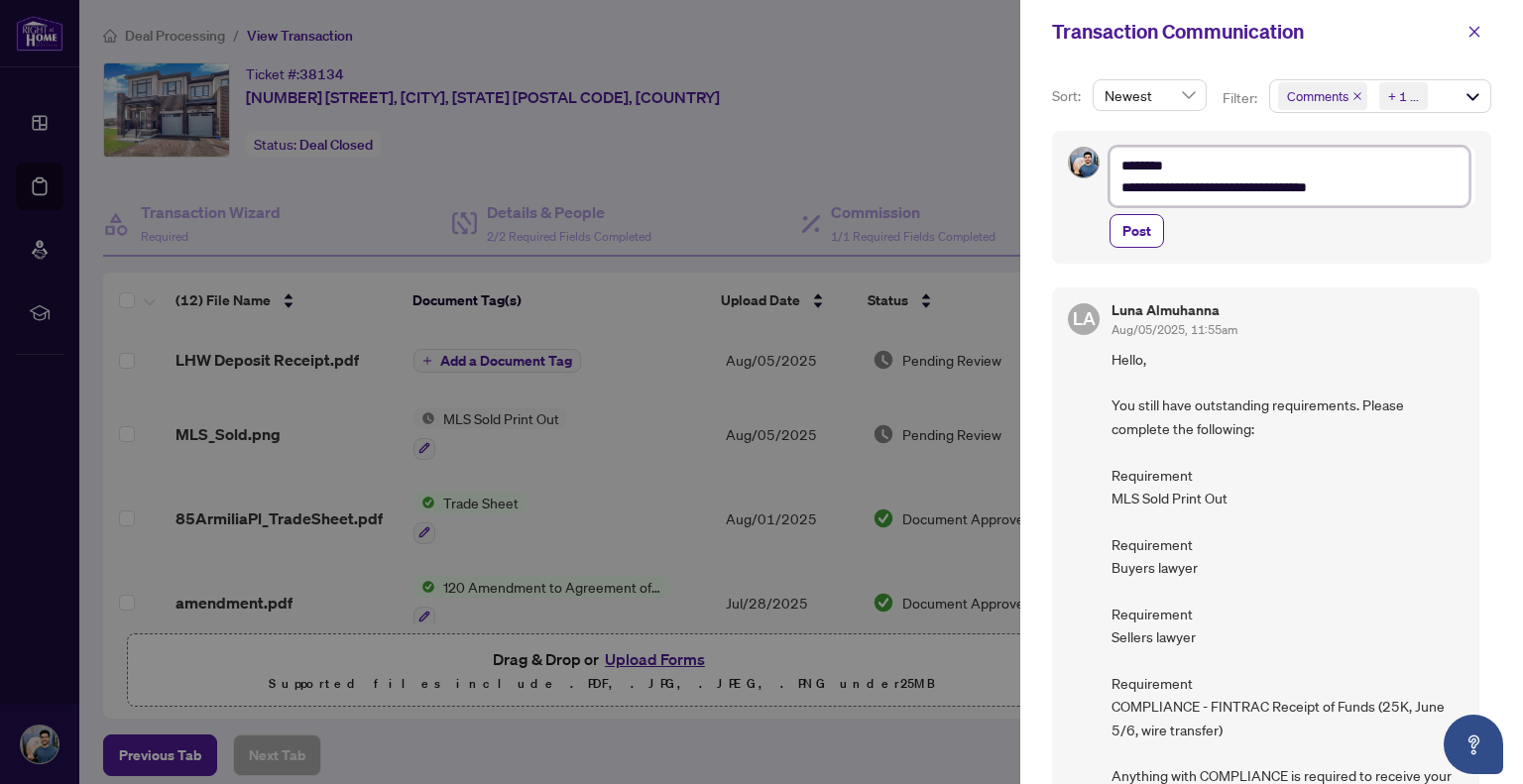 type on "**********" 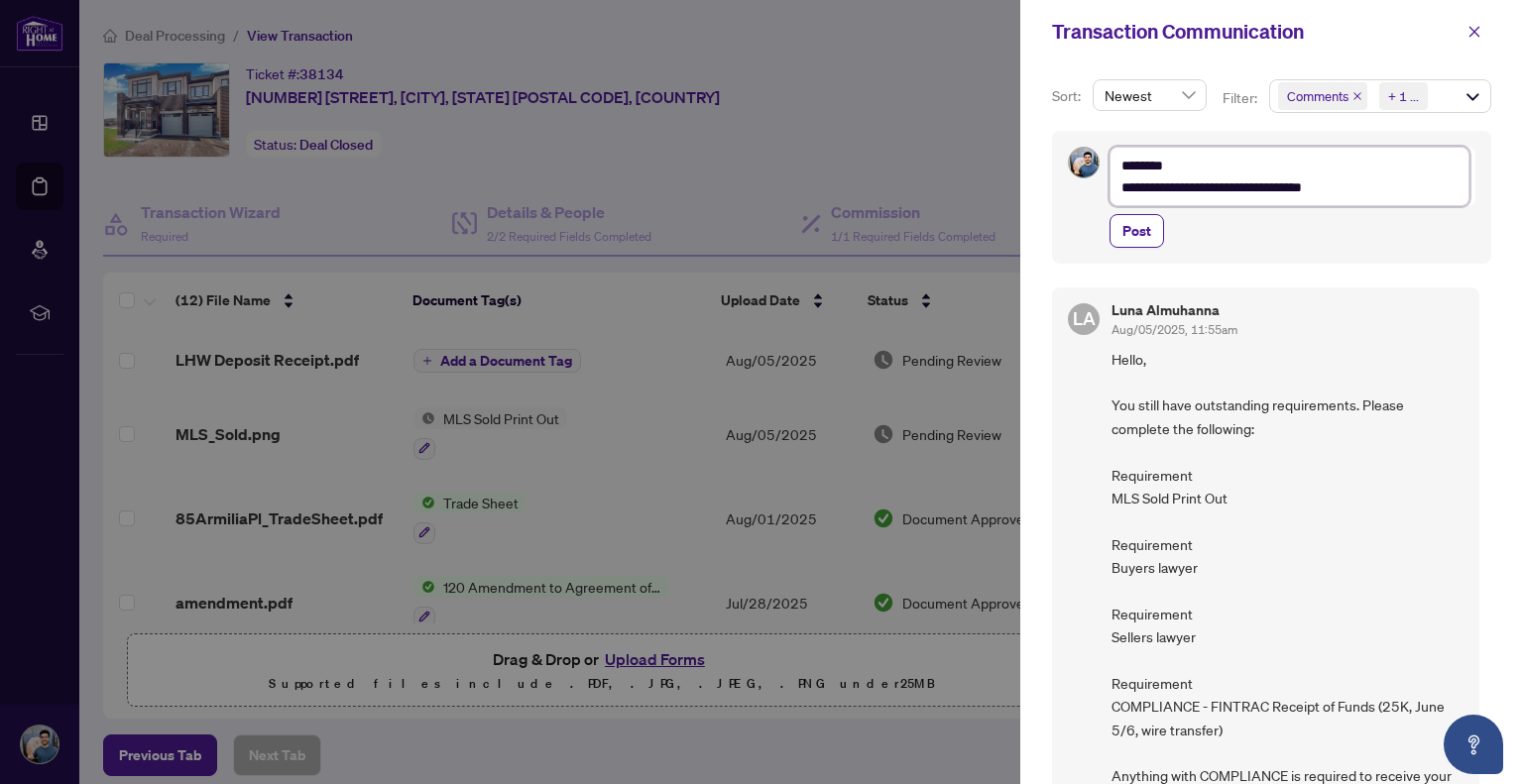 type on "**********" 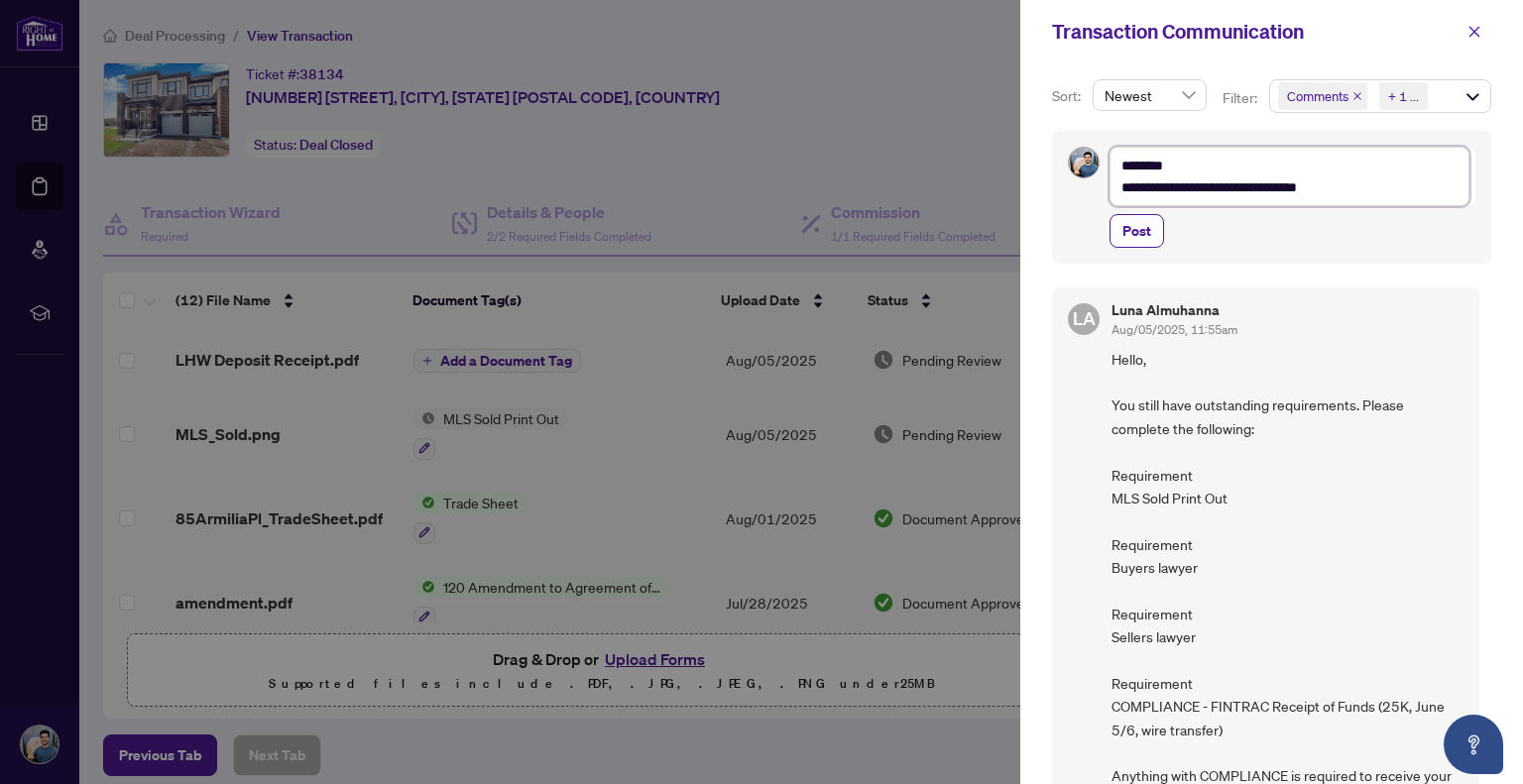 type on "**********" 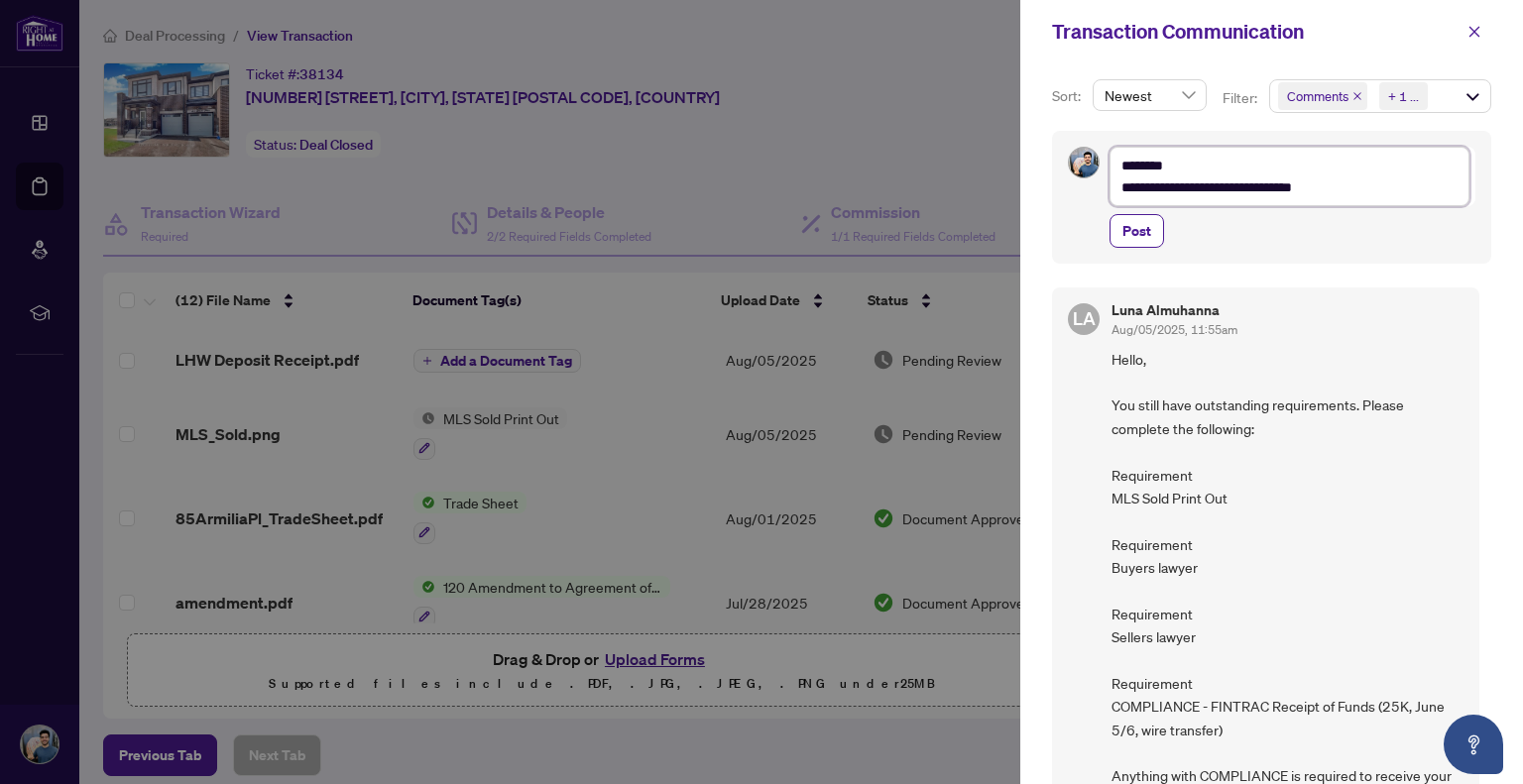 type on "**********" 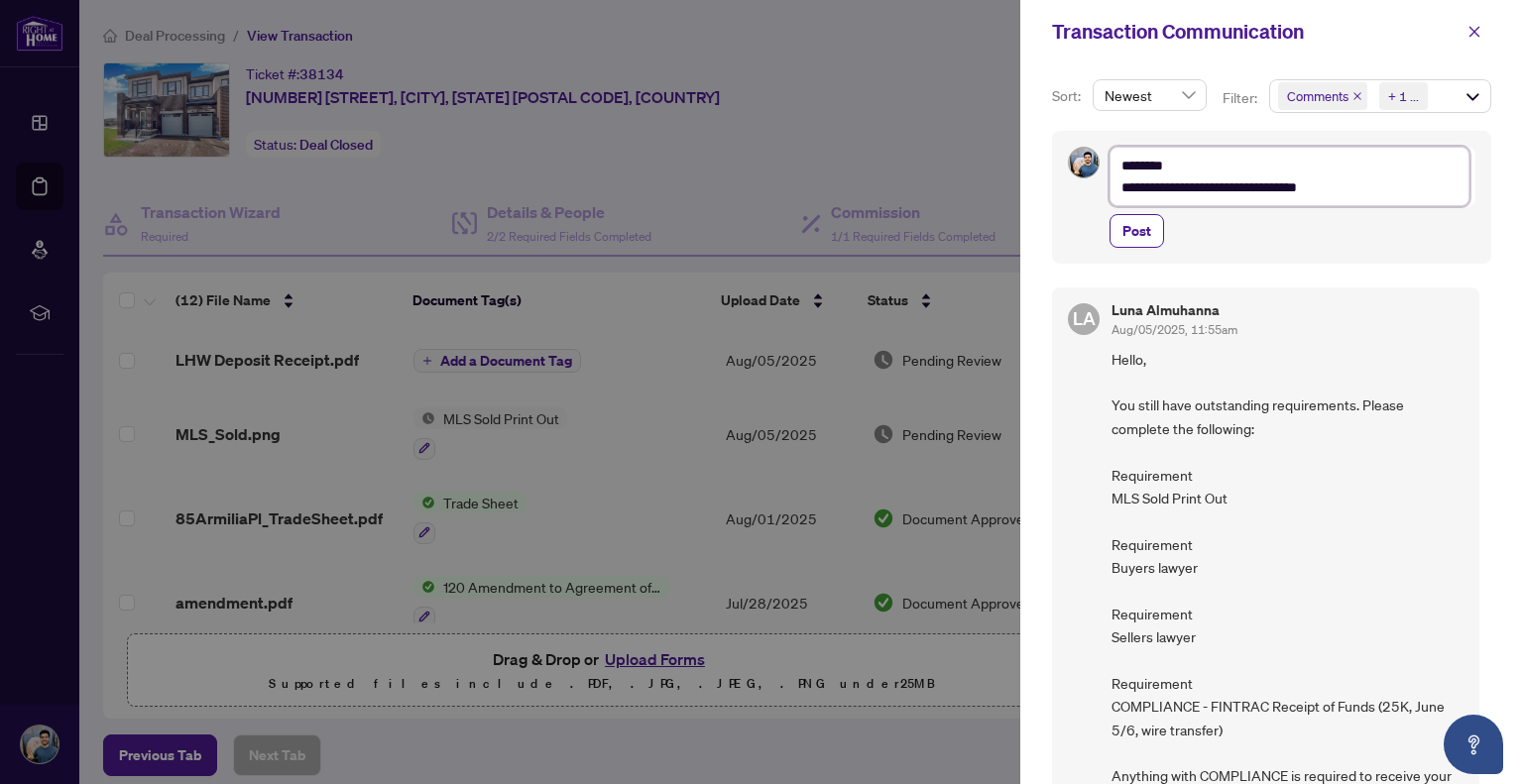 type on "**********" 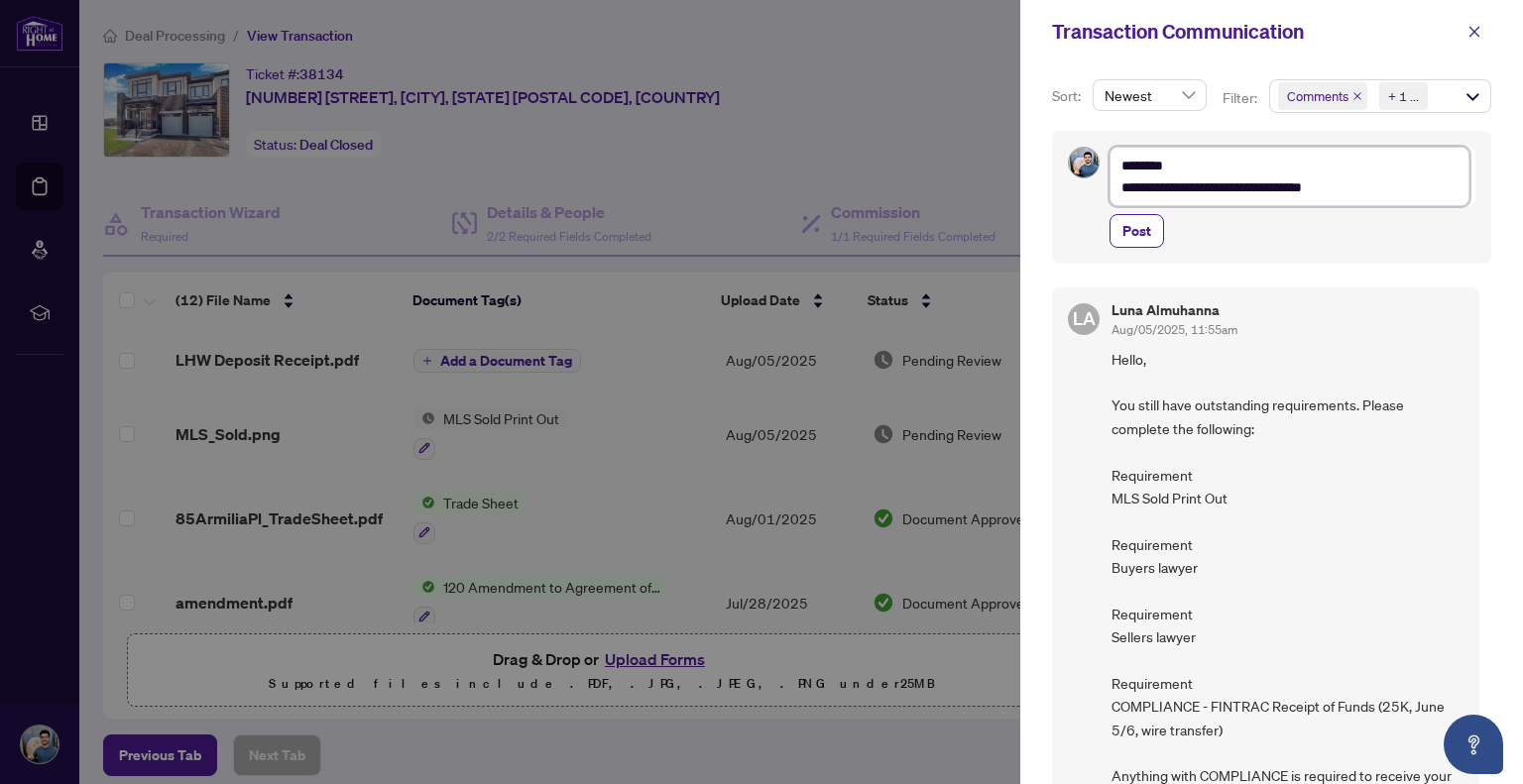 type on "**********" 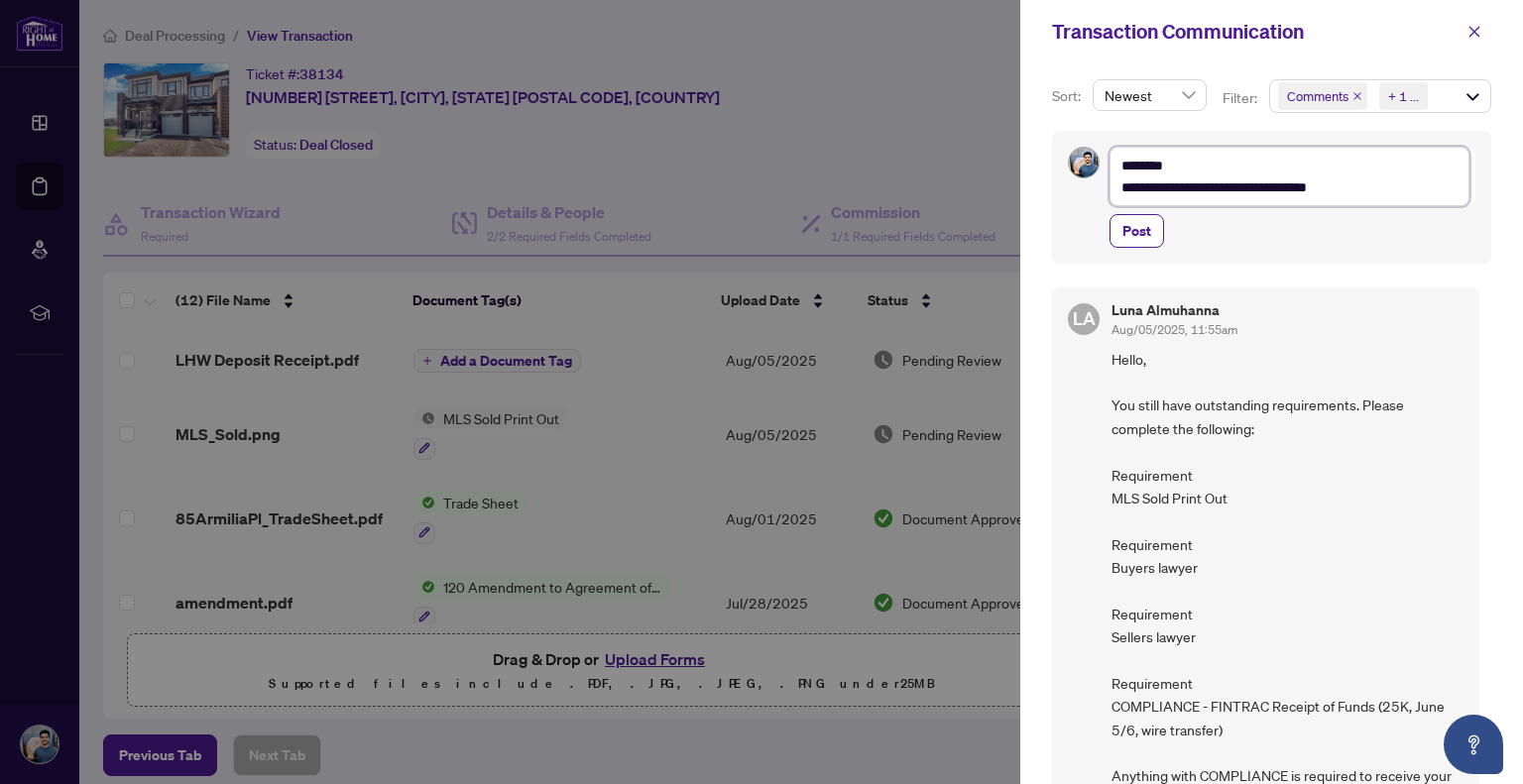type on "**********" 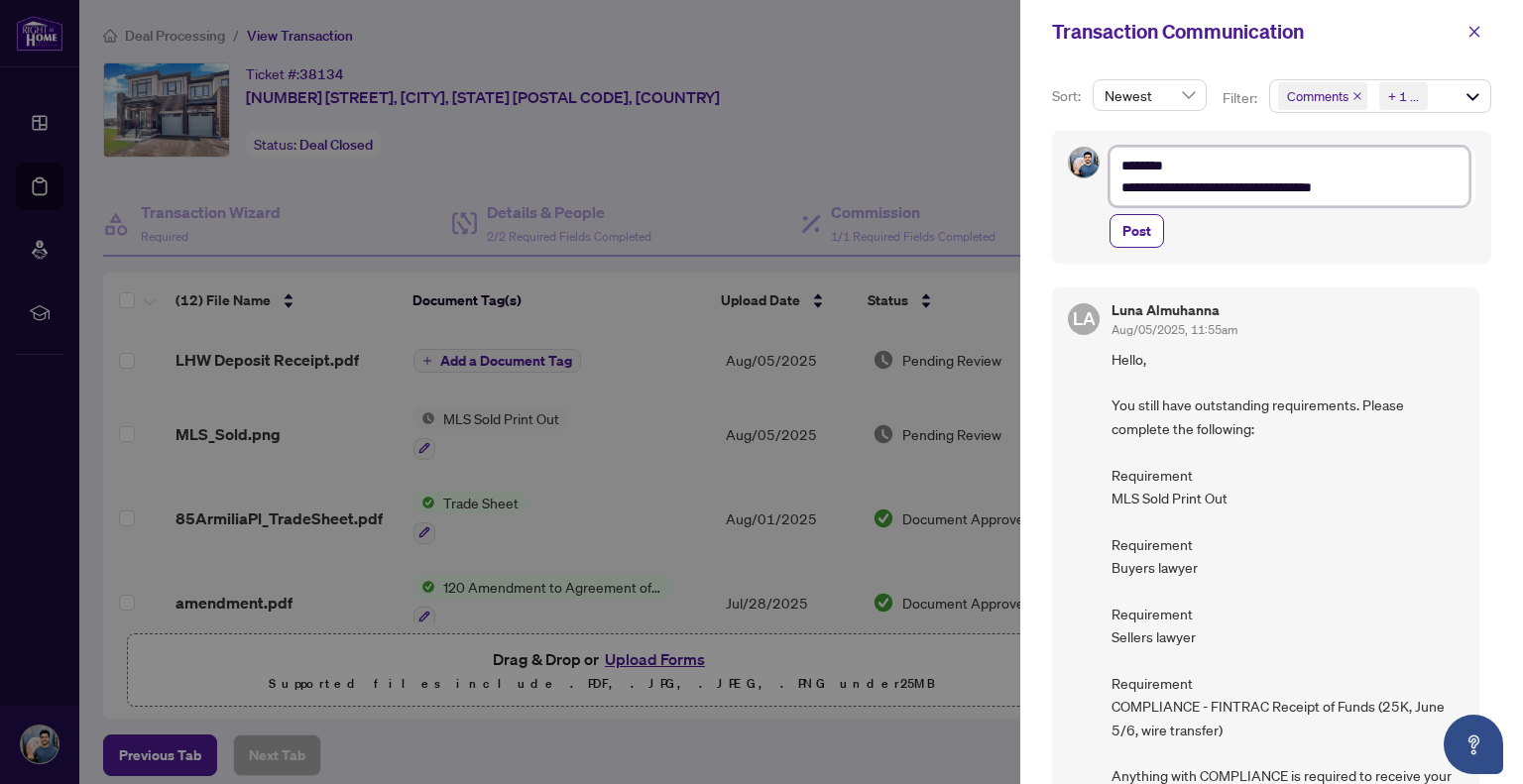 type on "**********" 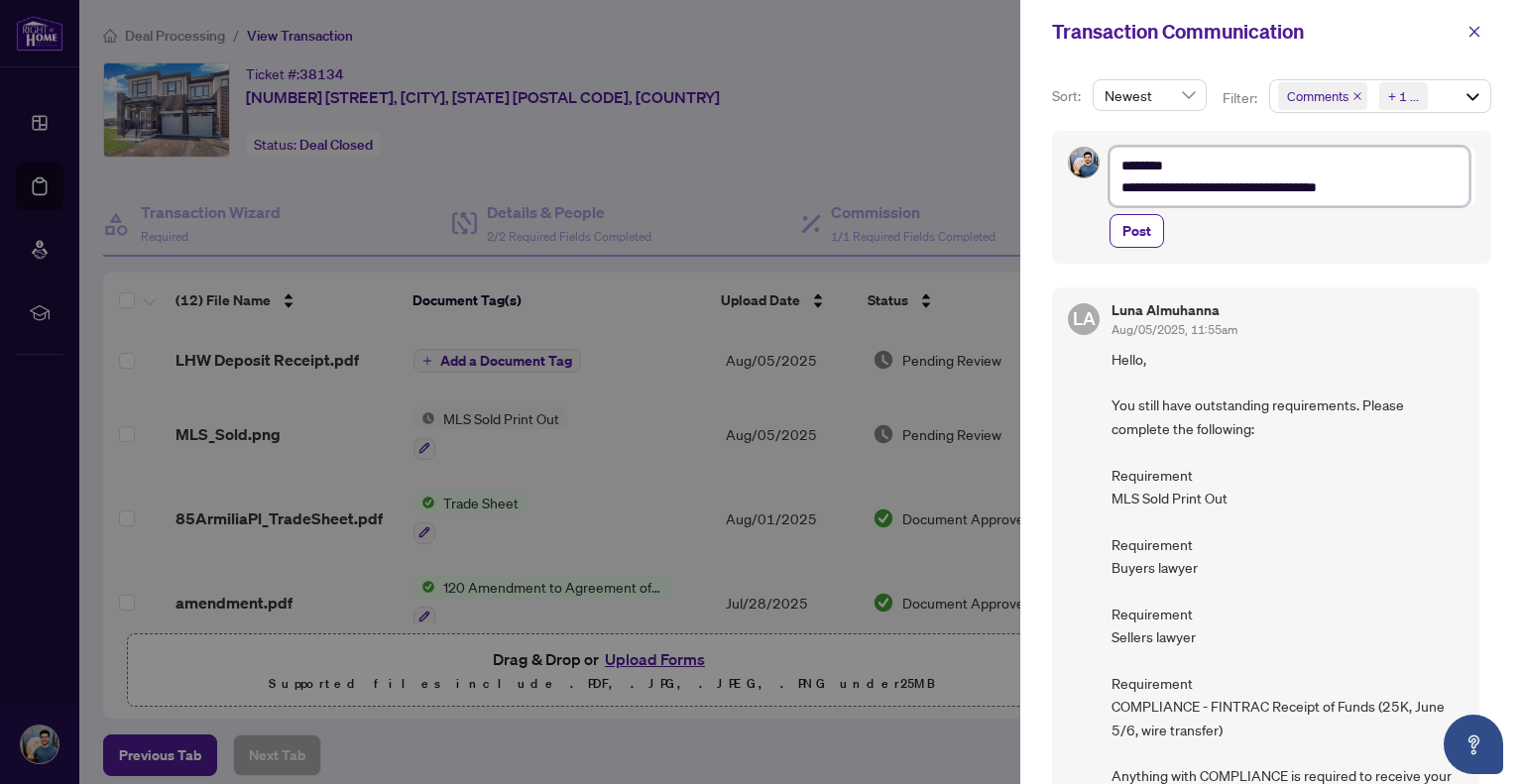 type on "**********" 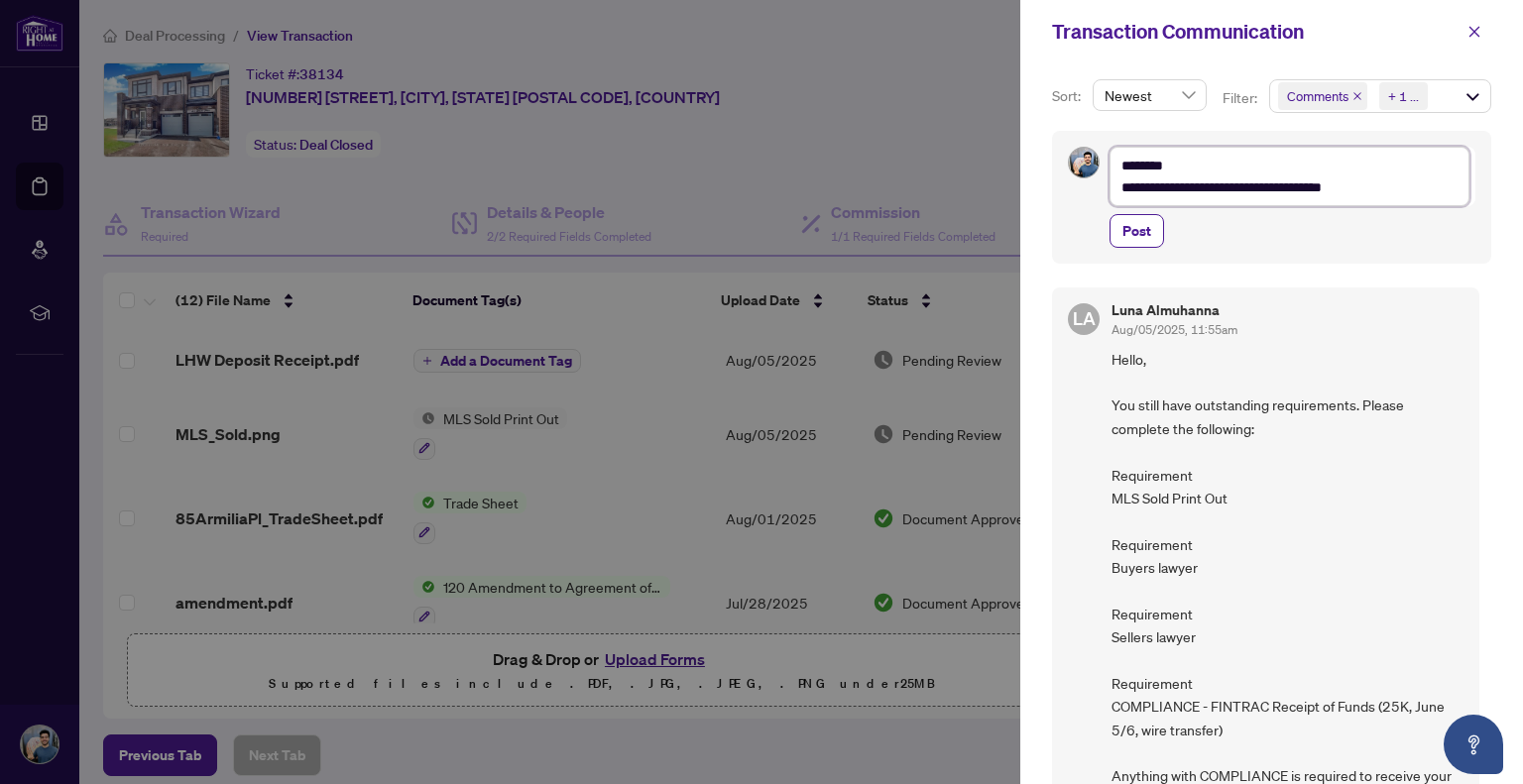 type on "**********" 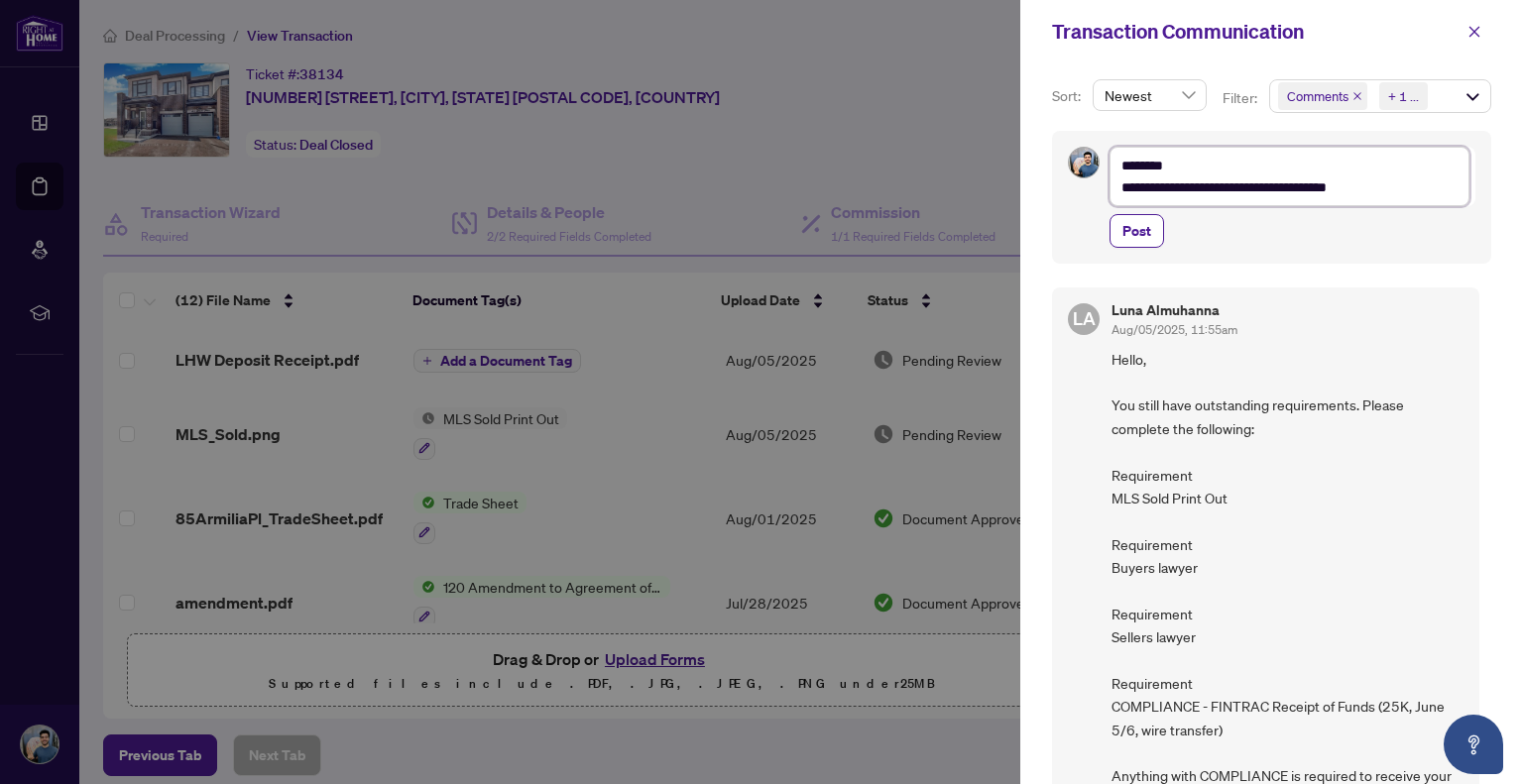 type on "**********" 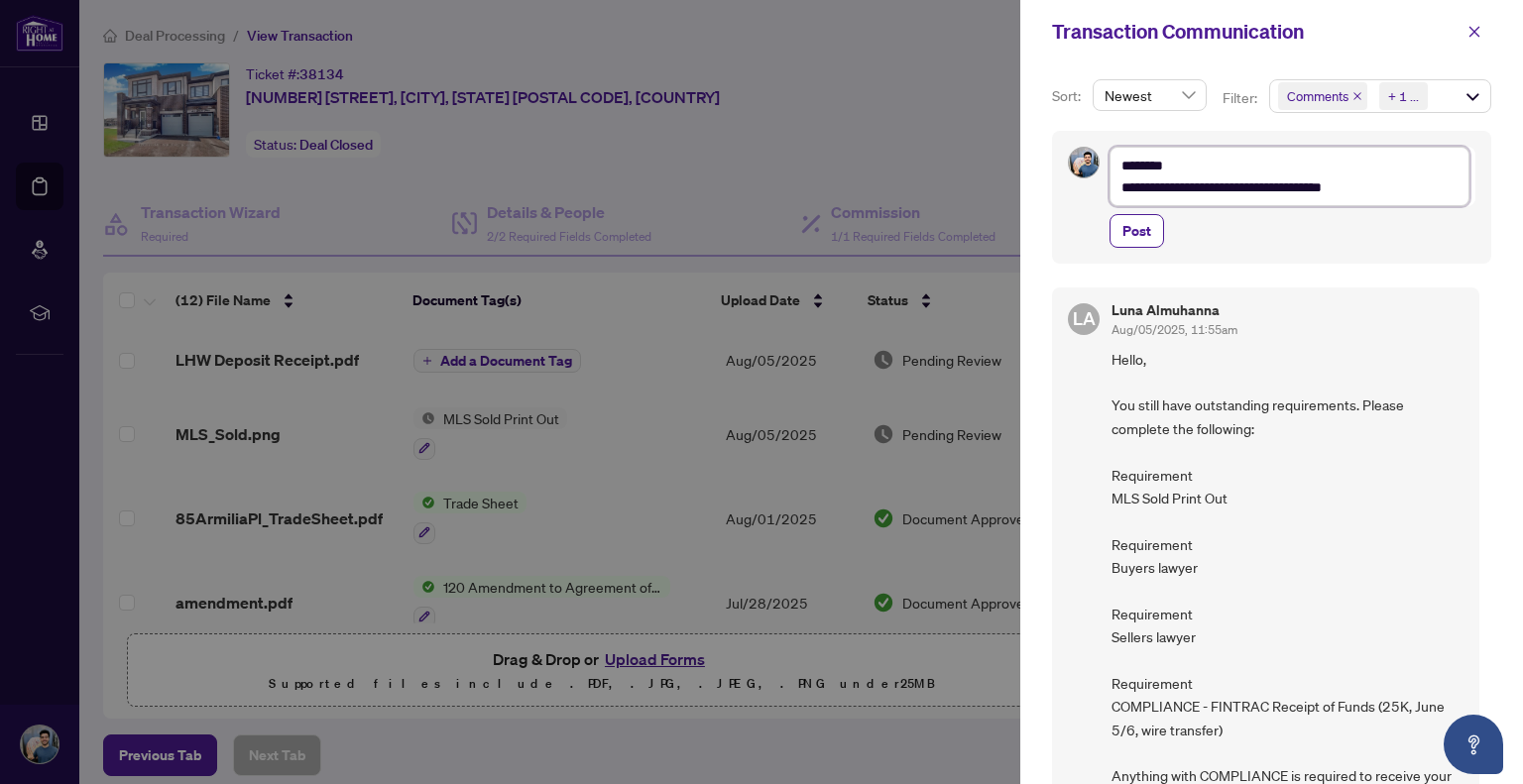 type on "**********" 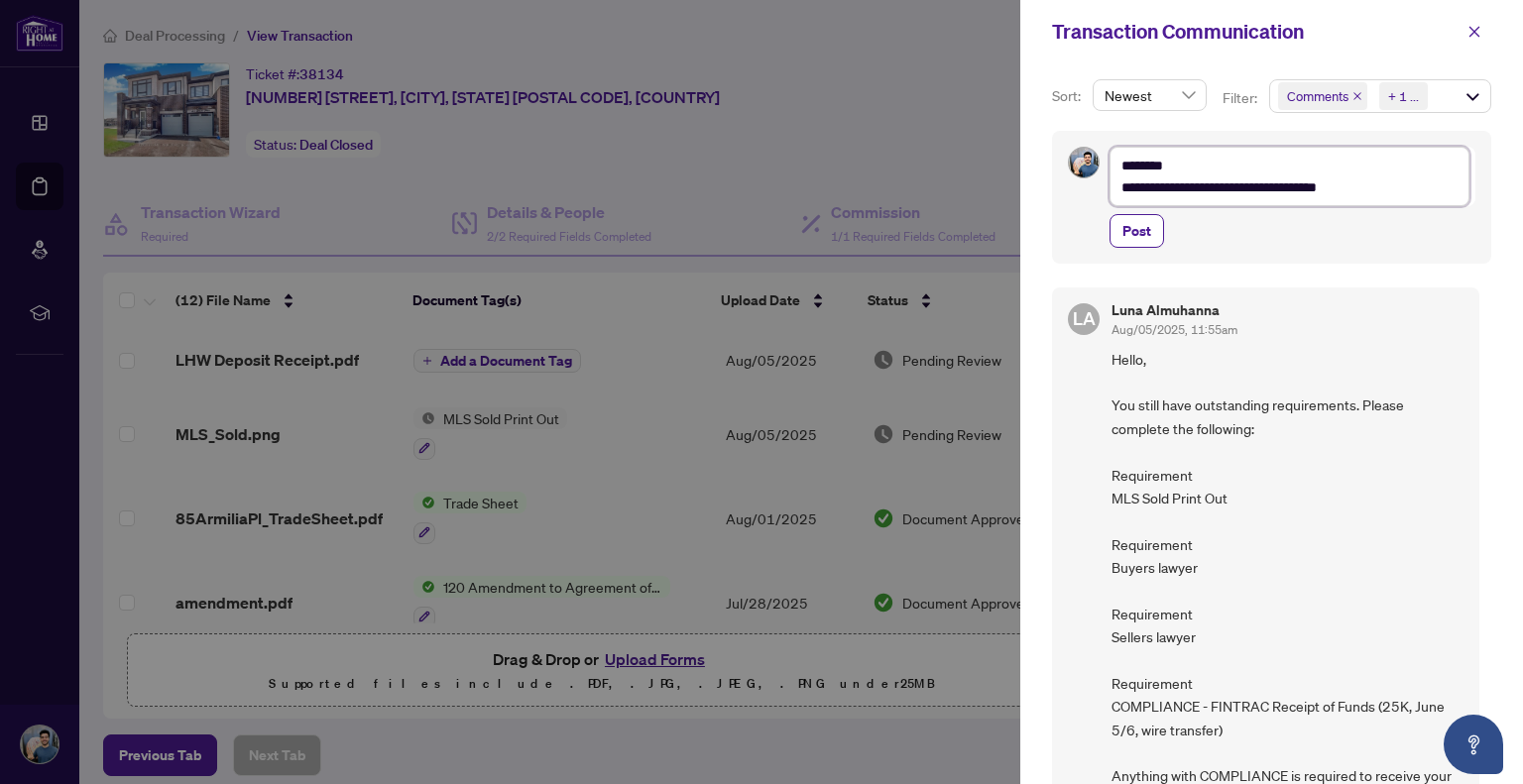 type on "**********" 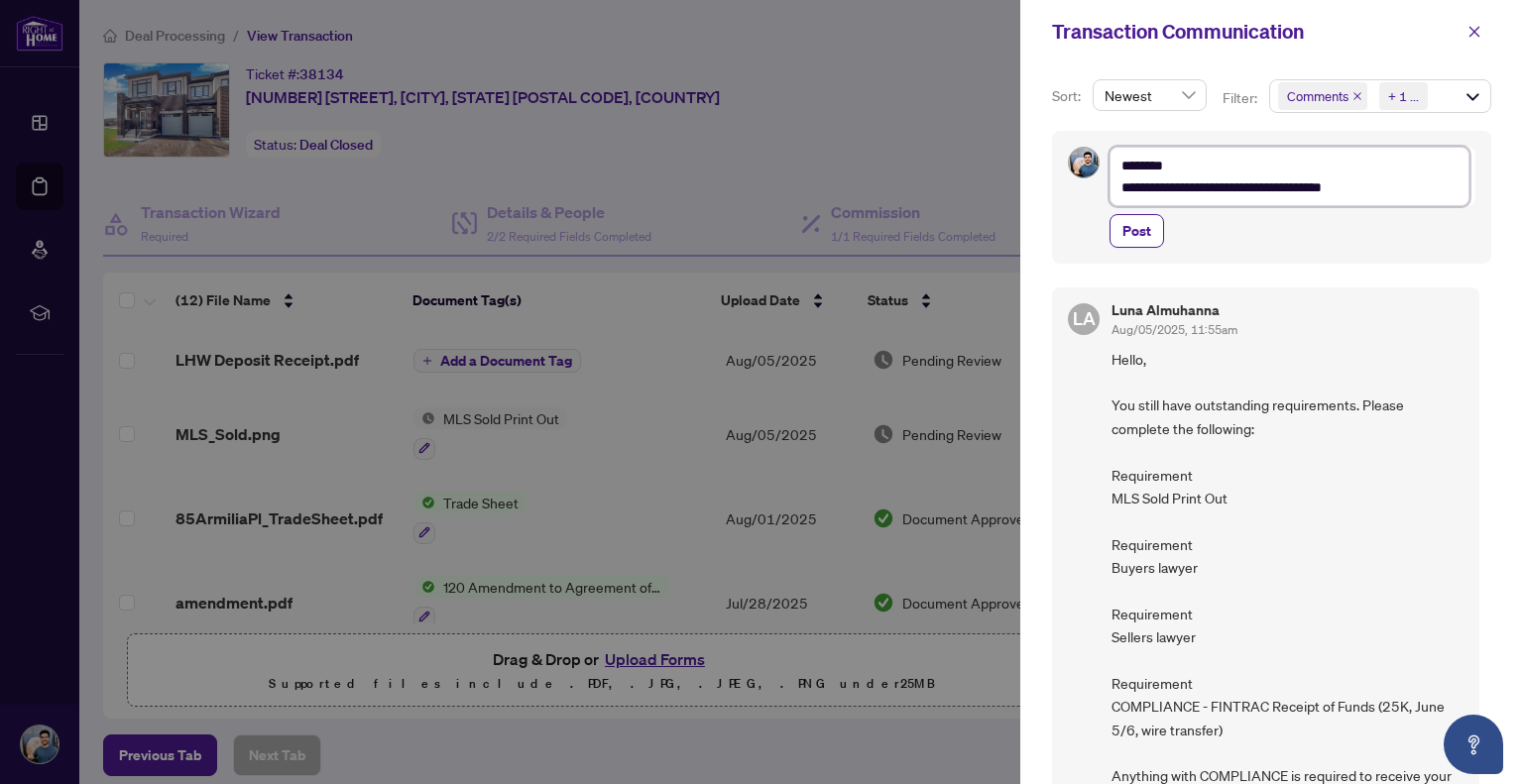 type on "**********" 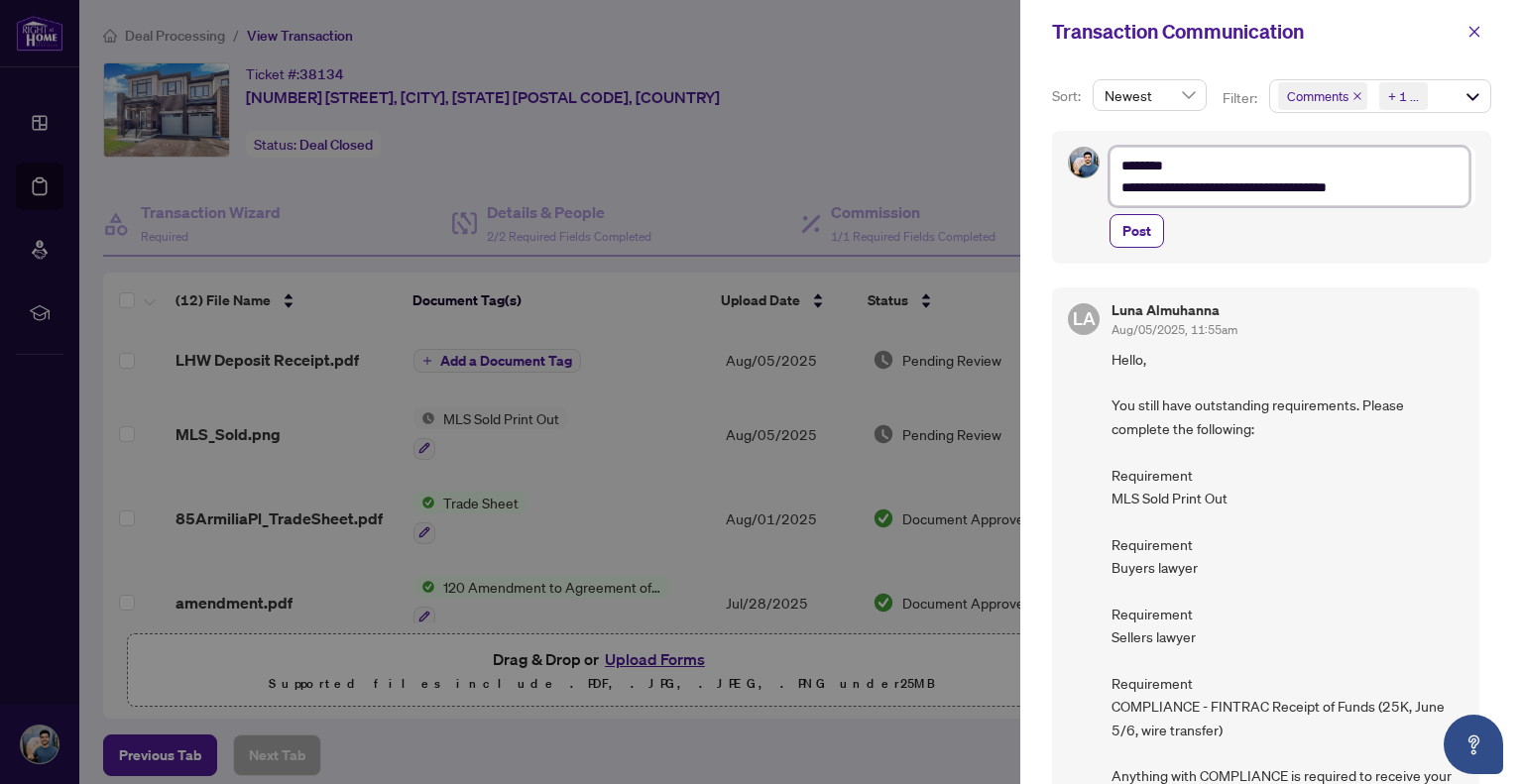 type on "**********" 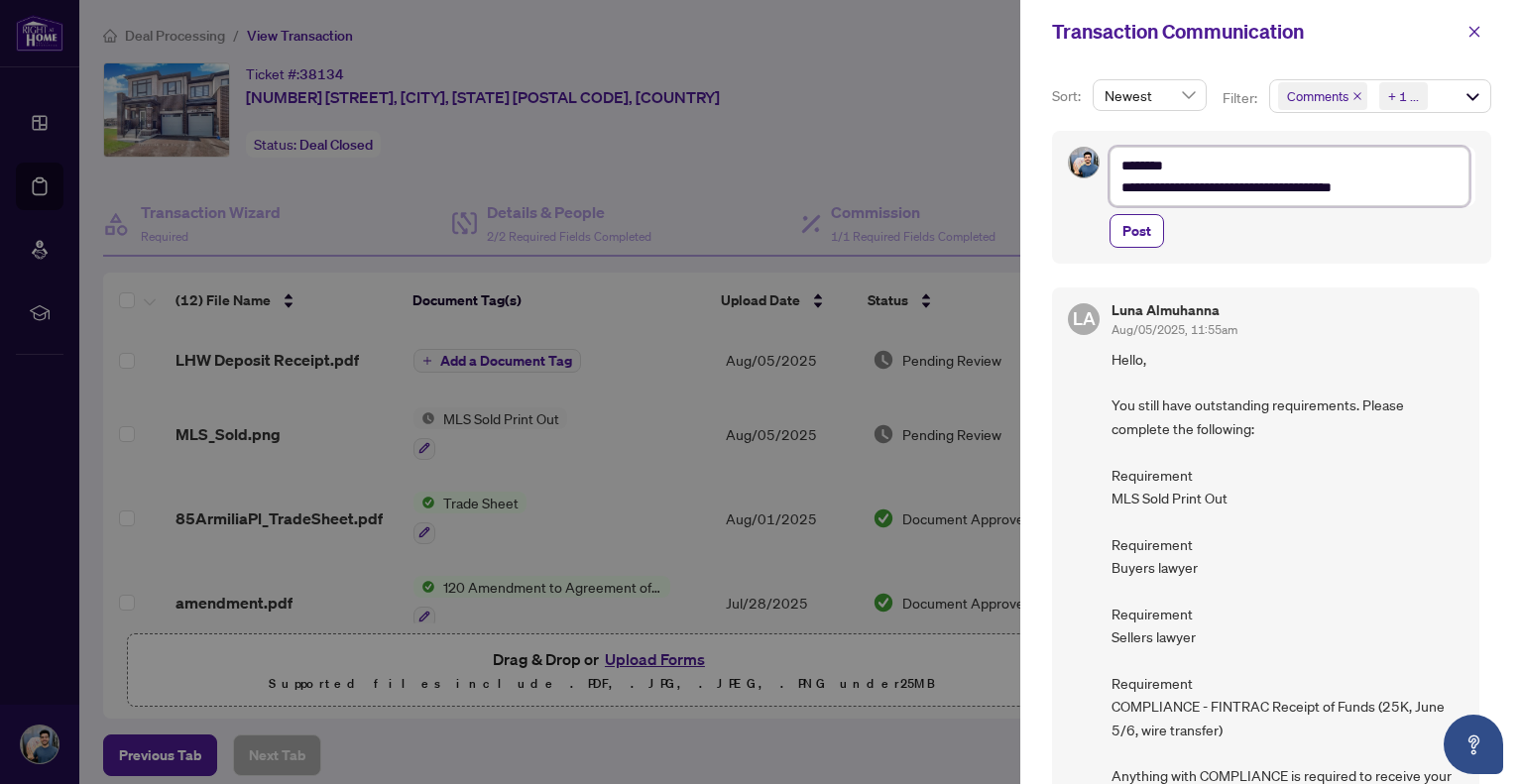 type 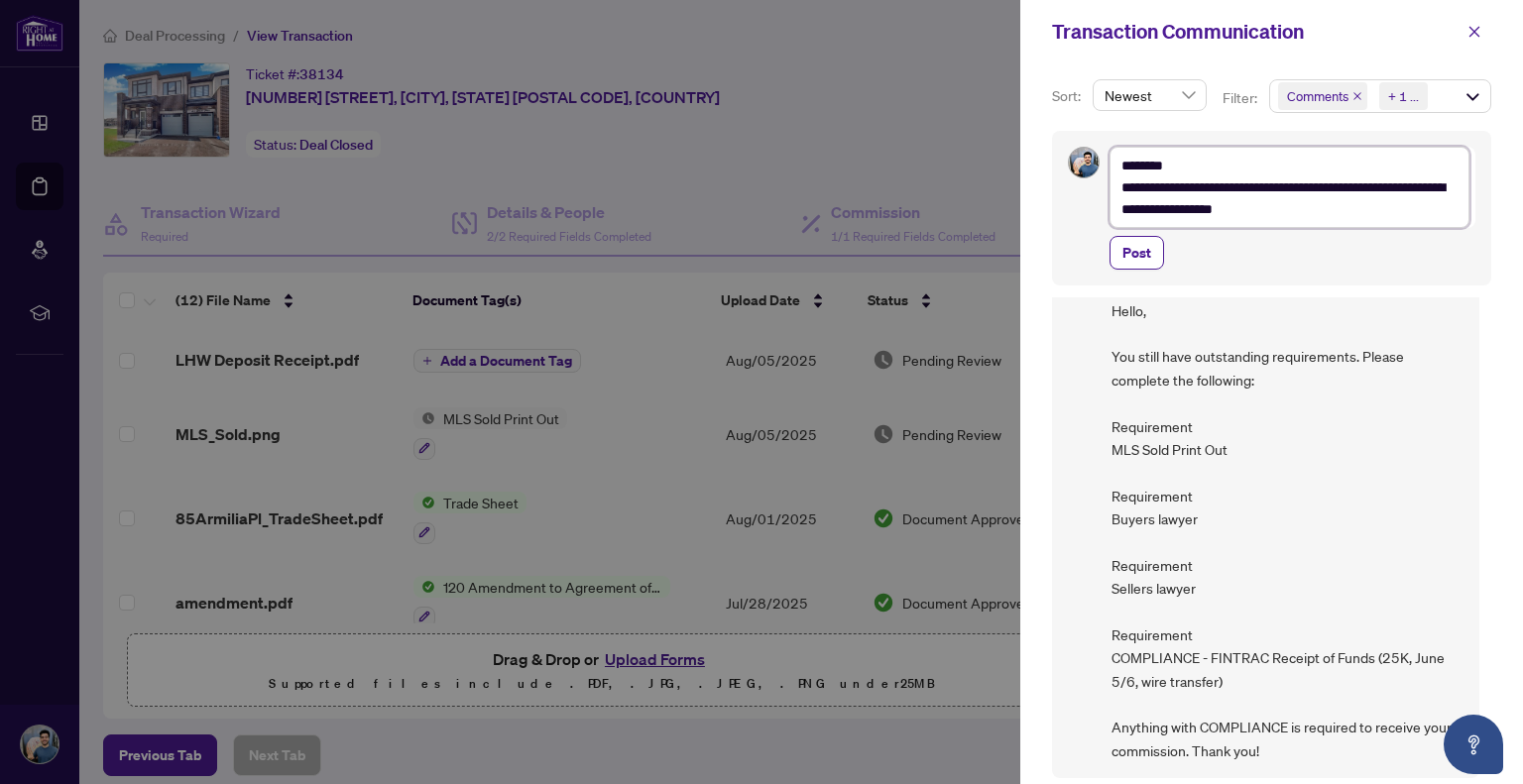 scroll, scrollTop: 71, scrollLeft: 0, axis: vertical 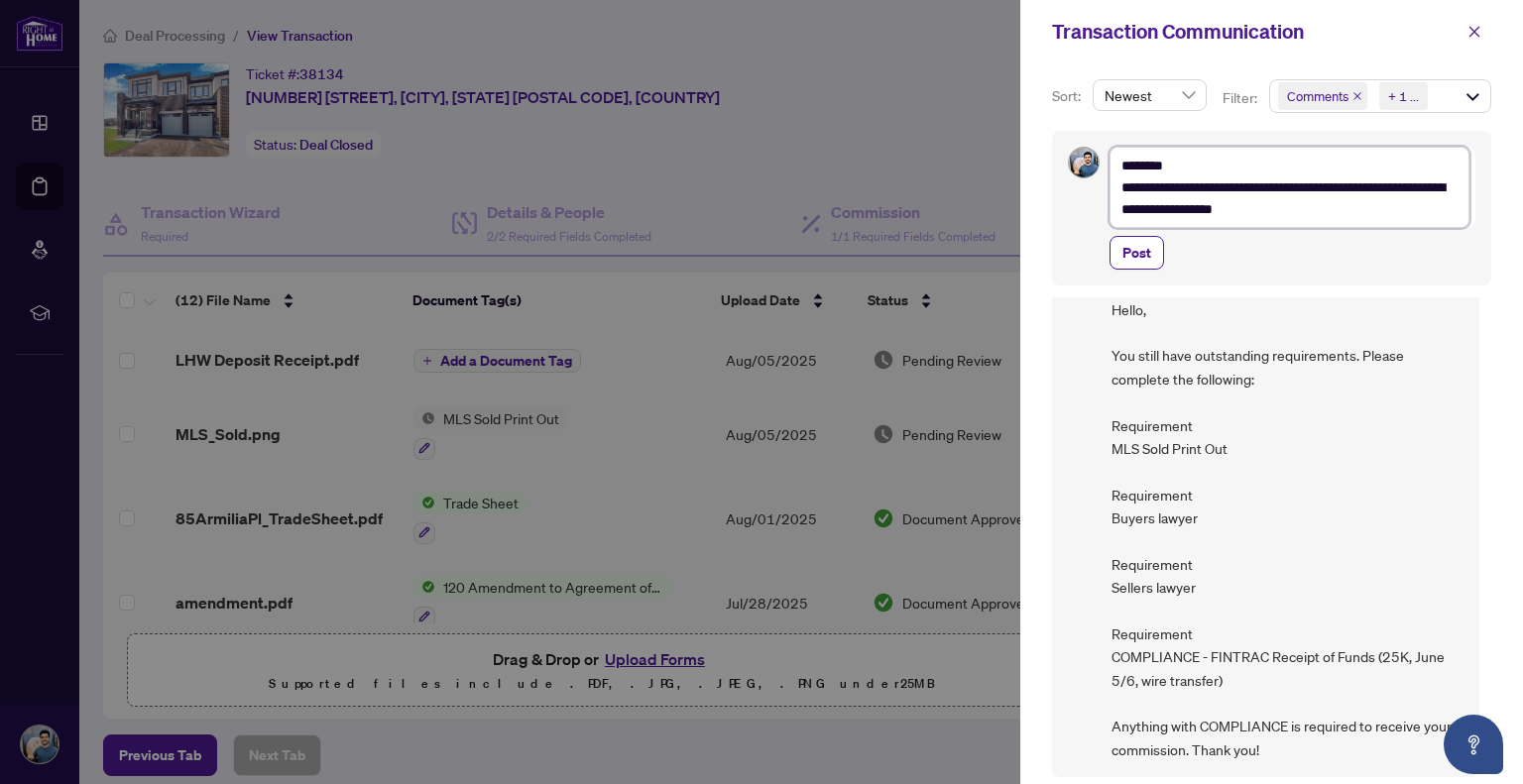 click on "**********" at bounding box center (1289, 187) 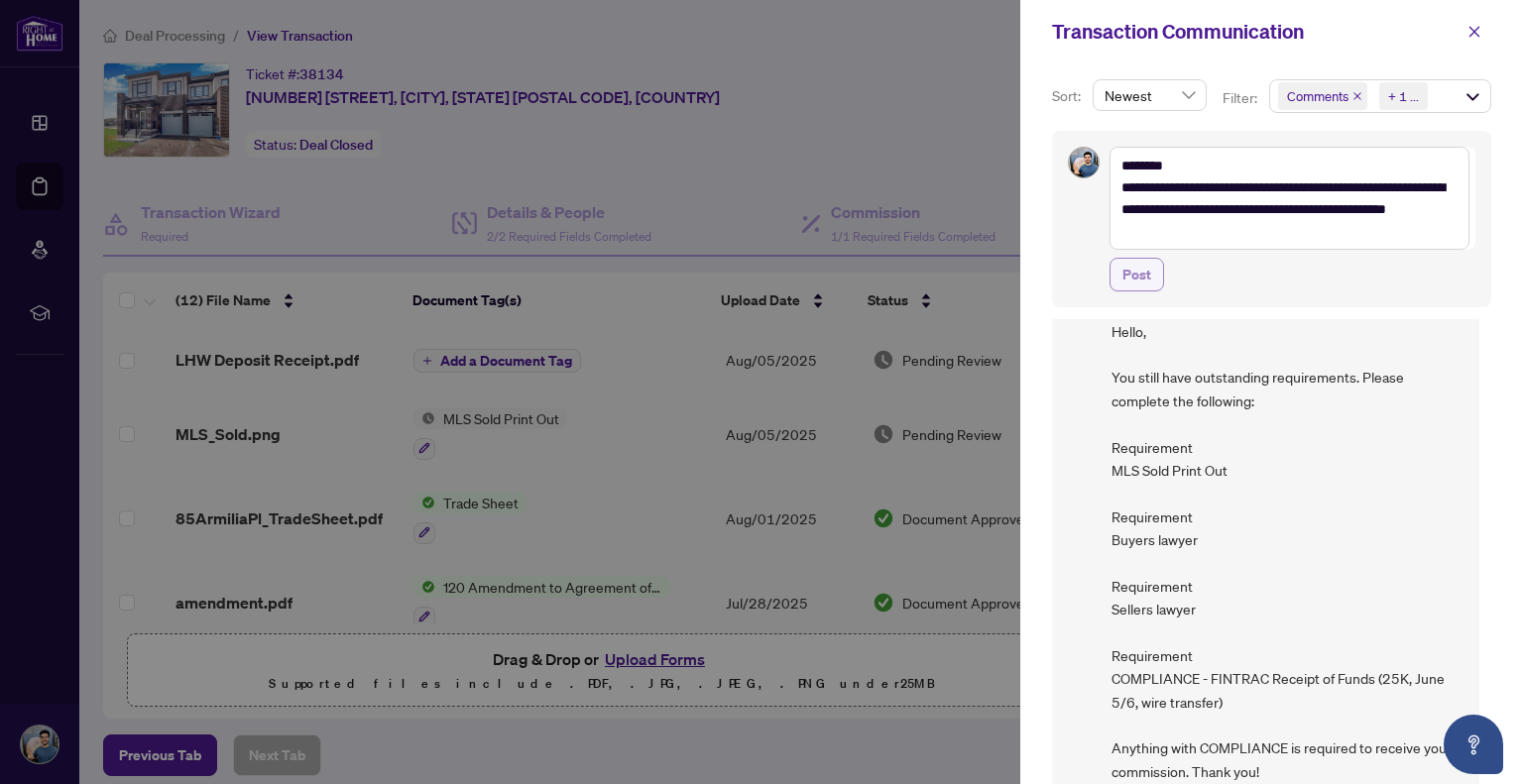 click on "Post" at bounding box center (1136, 275) 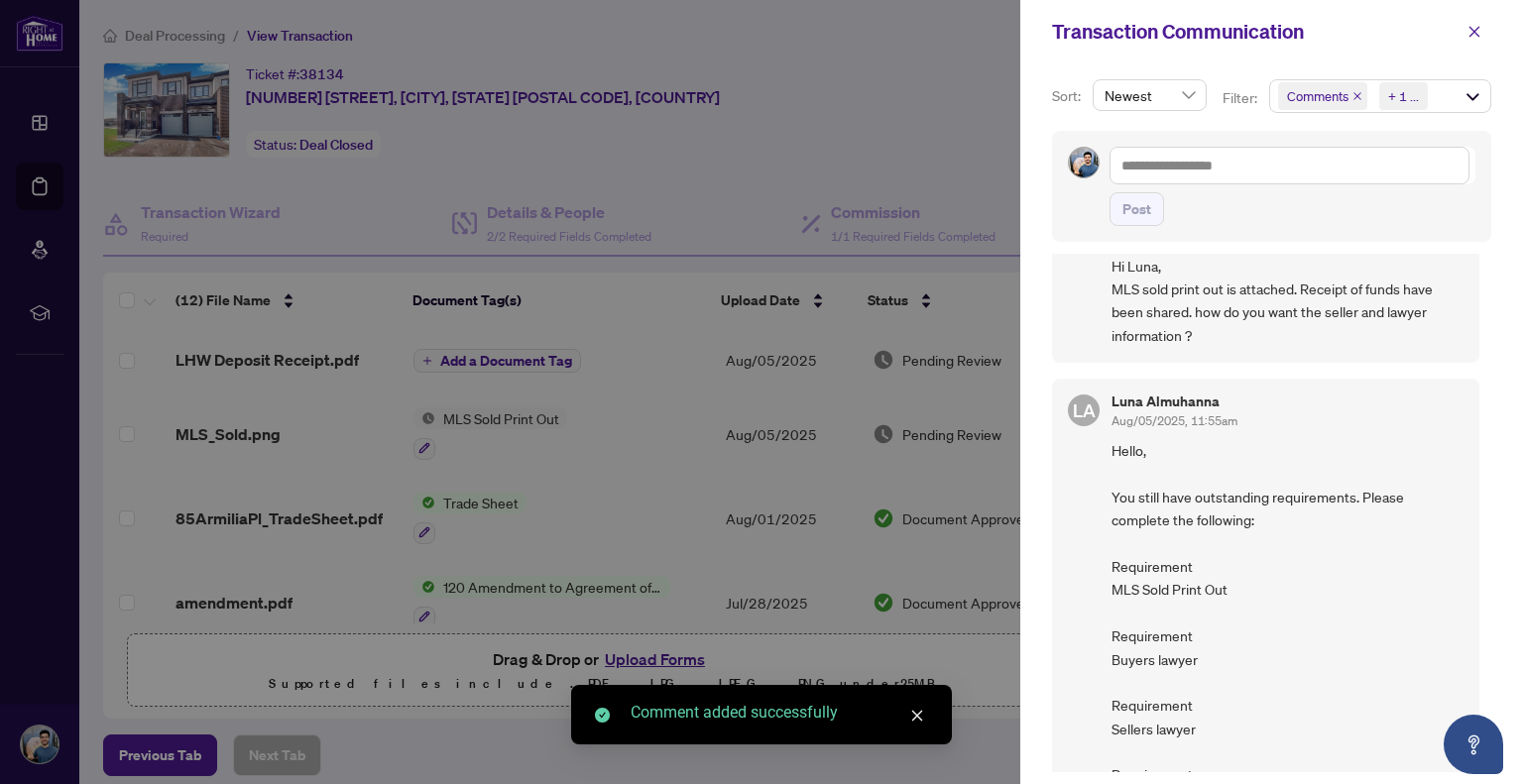 scroll, scrollTop: 0, scrollLeft: 0, axis: both 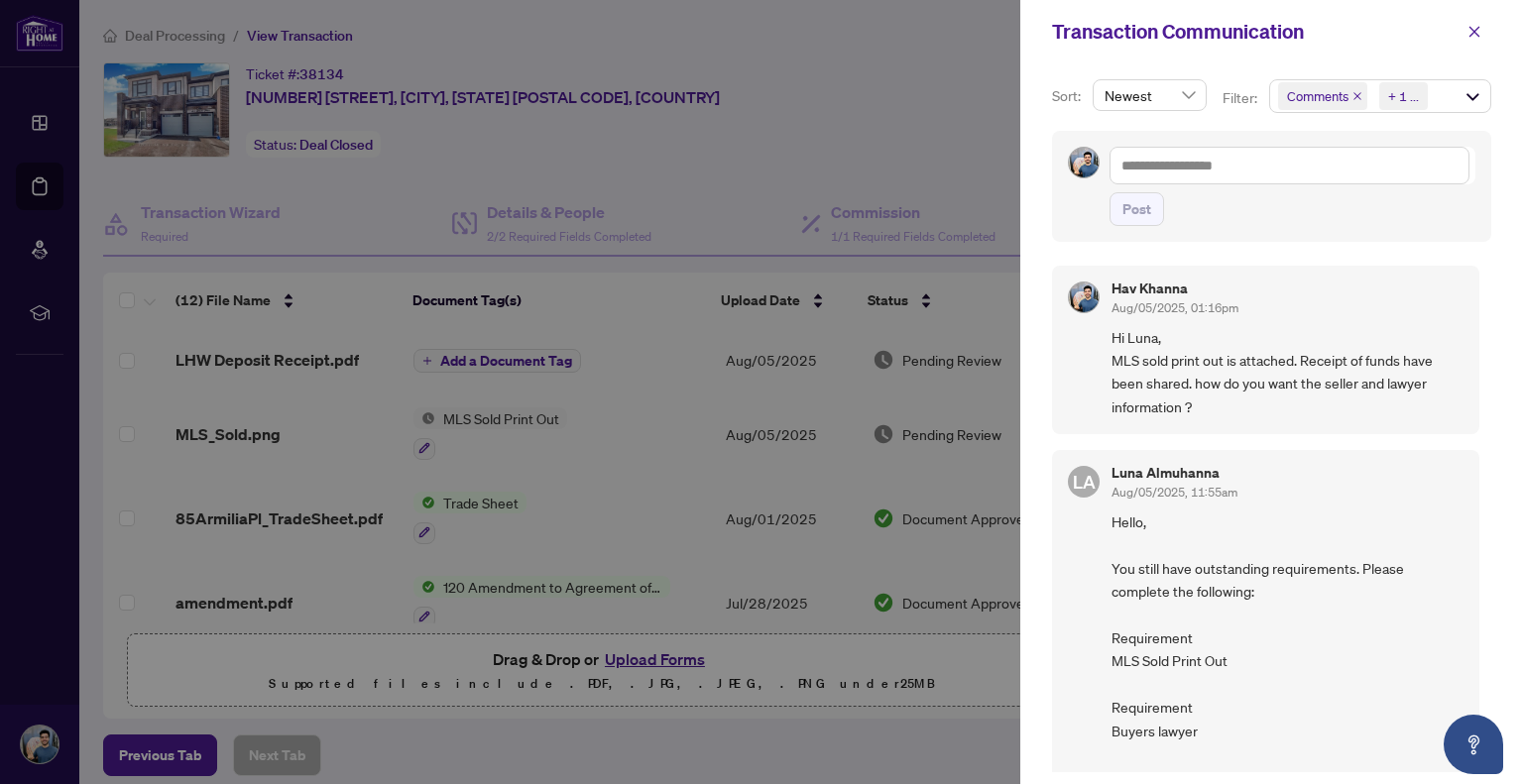 click at bounding box center (762, 392) 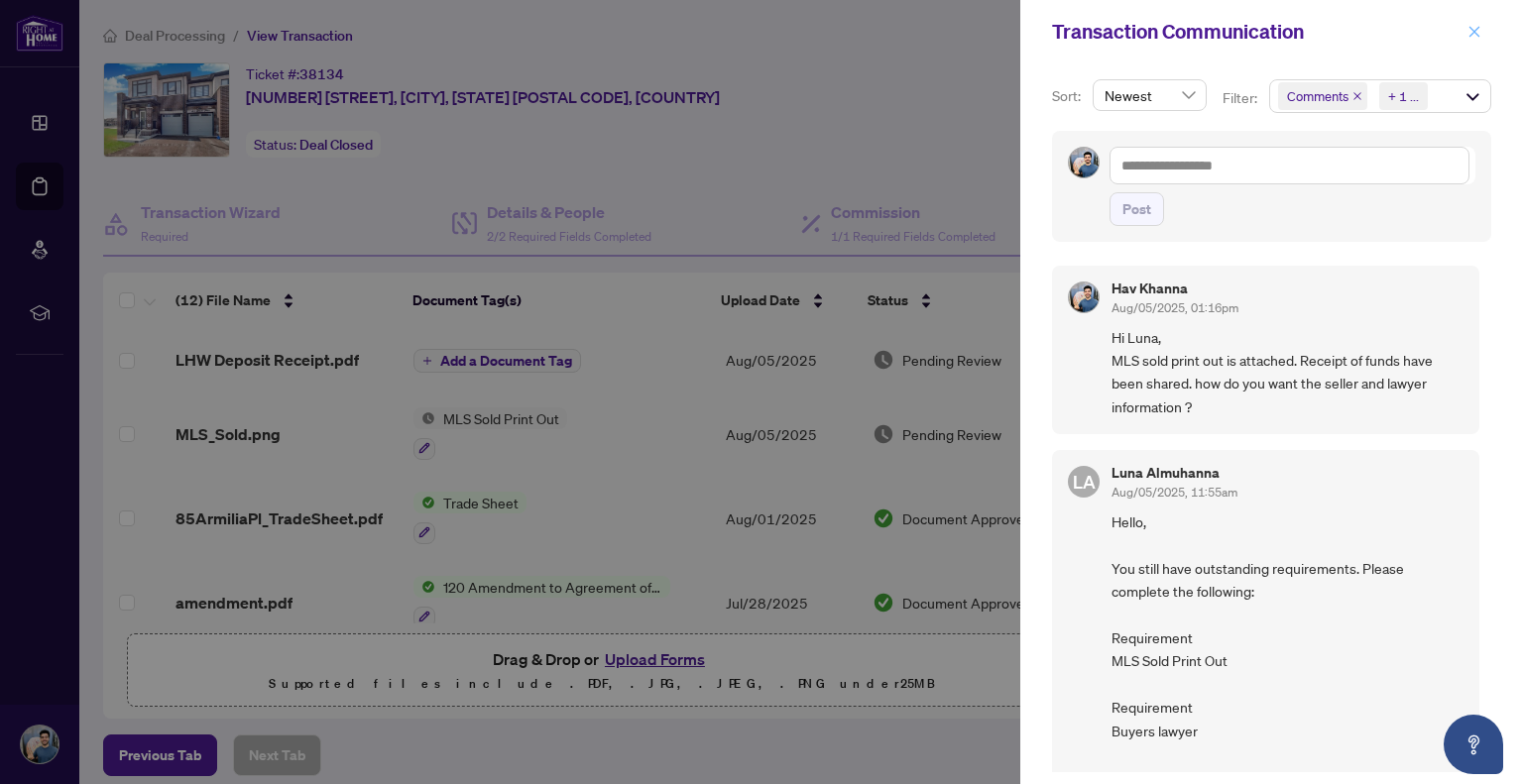 click 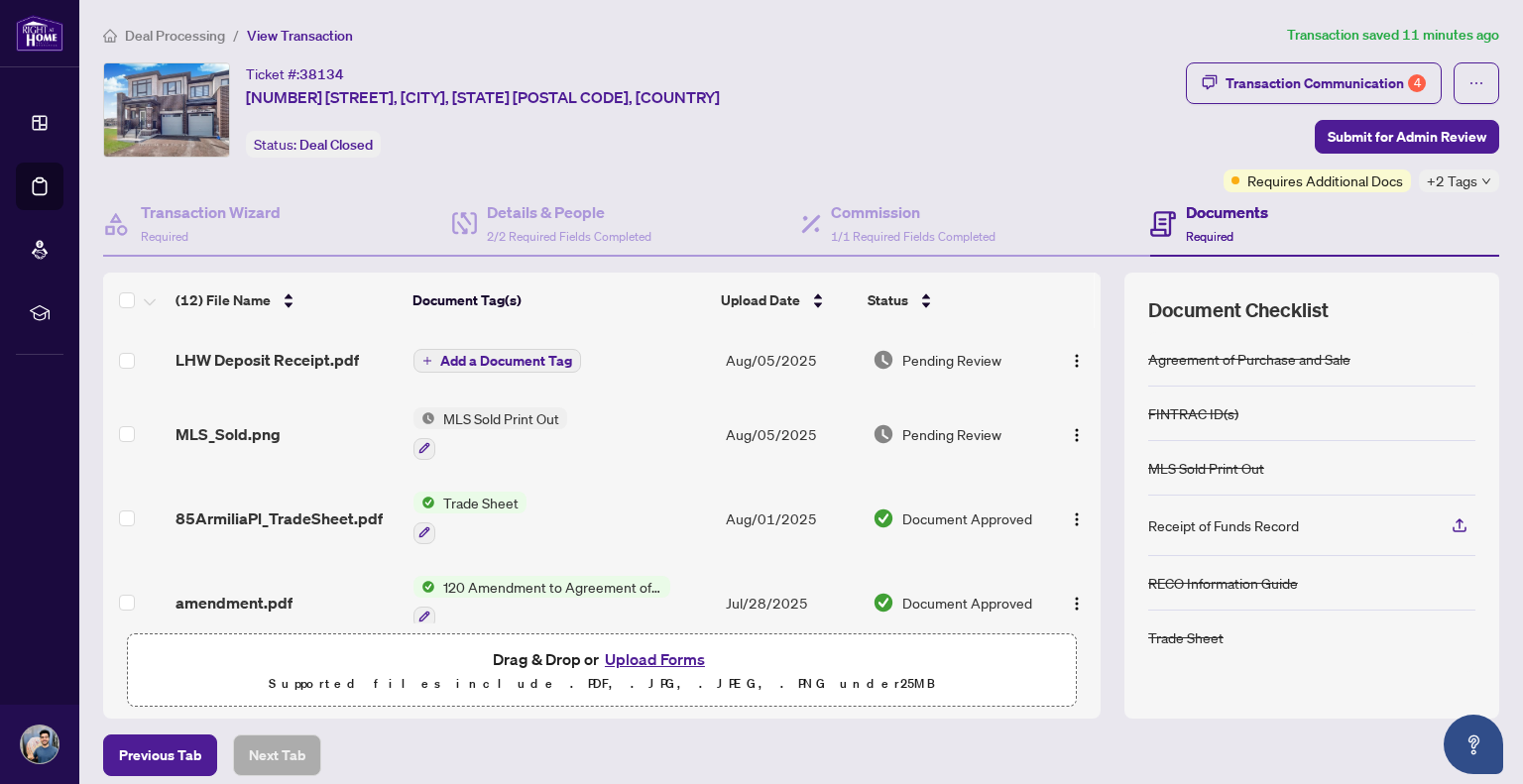 click on "Upload Forms" at bounding box center [654, 659] 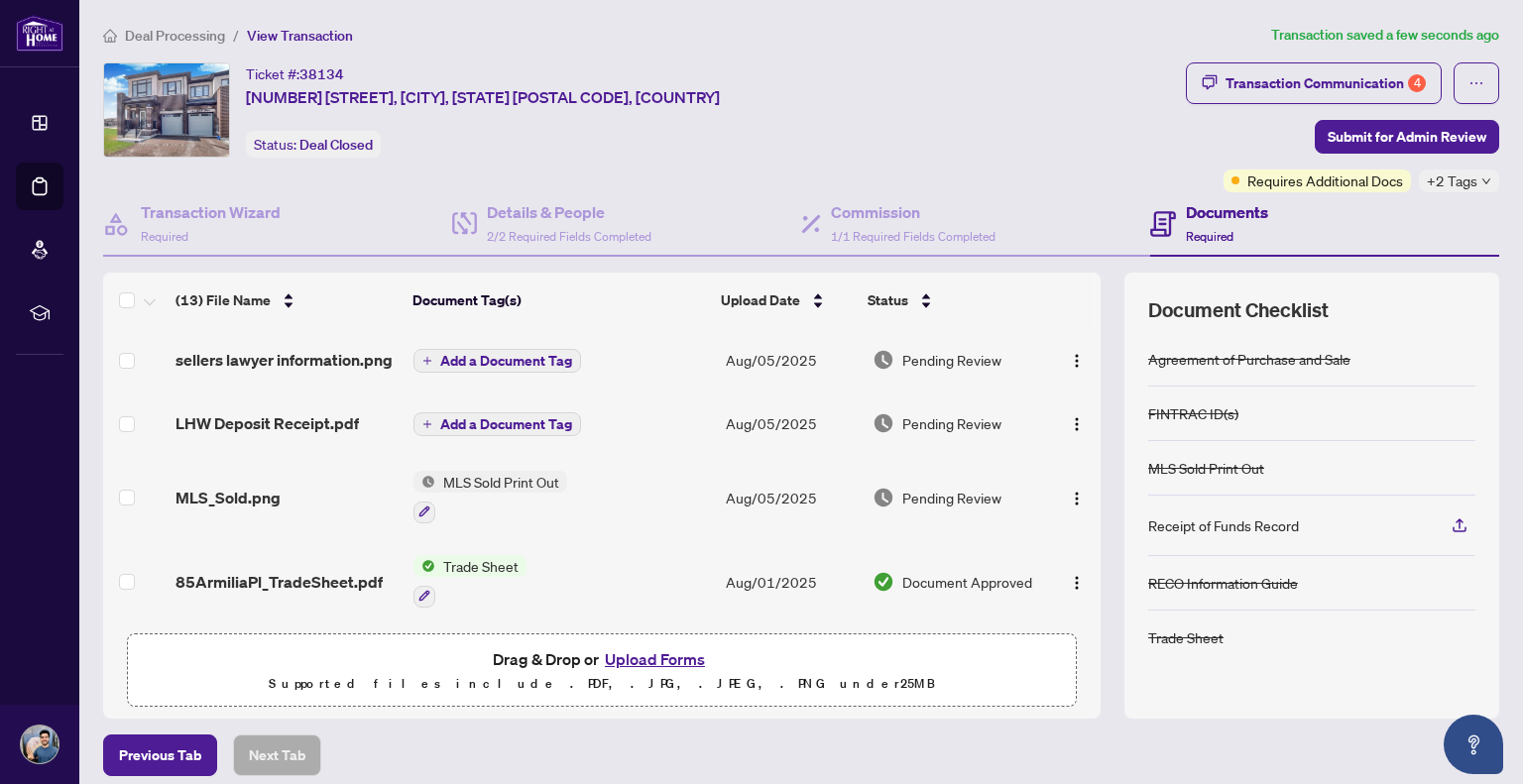 click on "Upload Forms" at bounding box center (654, 659) 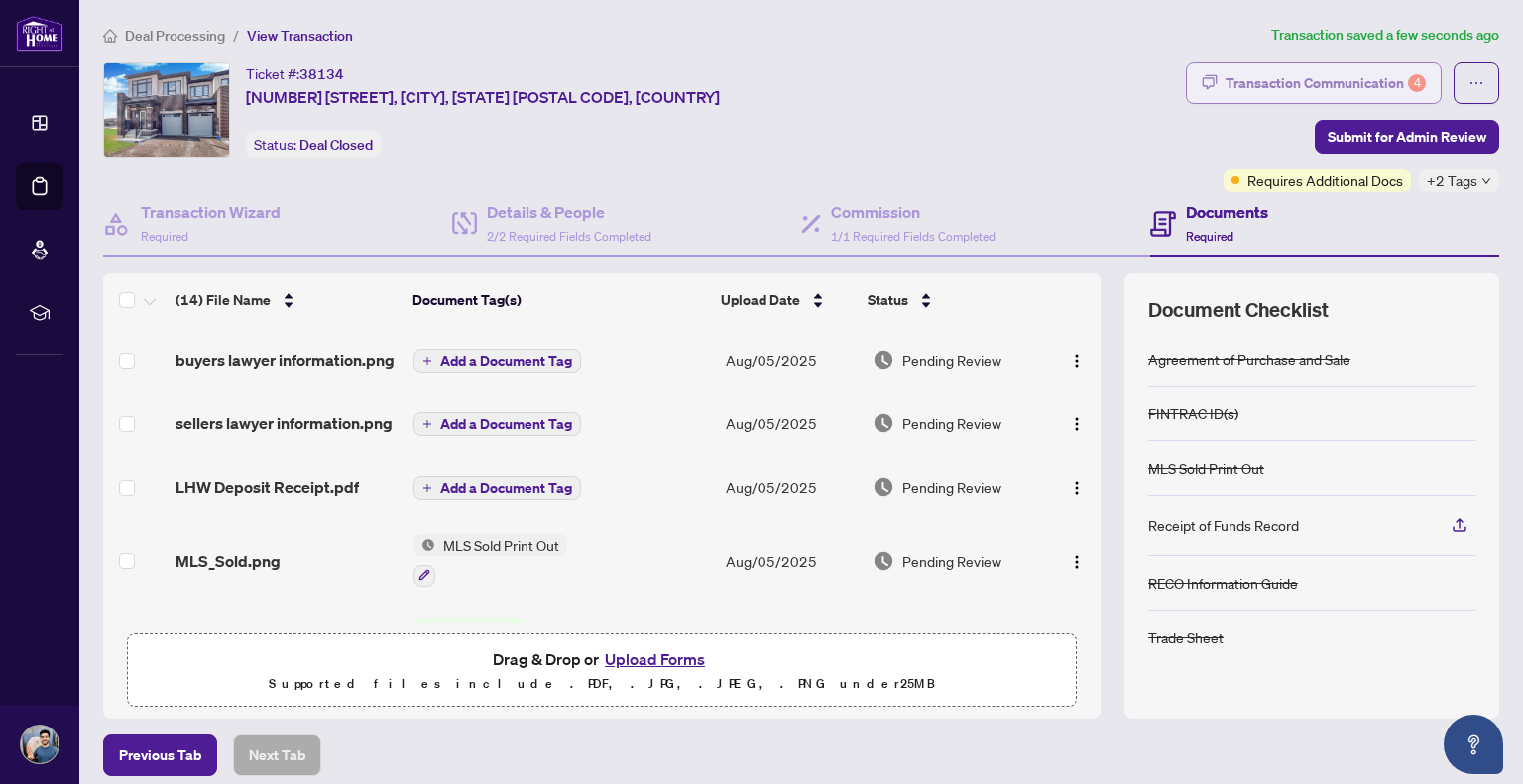 click on "Transaction Communication 4" at bounding box center [1326, 83] 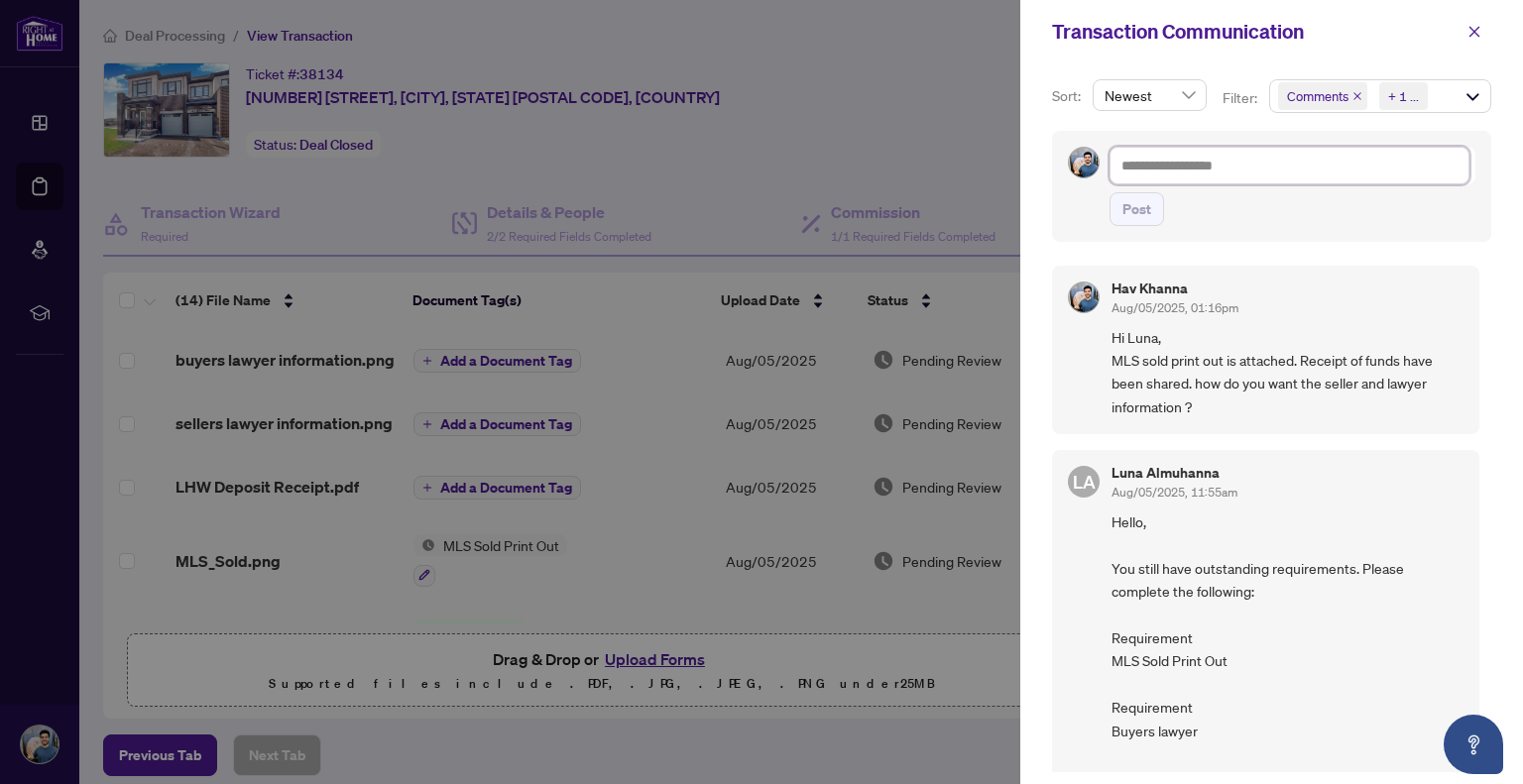 click at bounding box center (1289, 166) 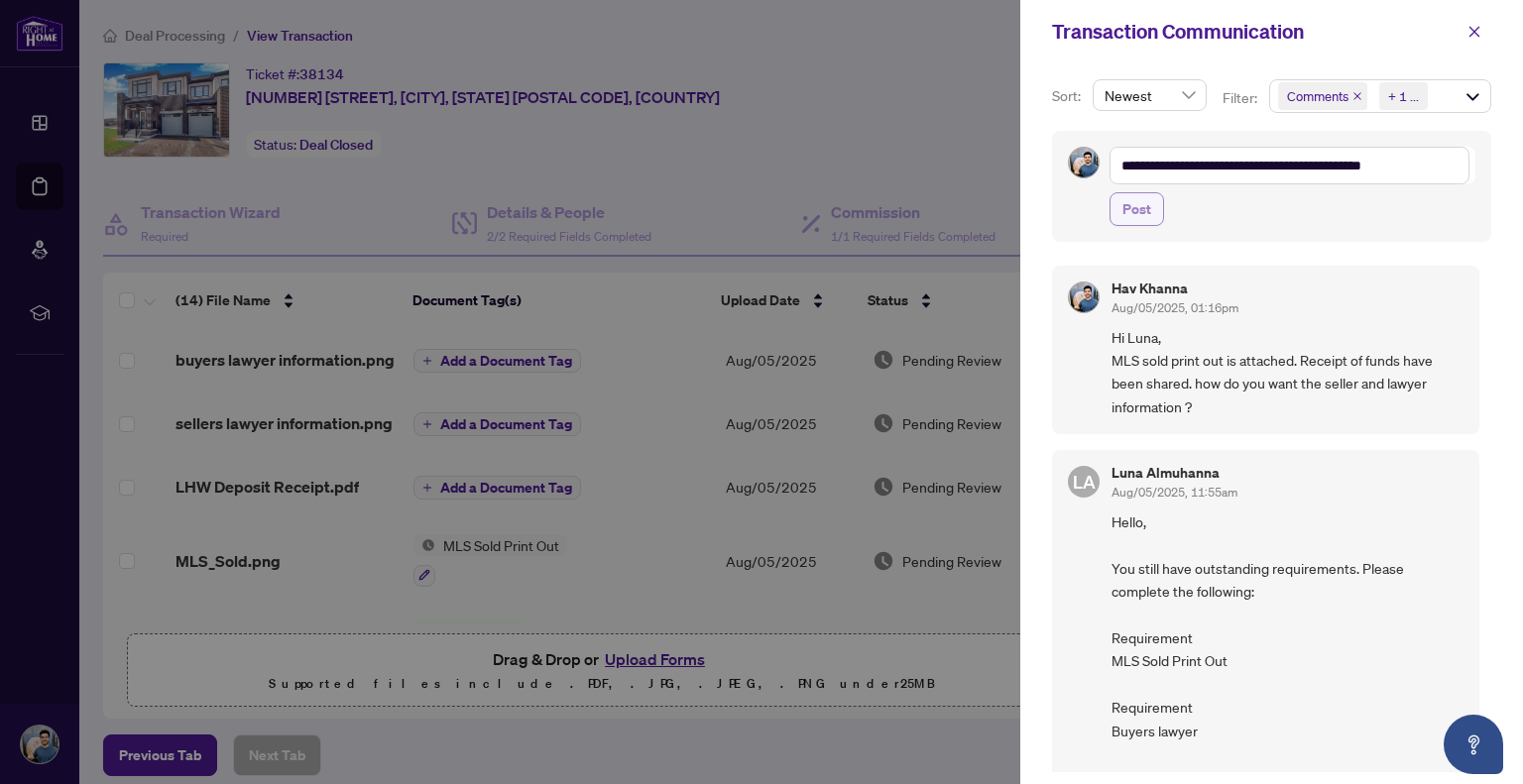 click on "Post" at bounding box center (1136, 209) 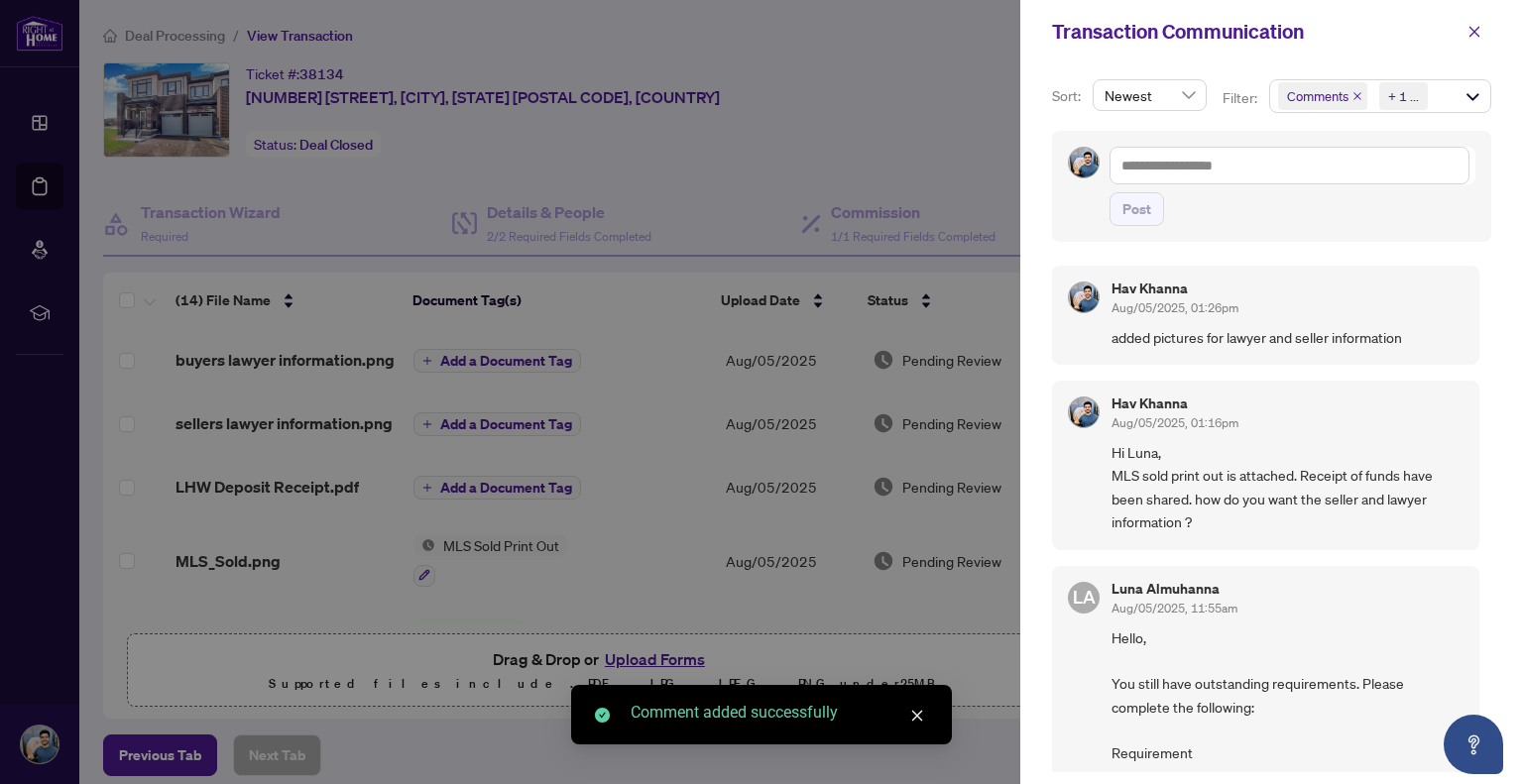 click on "Sort: Newest Filter: Comments Requirements + 1 ...   Post Hav Khanna   Aug/05/2025, 01:26pm added pictures for lawyer and seller information Hav Khanna   Aug/05/2025, 01:16pm Hi Luna,
MLS sold print out is attached. Receipt of funds have been shared. how do you want the seller and lawyer information ? LA Luna Almuhanna   Aug/05/2025, 11:55am Hello,
You still have outstanding requirements. Please complete the following:
Requirement
MLS Sold Print Out
Requirement
Buyers lawyer
Requirement
Sellers lawyer
Requirement
COMPLIANCE - FINTRAC Receipt of Funds (25K, June 5/6, wire transfer)
Anything with COMPLIANCE is required to receive your commission. Thank you! Hav Khanna   Aug/01/2025, 03:24pm Hi Jackie,
I have signed the tradesheet and uploaded the document. Please proceed further. JW Jackie Wu   Jul/30/2025, 11:32am The trade sheet with the updated HST has been uploaded, thank you. Hav Khanna   Jul/29/2025, 12:47pm Requirement   Completed  on   Jul/30/2025, 11:32am Completed  by   Jackie Wu JW Jackie Wu" at bounding box center (1271, 423) 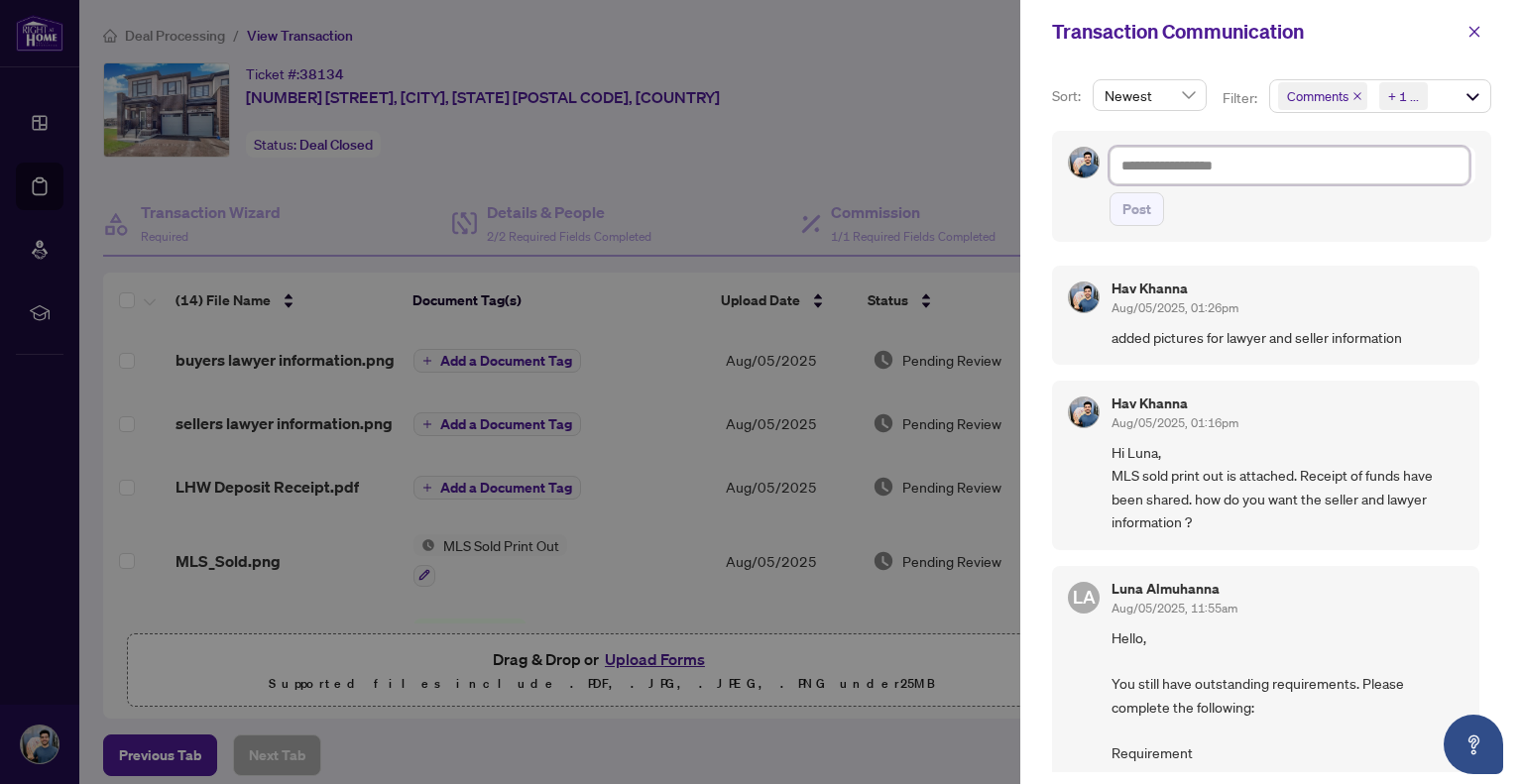 click at bounding box center [1289, 166] 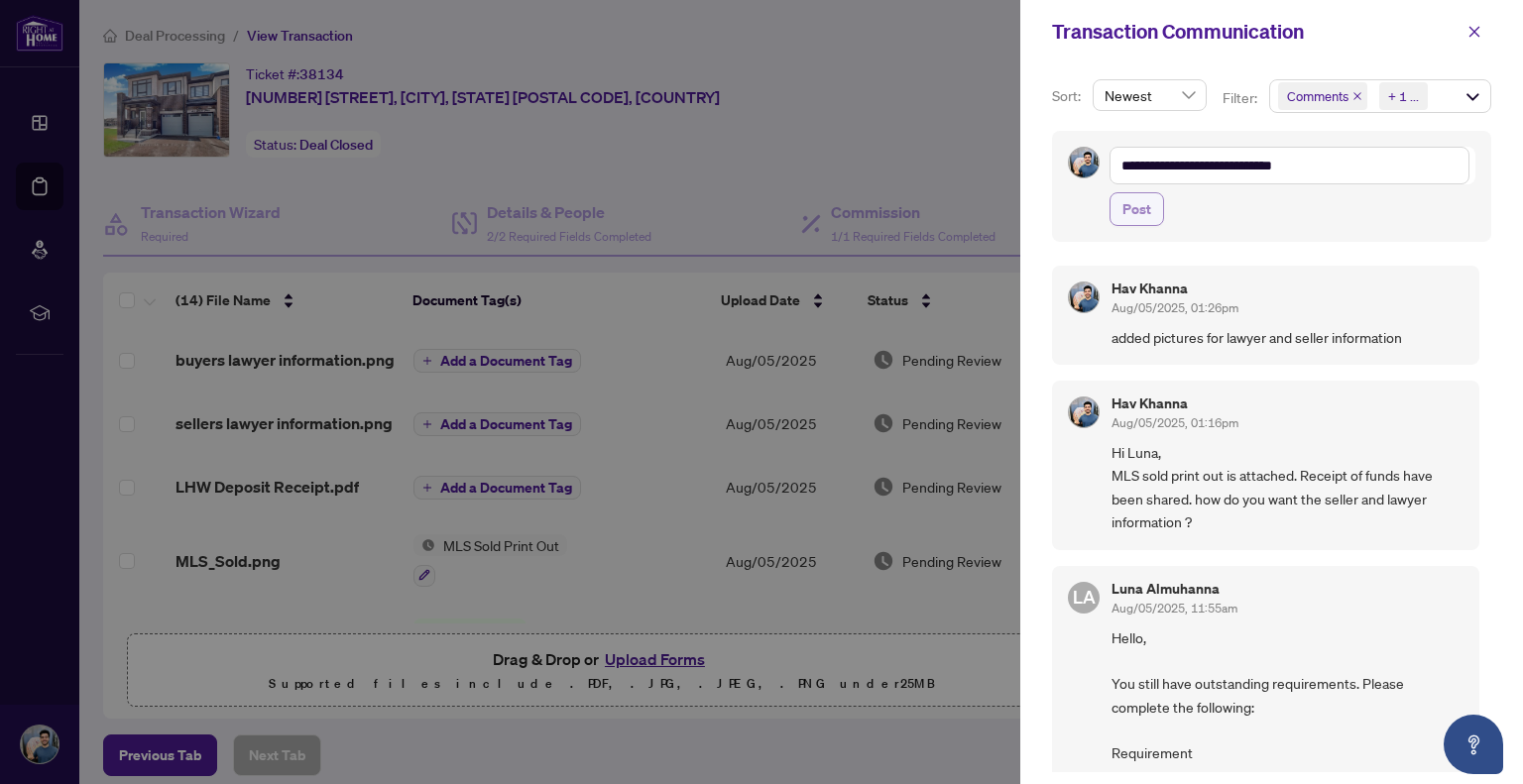 click on "Post" at bounding box center (1136, 209) 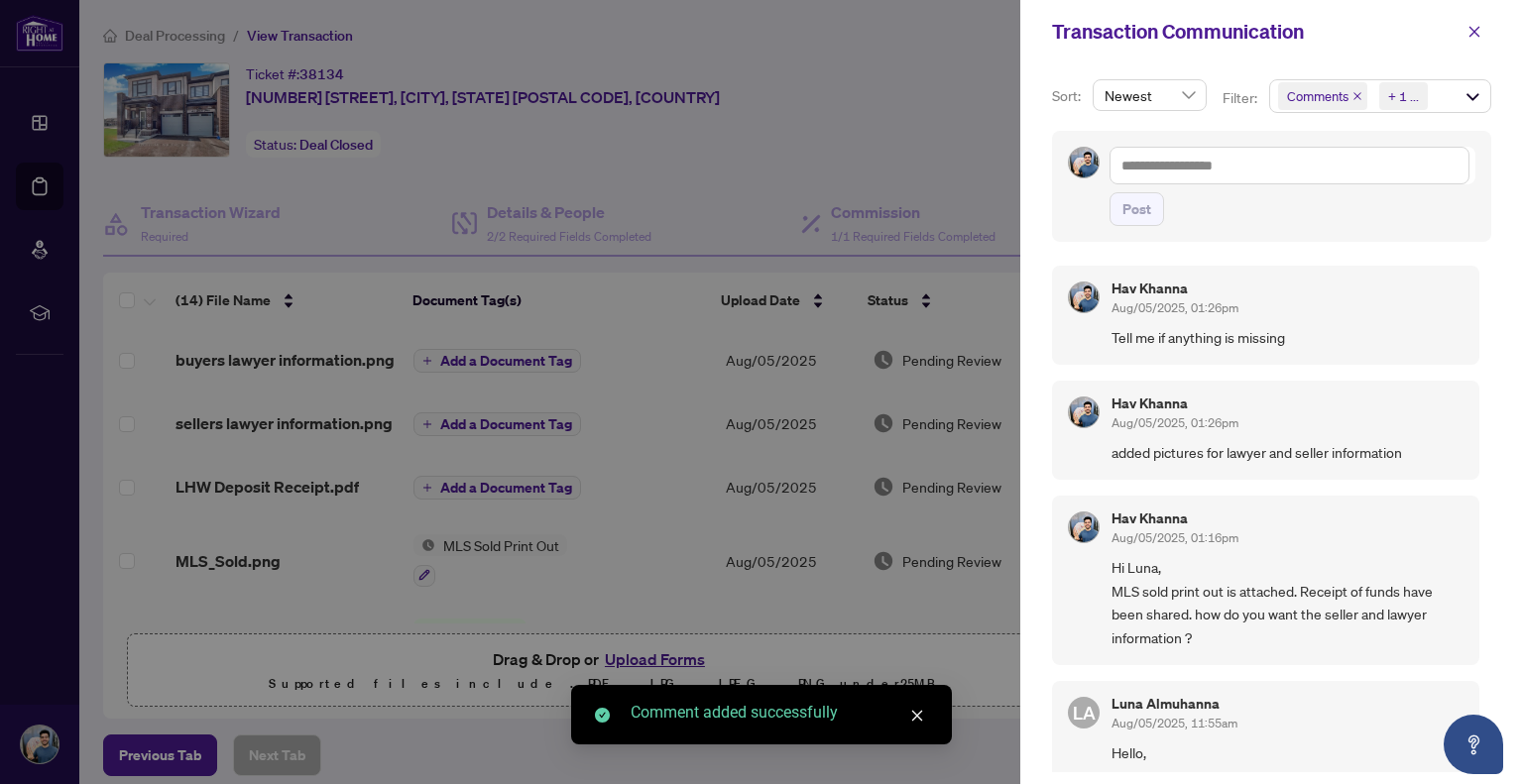 click at bounding box center [762, 392] 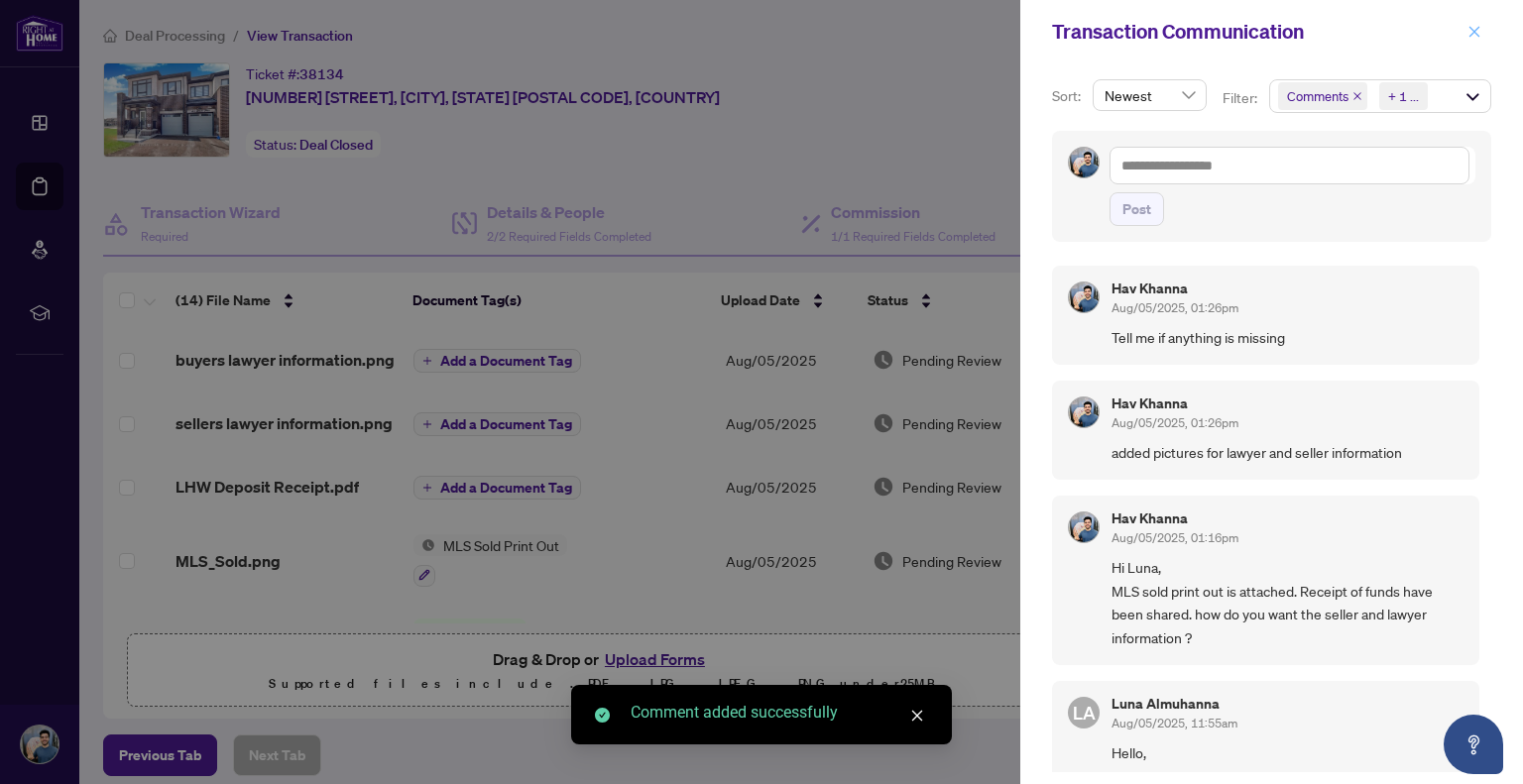 click 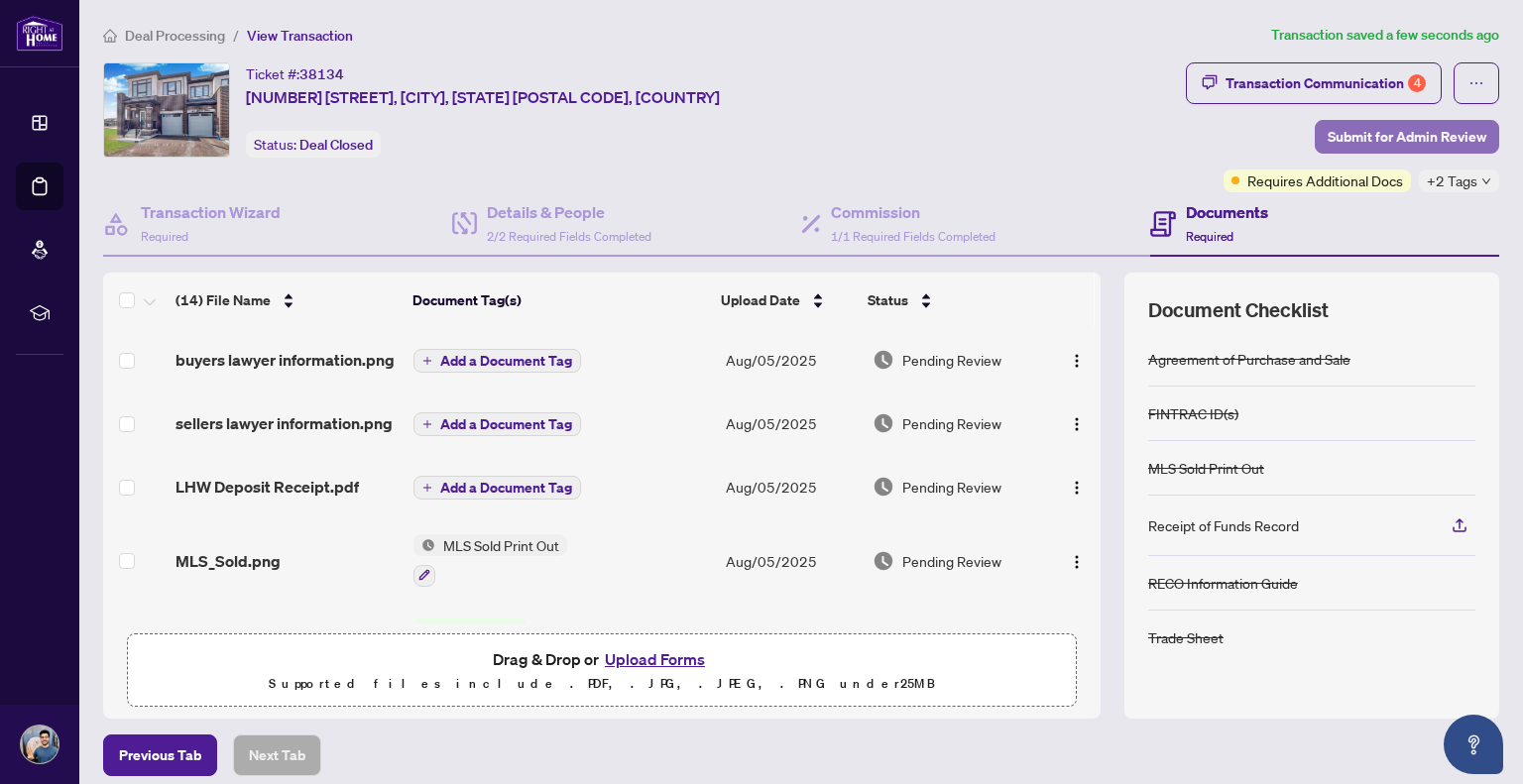 click on "Submit for Admin Review" at bounding box center [1407, 137] 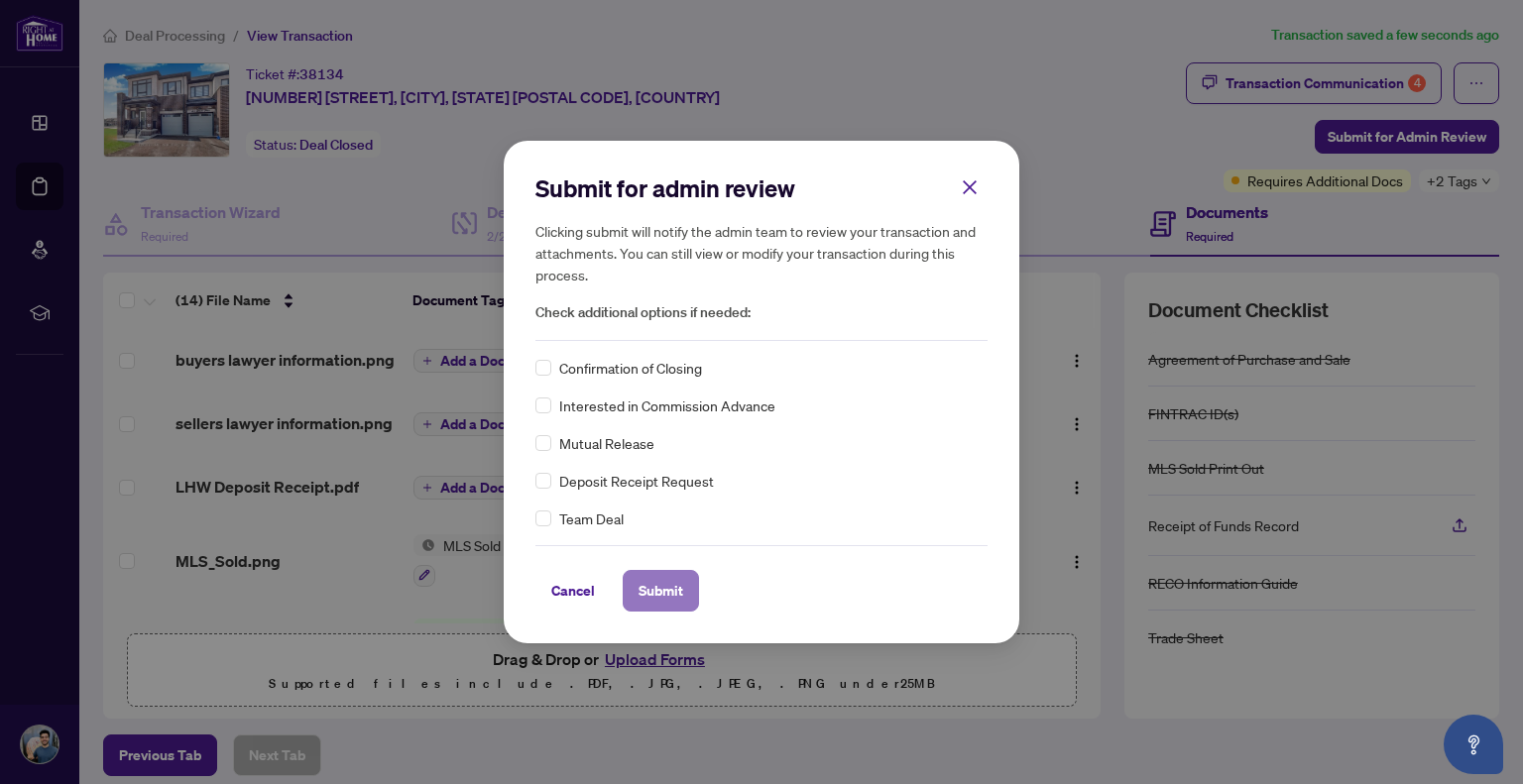 click on "Submit" at bounding box center (660, 591) 